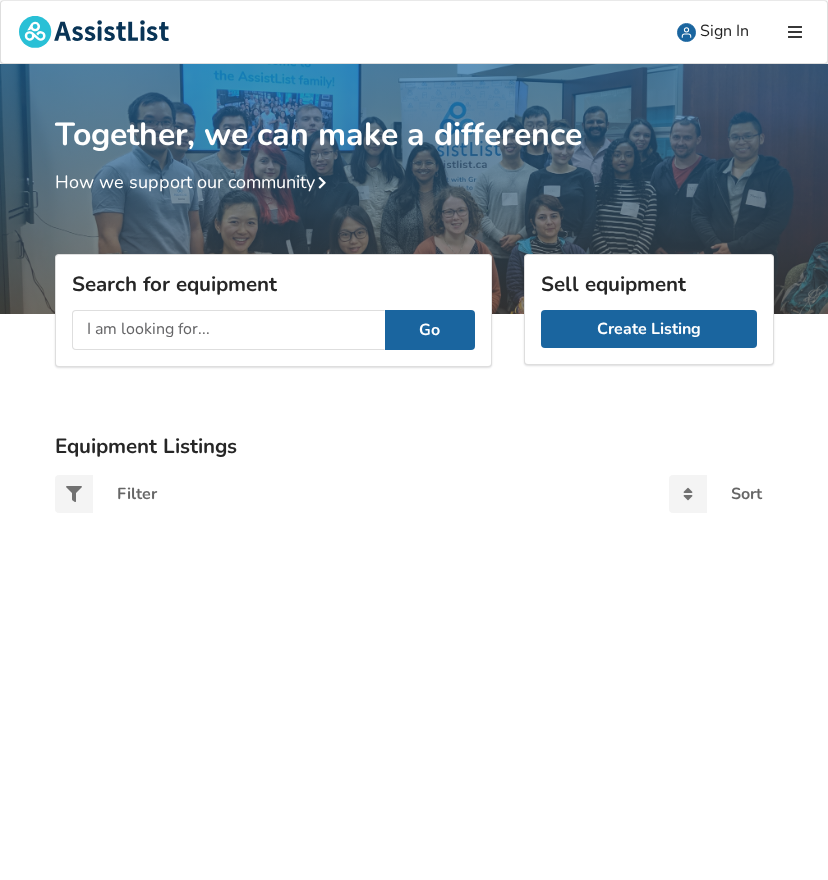 scroll, scrollTop: 0, scrollLeft: 0, axis: both 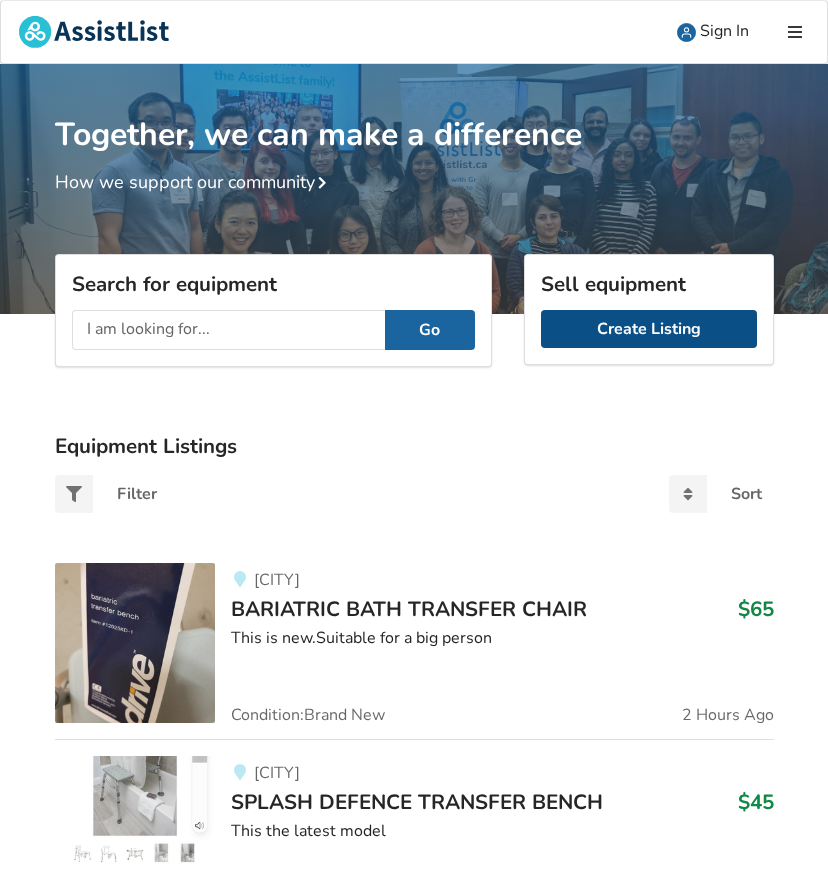 click on "Create Listing" at bounding box center [649, 329] 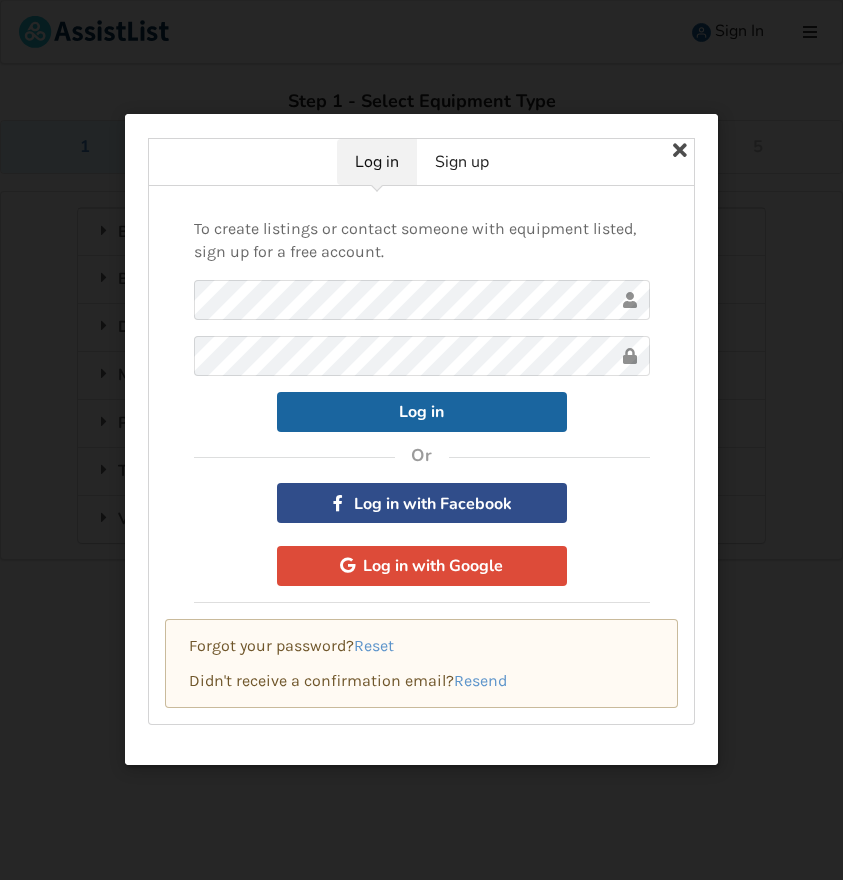 click on "Log in with Facebook" at bounding box center (422, 504) 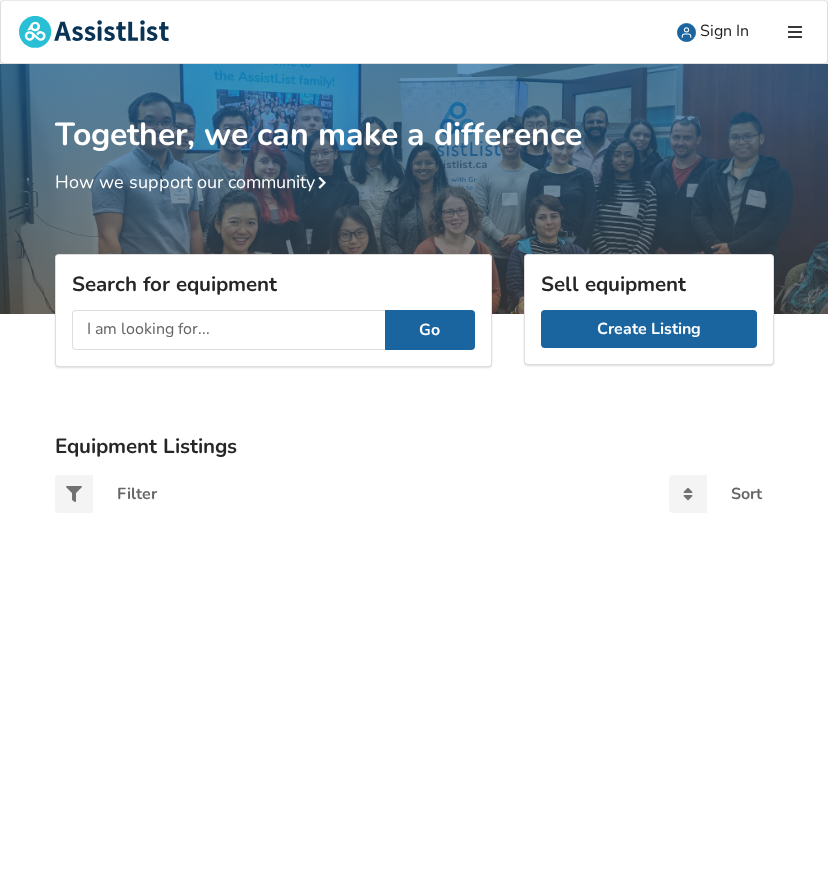 scroll, scrollTop: 0, scrollLeft: 0, axis: both 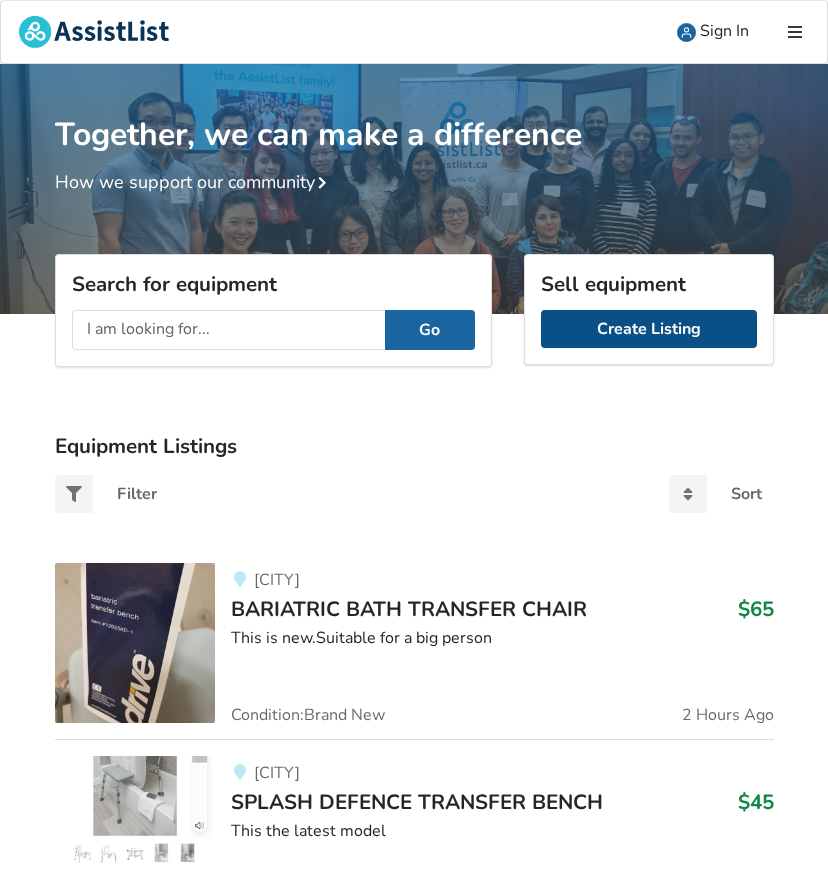 click on "Create Listing" at bounding box center [649, 329] 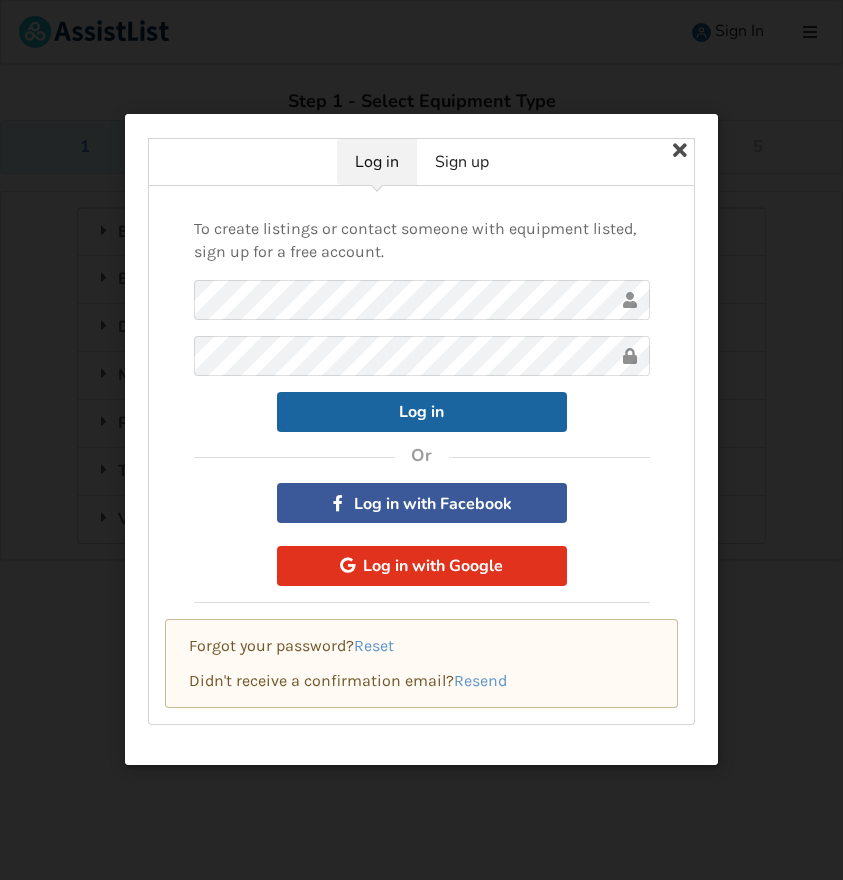 click on "Log in with Google" at bounding box center (422, 566) 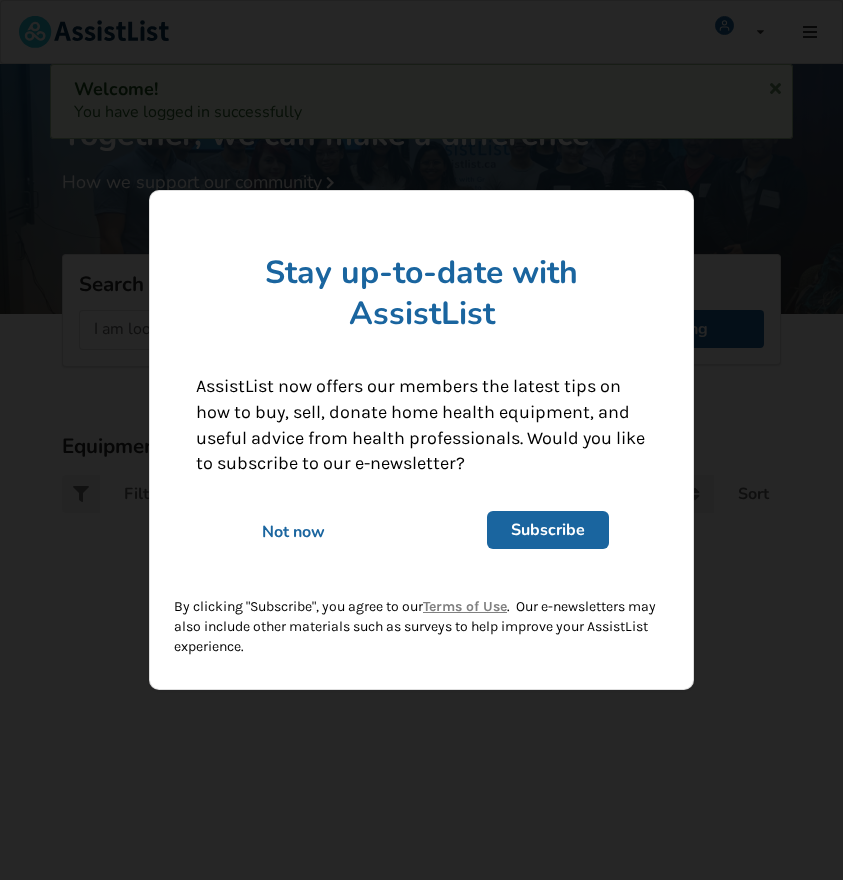 scroll, scrollTop: 0, scrollLeft: 0, axis: both 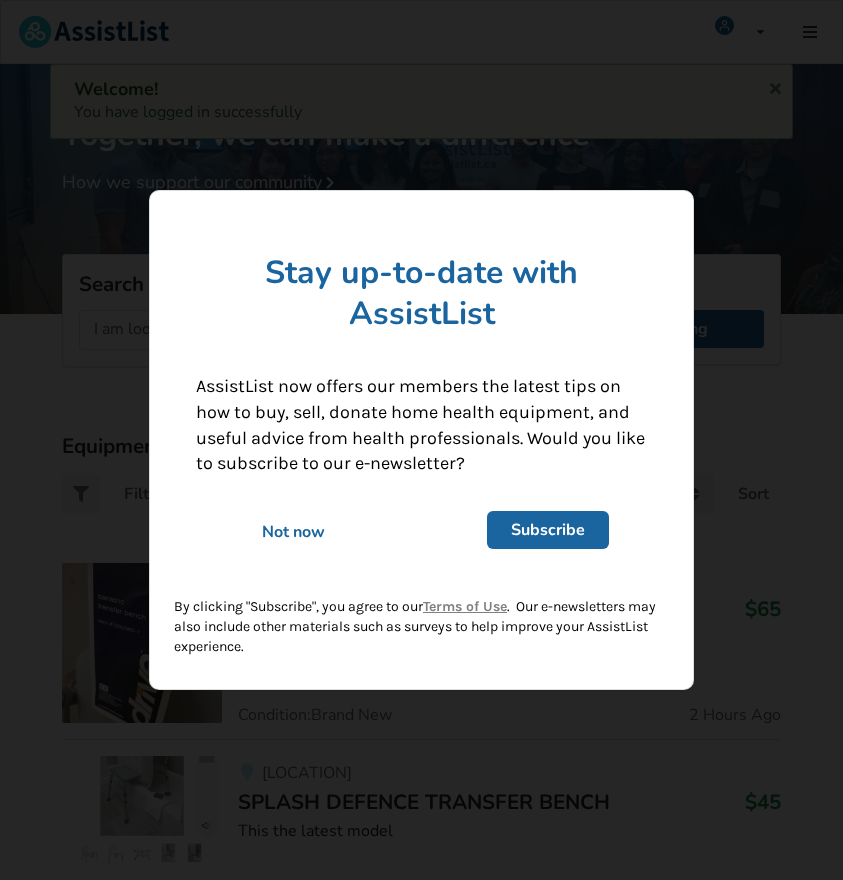 click on "Not now" at bounding box center [294, 532] 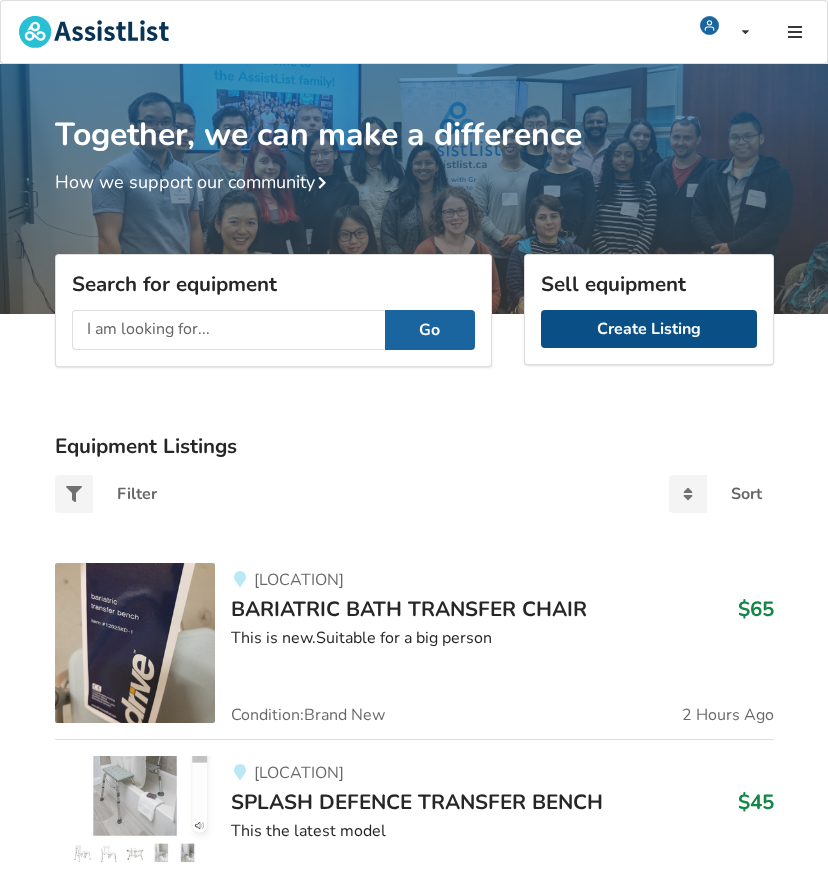 click on "Create Listing" at bounding box center (649, 329) 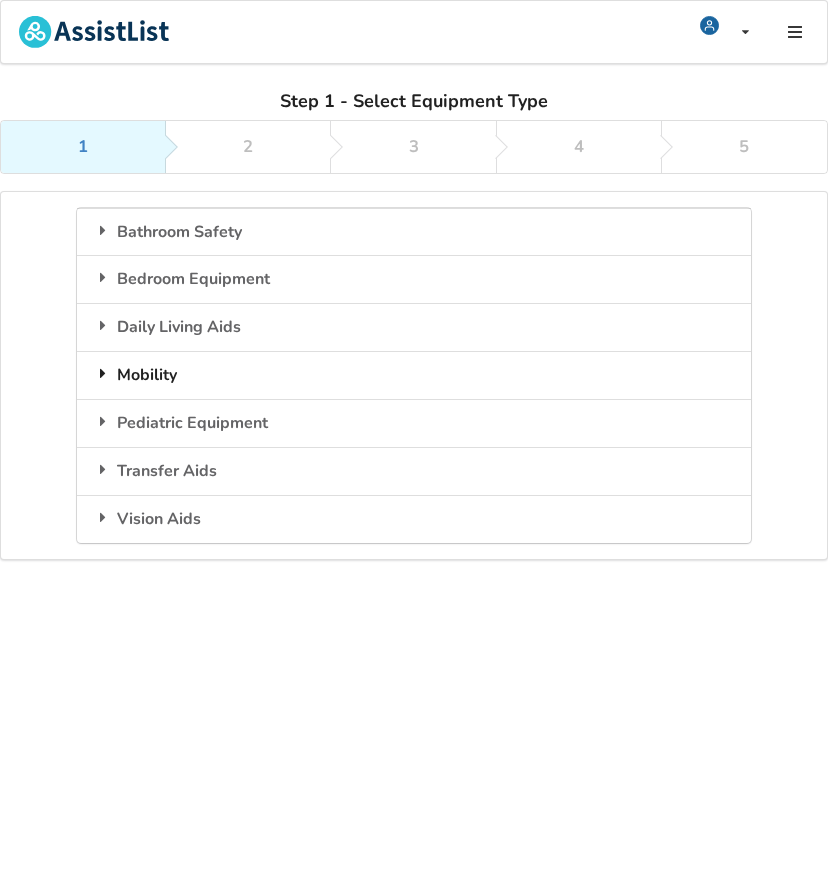 click on "Mobility" at bounding box center (414, 375) 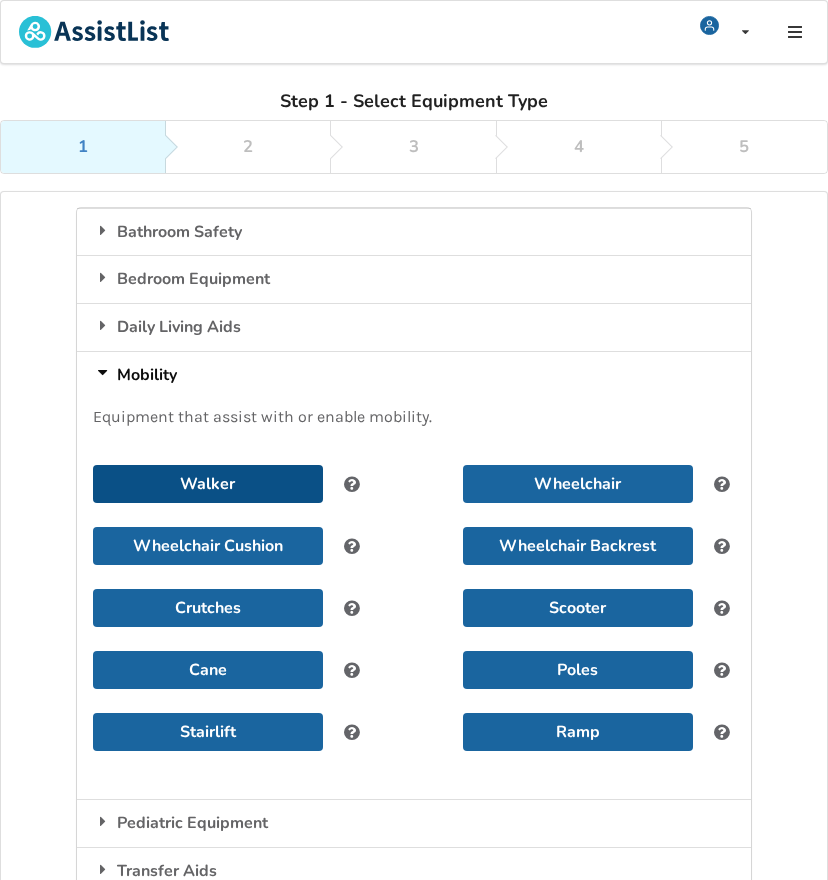 click on "Walker" at bounding box center (208, 484) 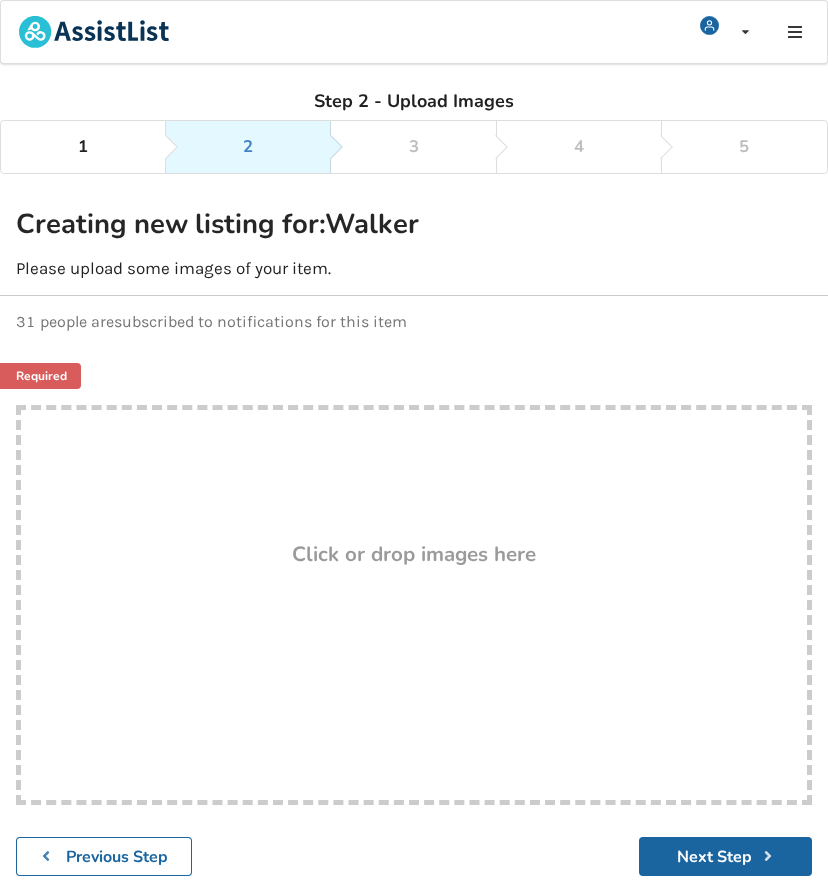 click on "Drop here! Click or drop images here" at bounding box center [414, 605] 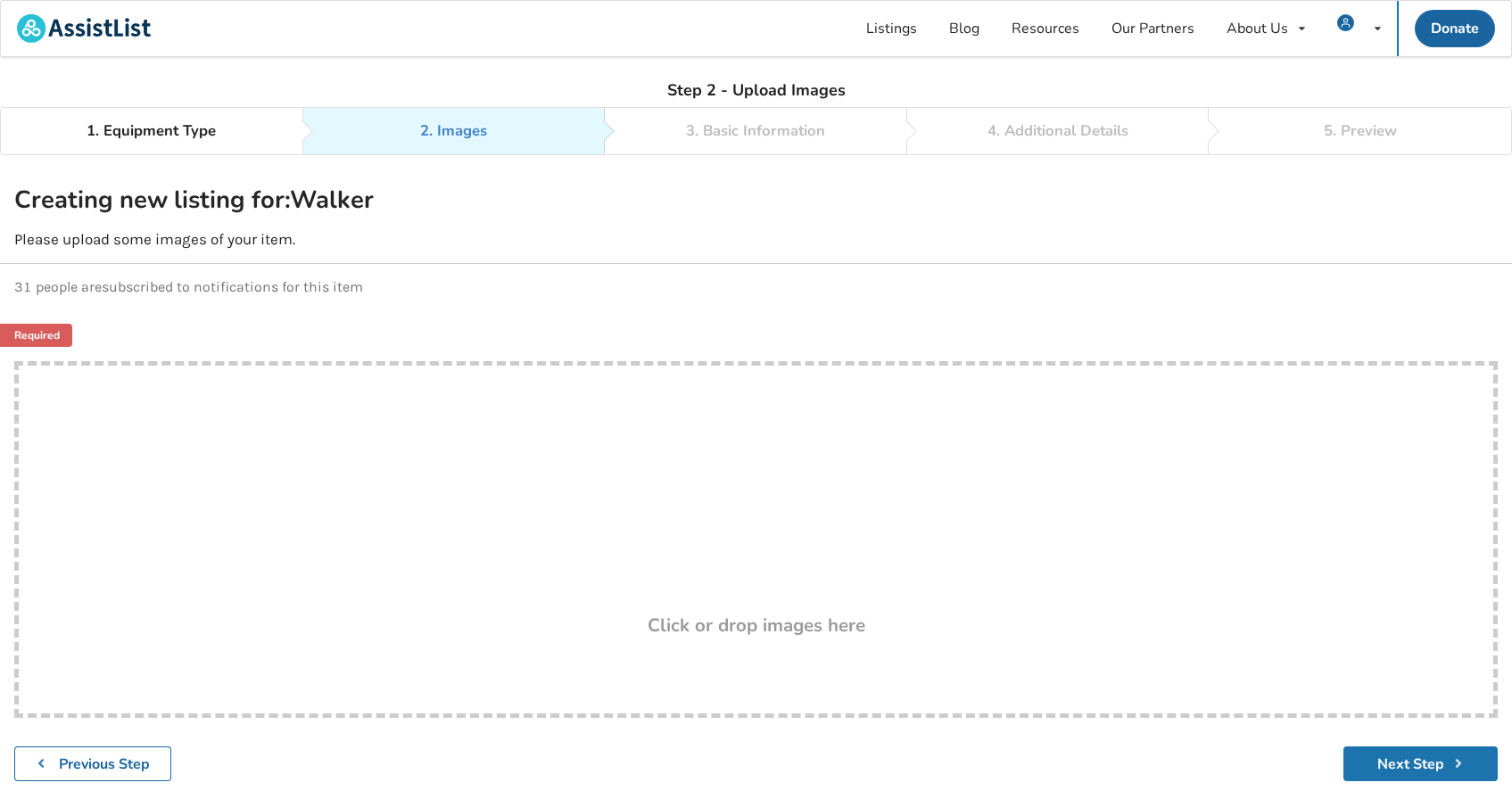 type on "C:\fakepath\PHOTO-2025-03-30-18-52-32.jpeg" 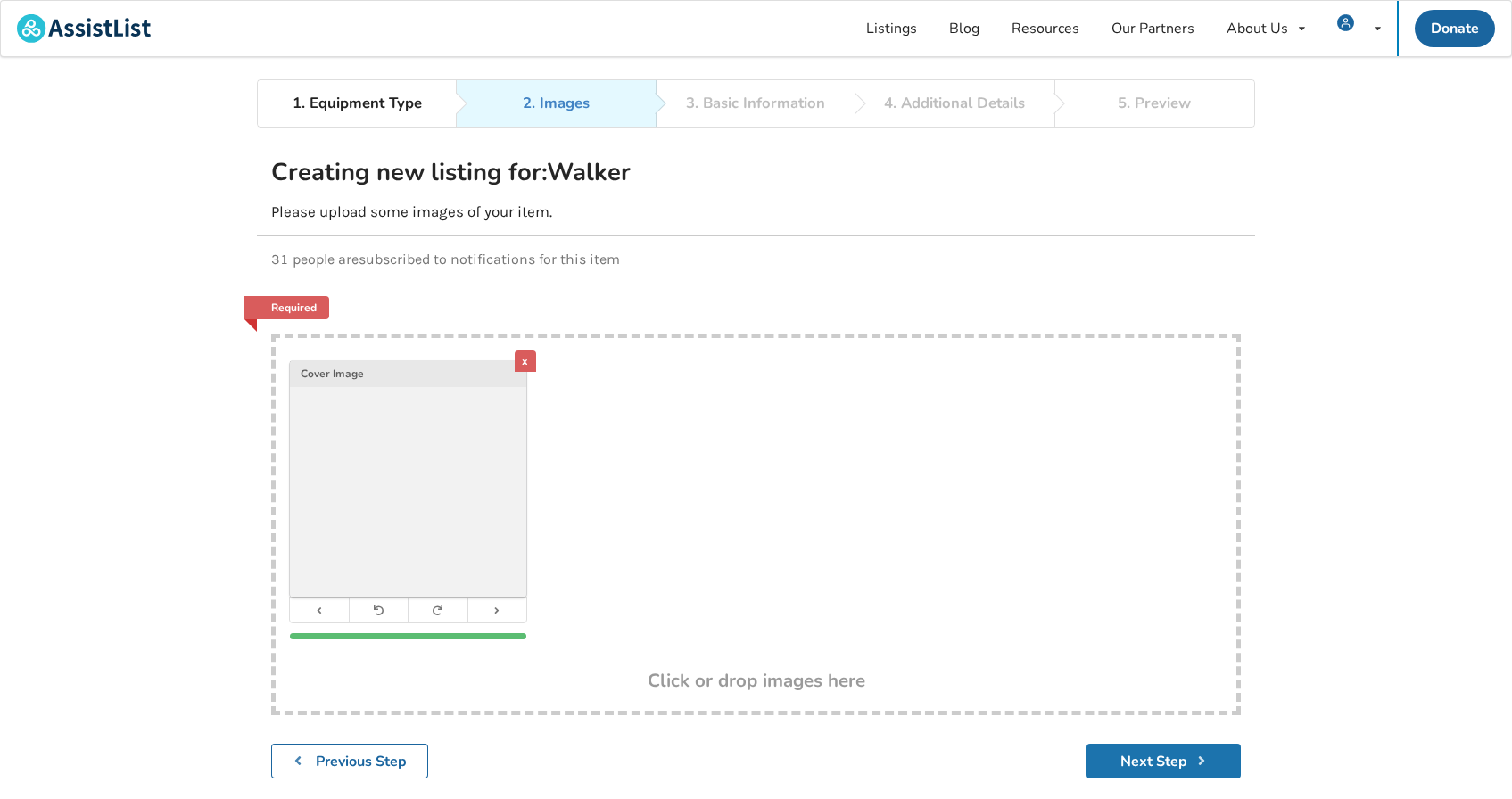 click on "Next Step" at bounding box center [1163, 761] 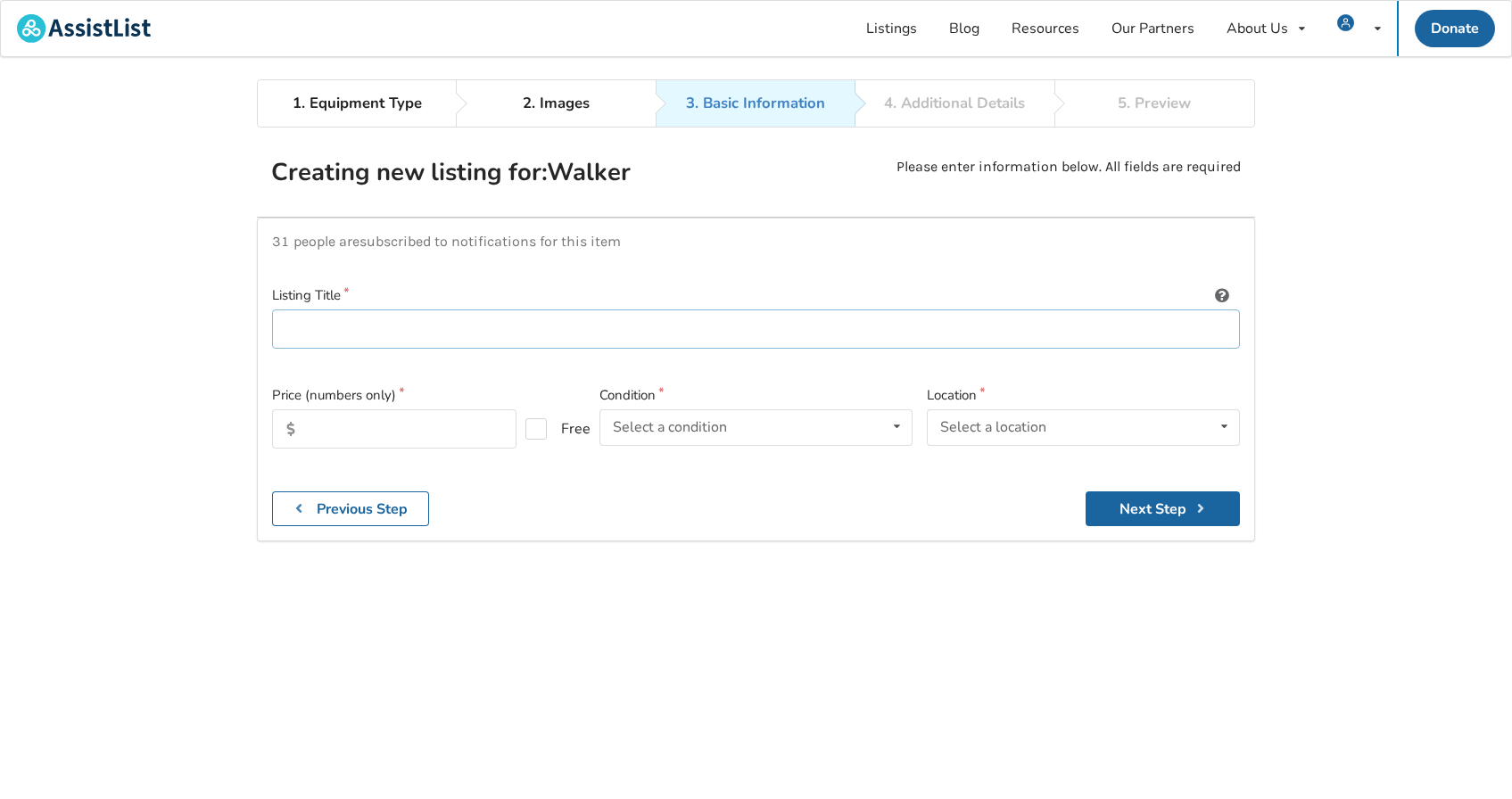 click at bounding box center (756, 329) 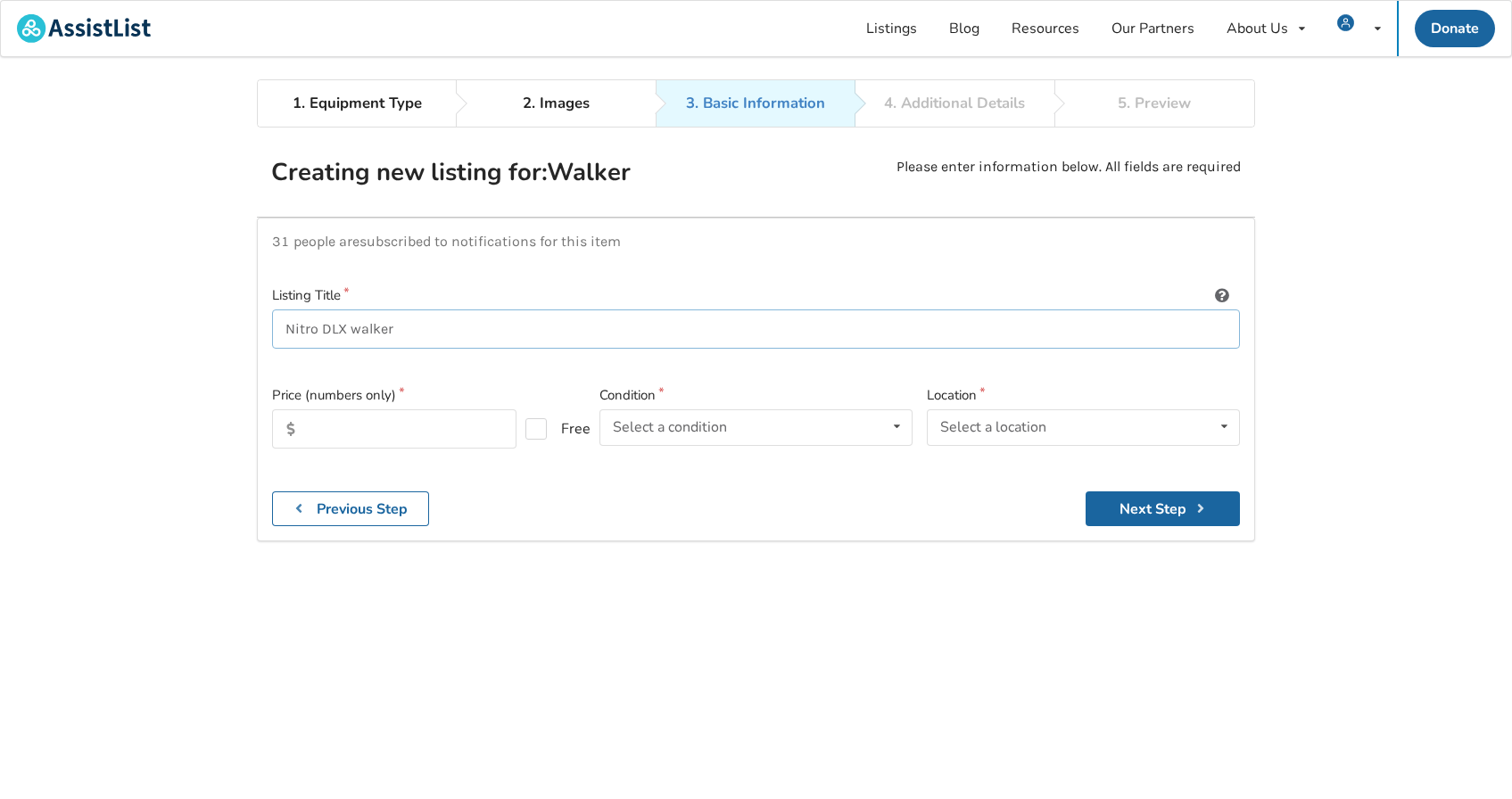 type on "Nitro DLX walker" 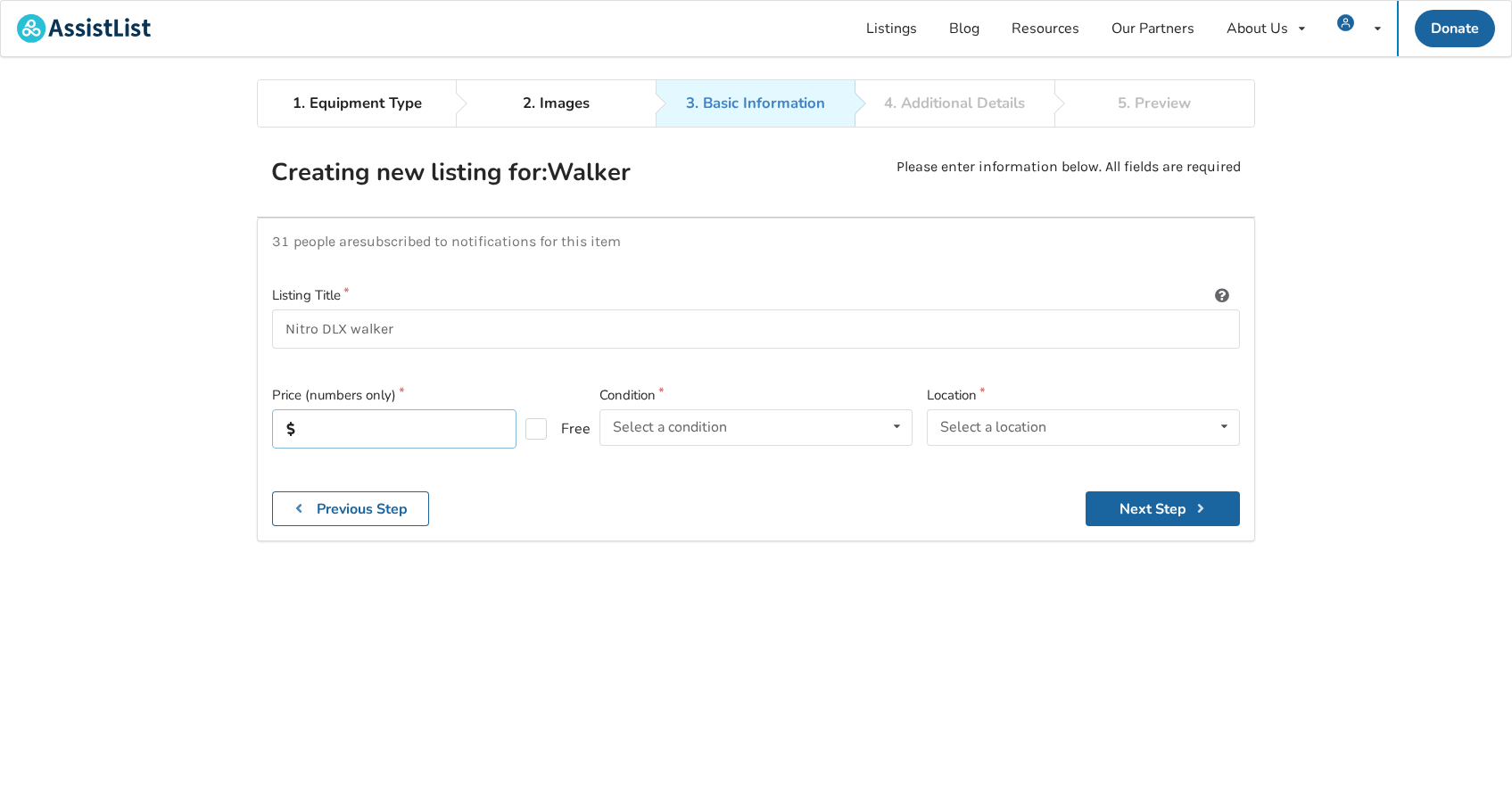 click at bounding box center (394, 429) 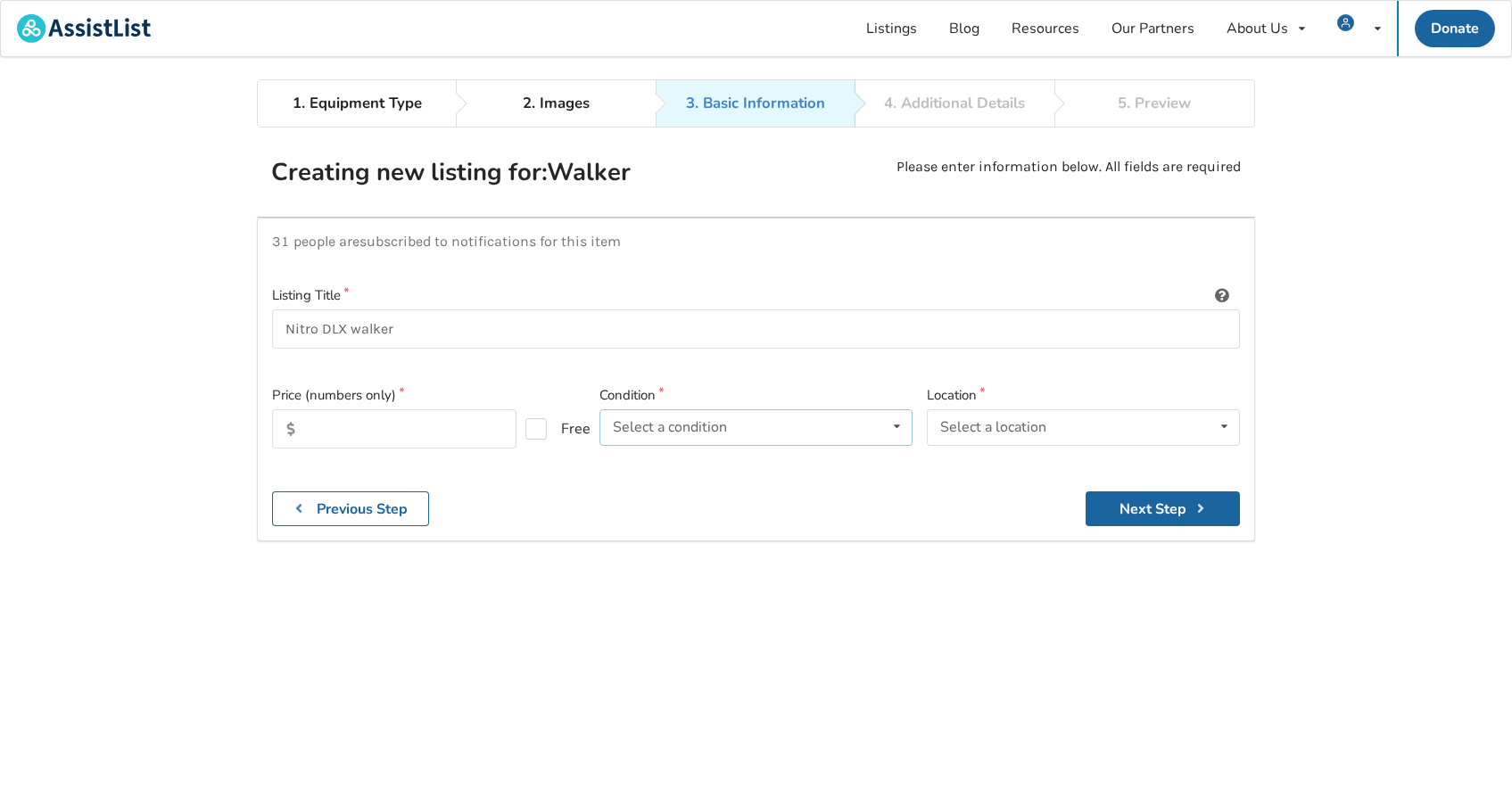 click on "Select a condition" at bounding box center [670, 427] 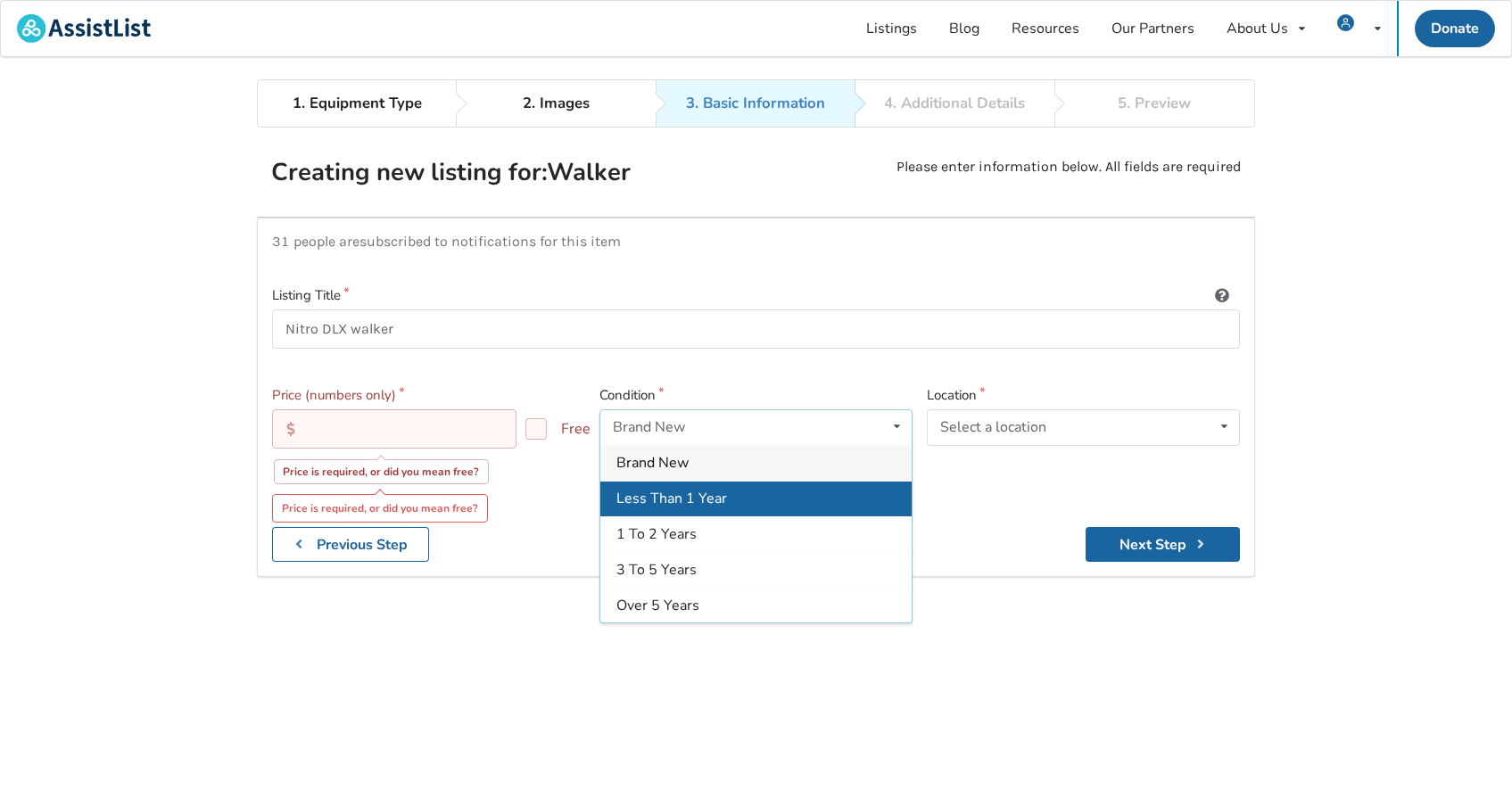 click on "Less Than 1 Year" at bounding box center [672, 498] 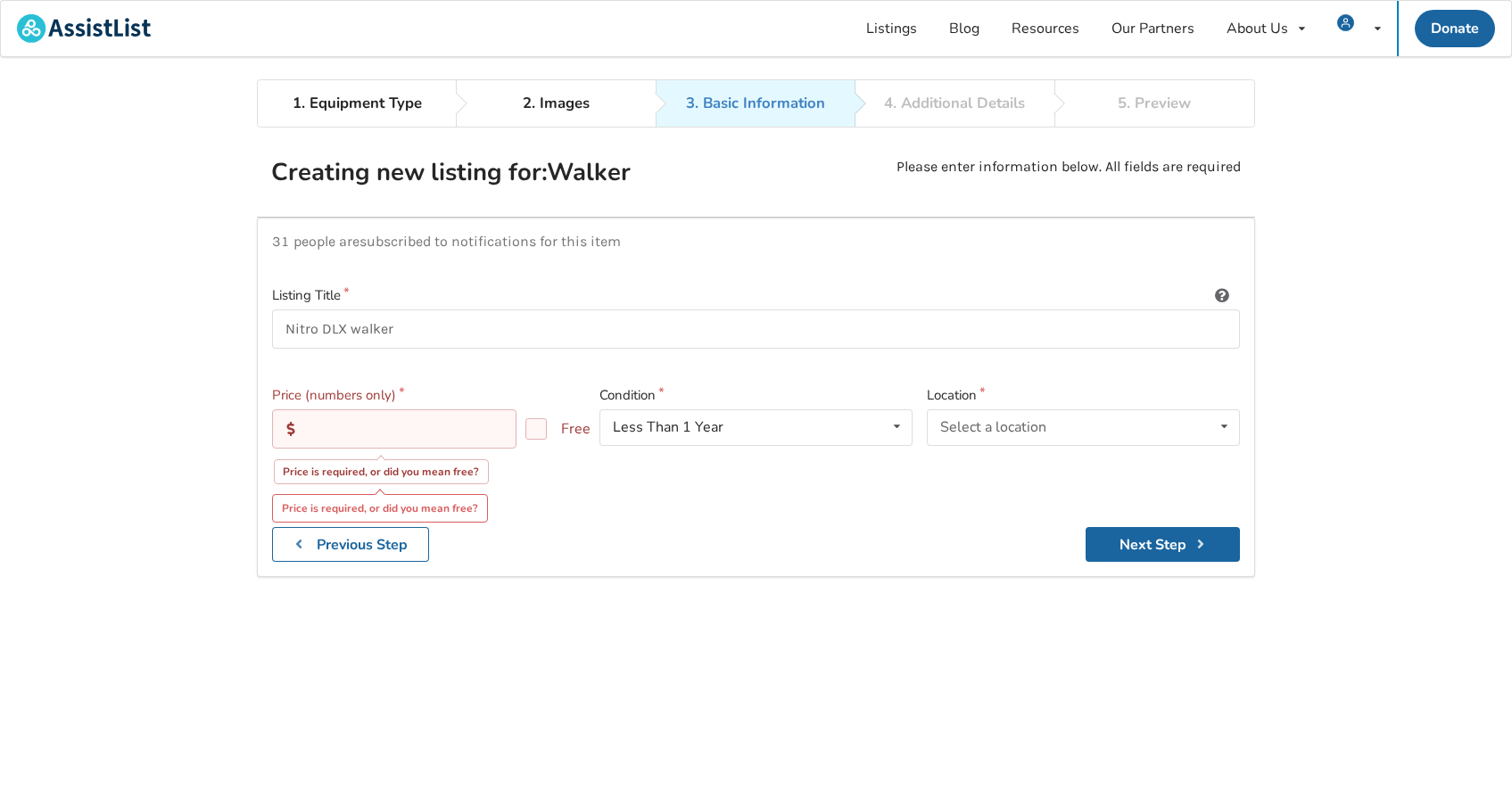 click at bounding box center [394, 429] 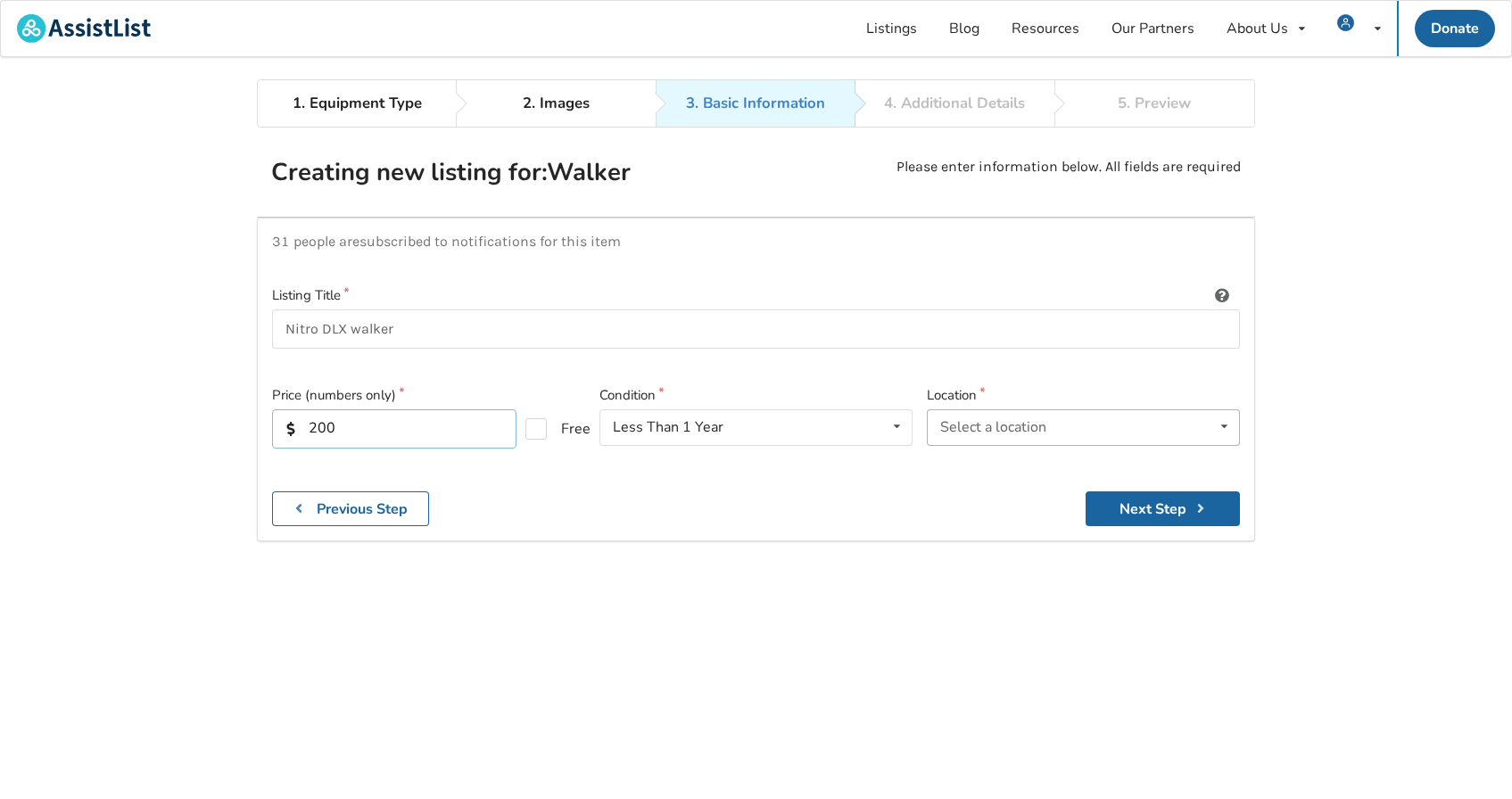 type on "200" 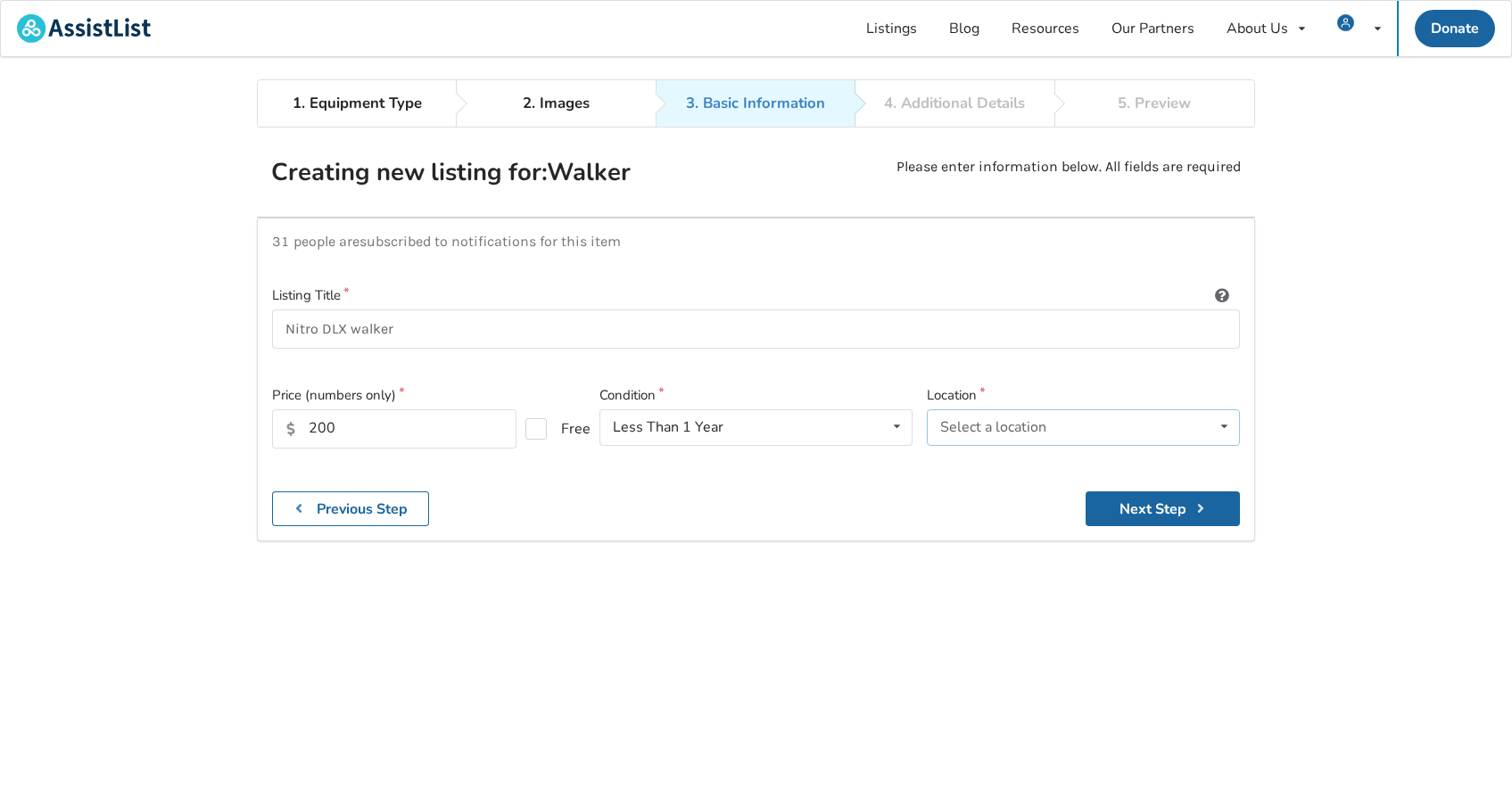 click on "Select a location" at bounding box center [993, 427] 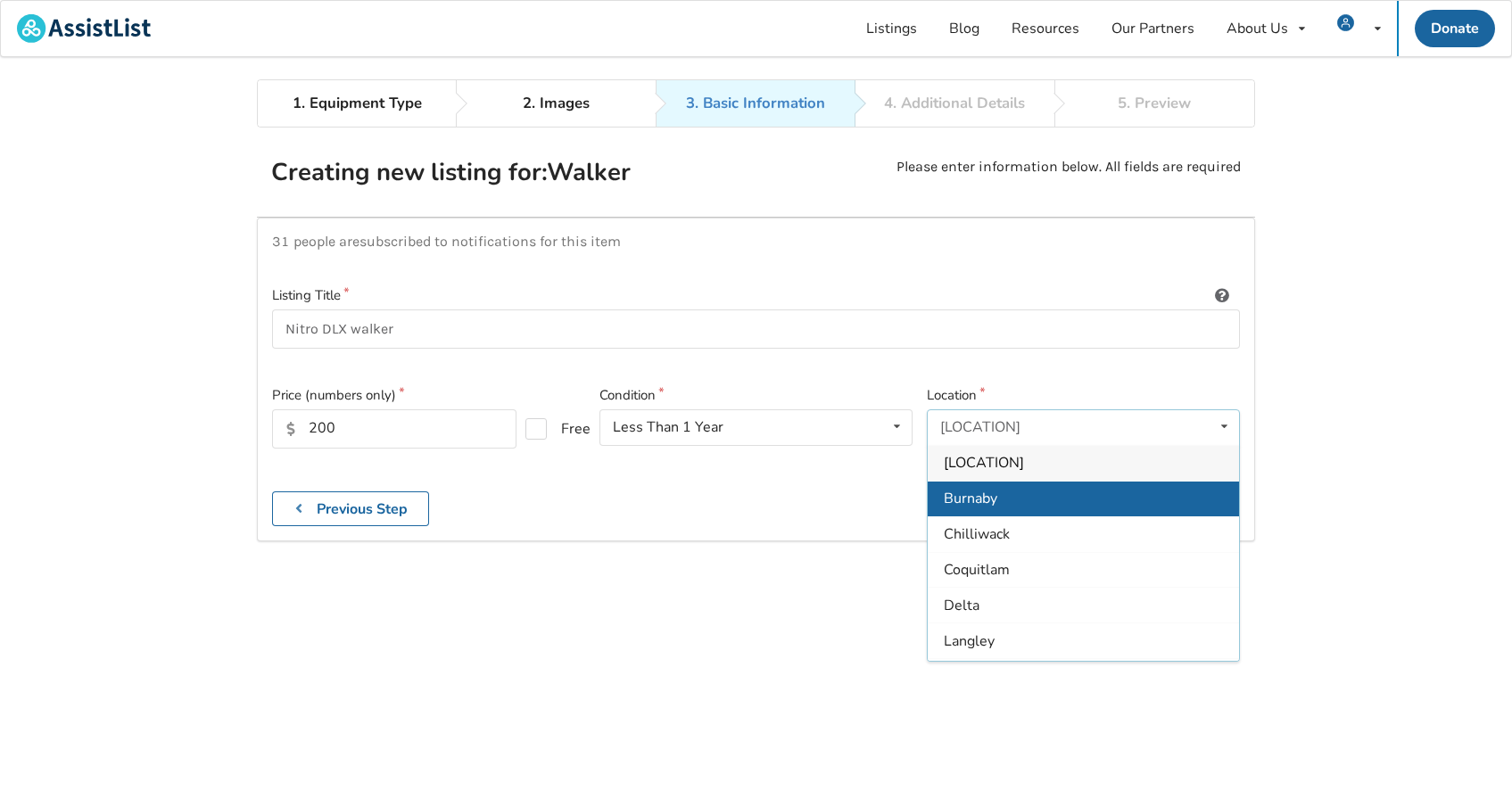 click on "Burnaby" at bounding box center (1083, 498) 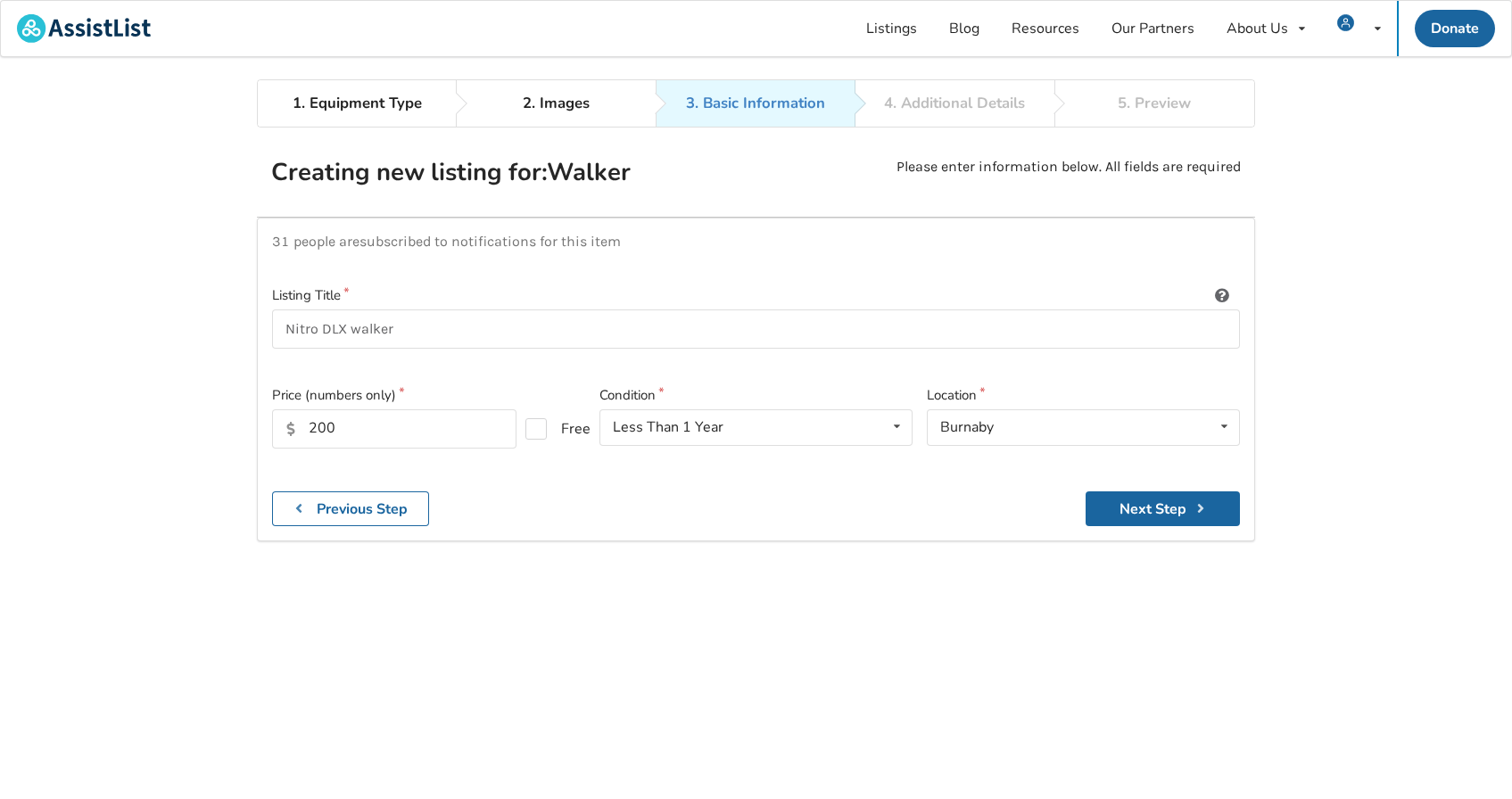 click on "31   people are  subscribed to notifications for this item Listing Title Nitro DLX walker Price (numbers only) 200 Free Condition Less Than 1 Year Brand New Less Than 1 Year 1 To 2 Years 3 To 5 Years Over 5 Years Location Burnaby Abbotsford Burnaby Chilliwack Coquitlam Delta Langley Maple Ridge Mission New Westminster Northern Interior BC North Vancouver Northwest BC Pitt Meadows Port Coquitlam Port Moody Richmond Surrey Vancouver West Vancouver White Rock Other   Previous Step     Next Step" at bounding box center (756, 379) 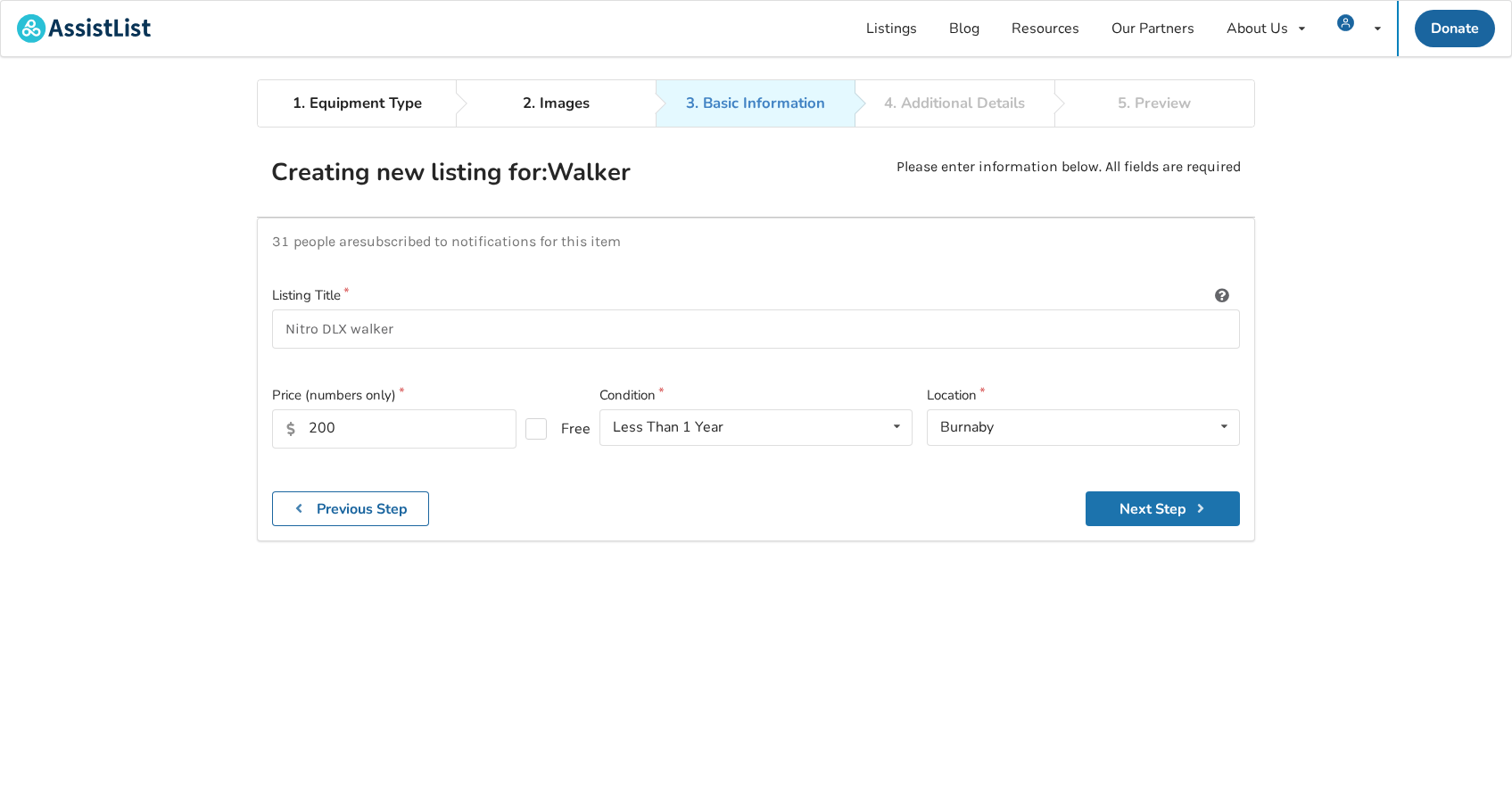 click on "Next Step" at bounding box center [1162, 508] 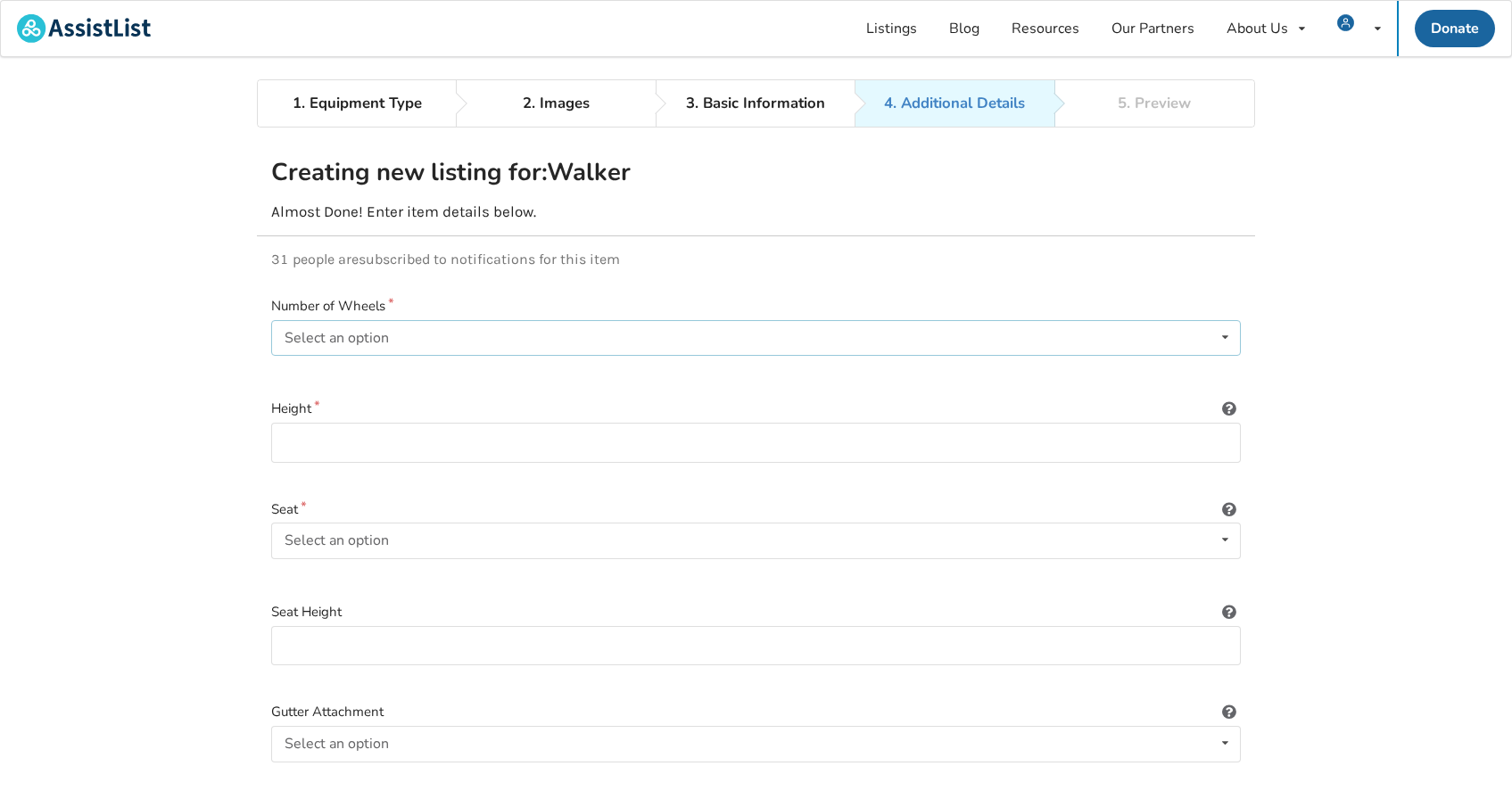 click on "Select an option None 2 3 4" at bounding box center [756, 338] 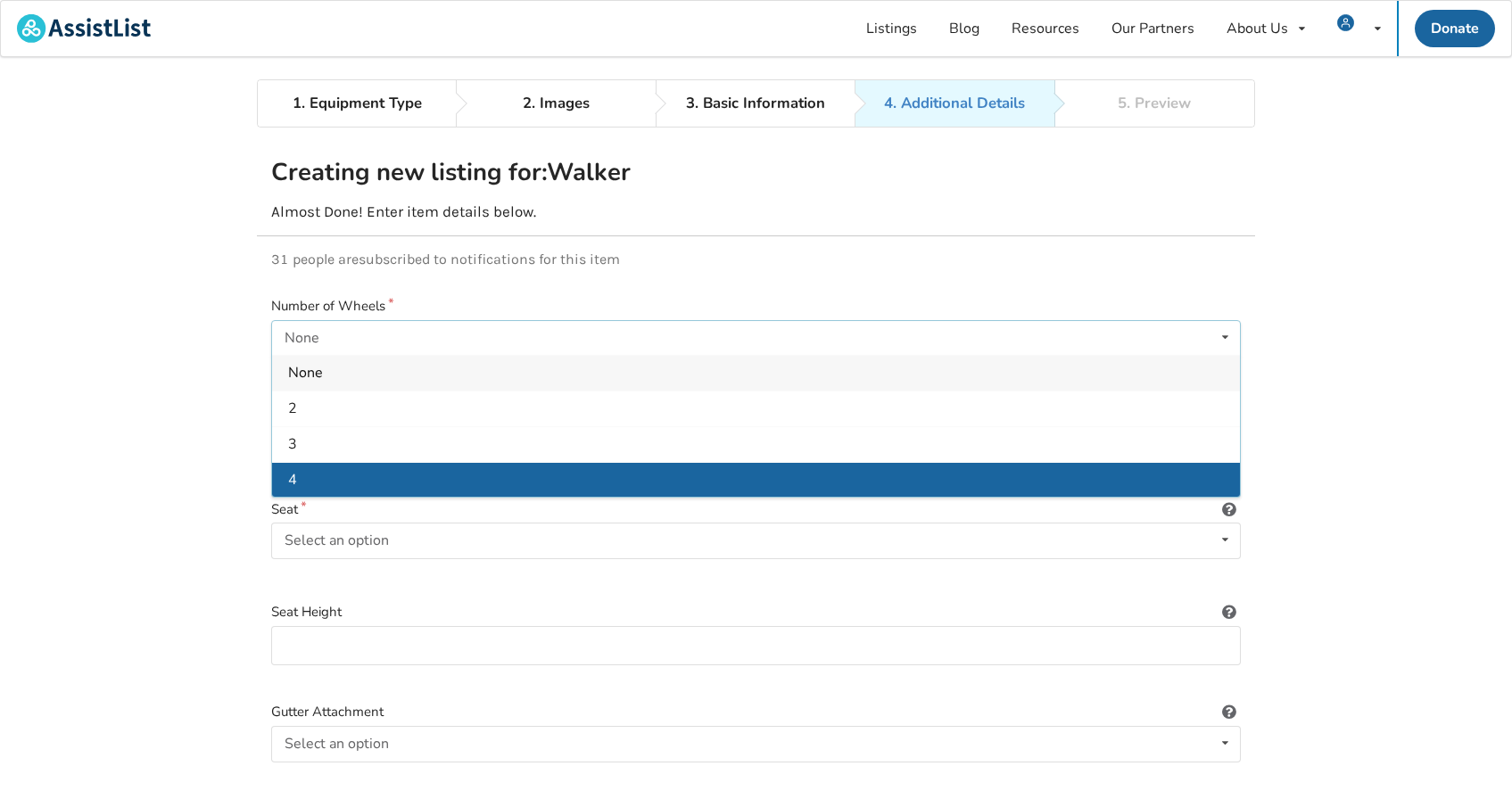 click on "4" at bounding box center [756, 480] 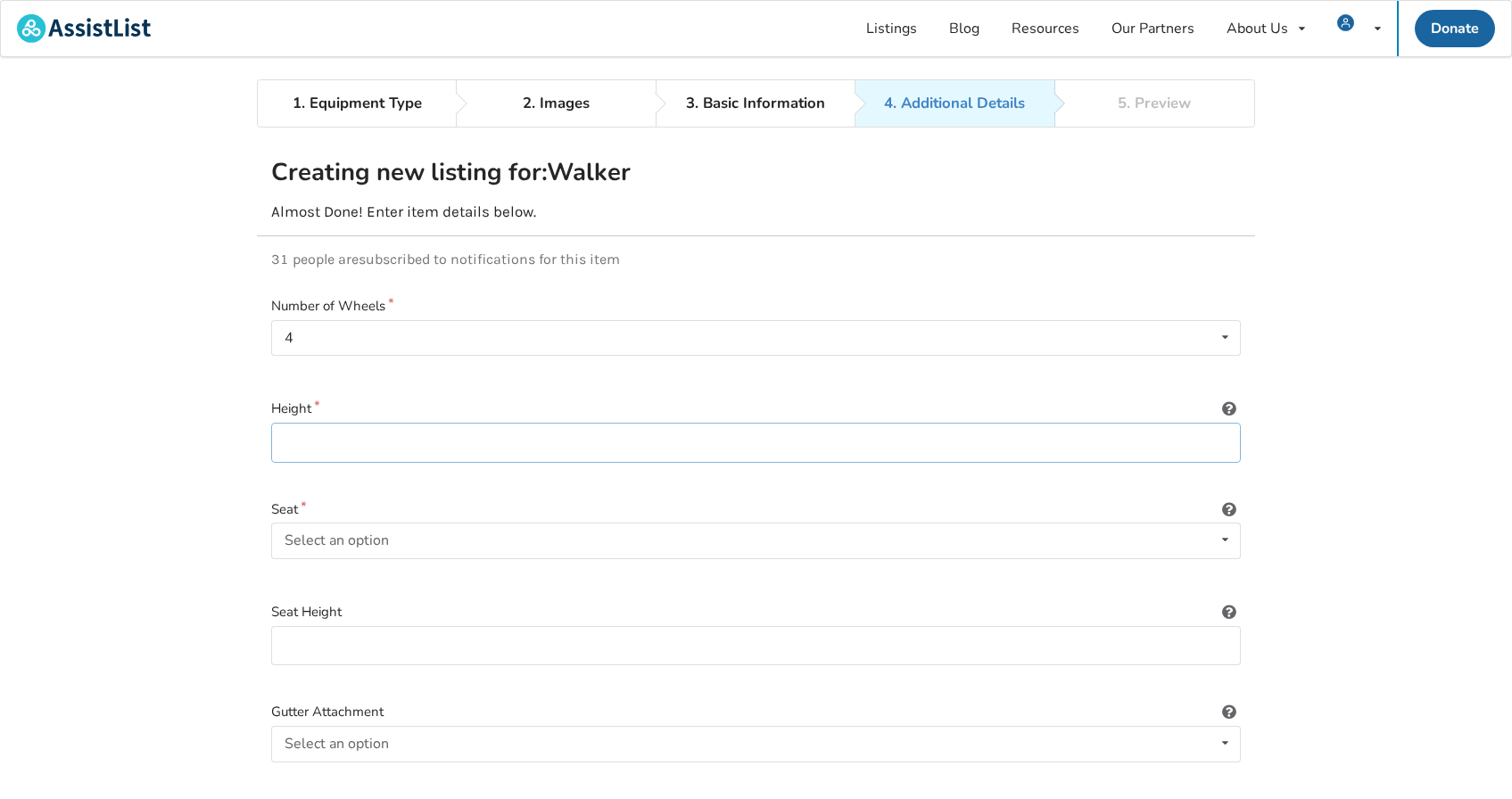 click at bounding box center (756, 442) 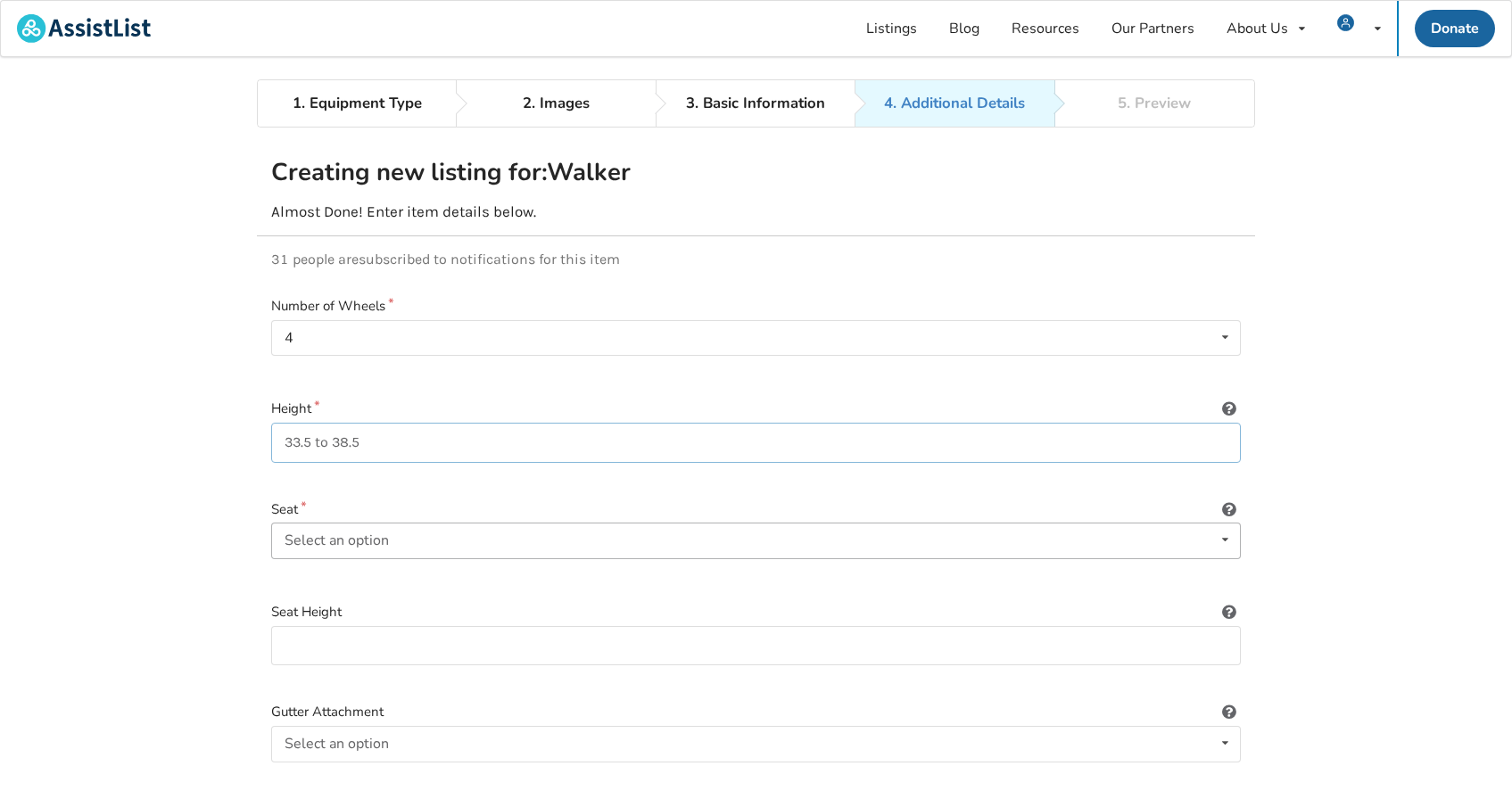 type on "33.5 to 38.5" 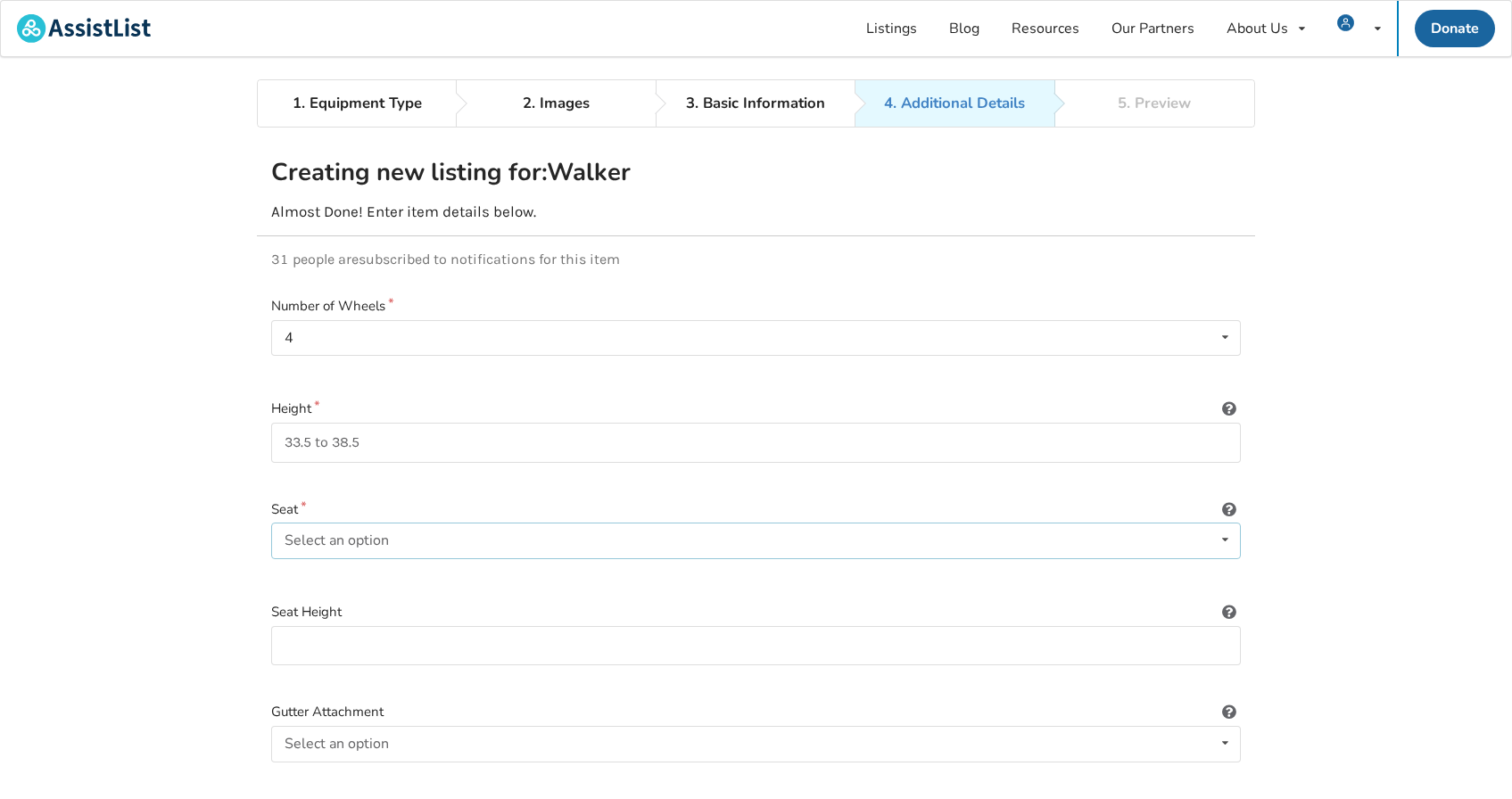 click on "Select an option Included Not included" at bounding box center [756, 540] 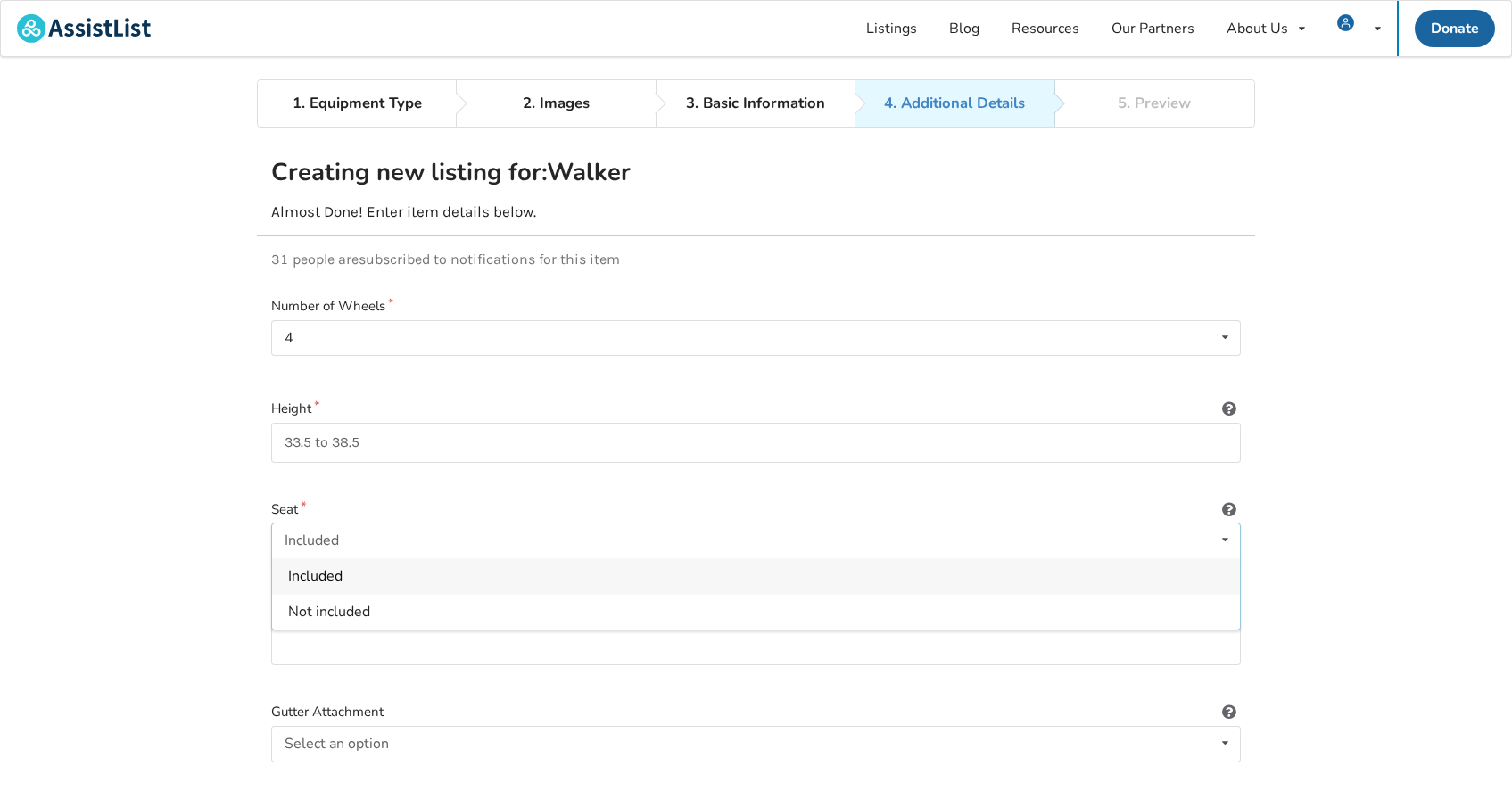 click on "Included" at bounding box center (756, 576) 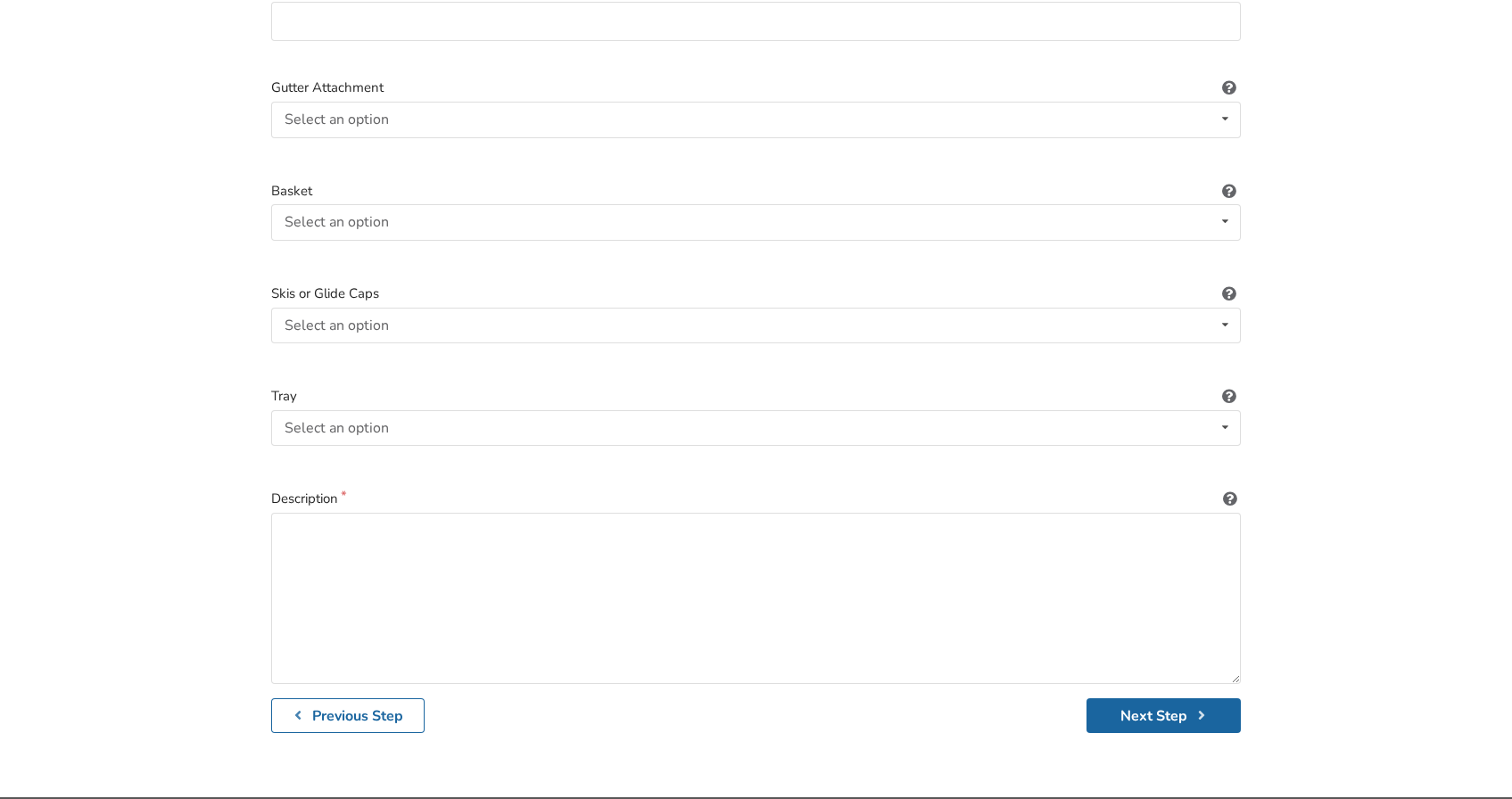 scroll, scrollTop: 625, scrollLeft: 0, axis: vertical 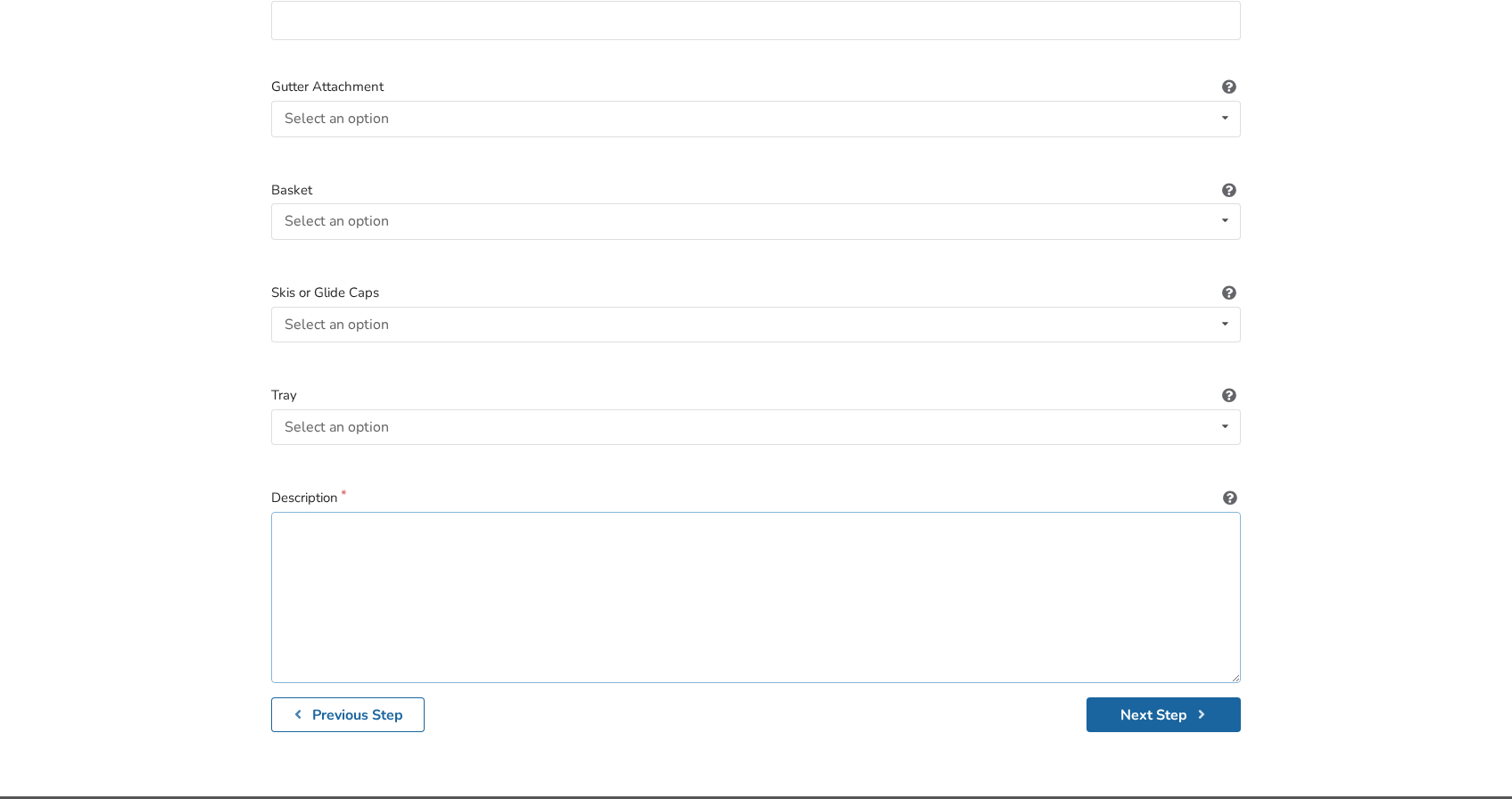 click at bounding box center [756, 597] 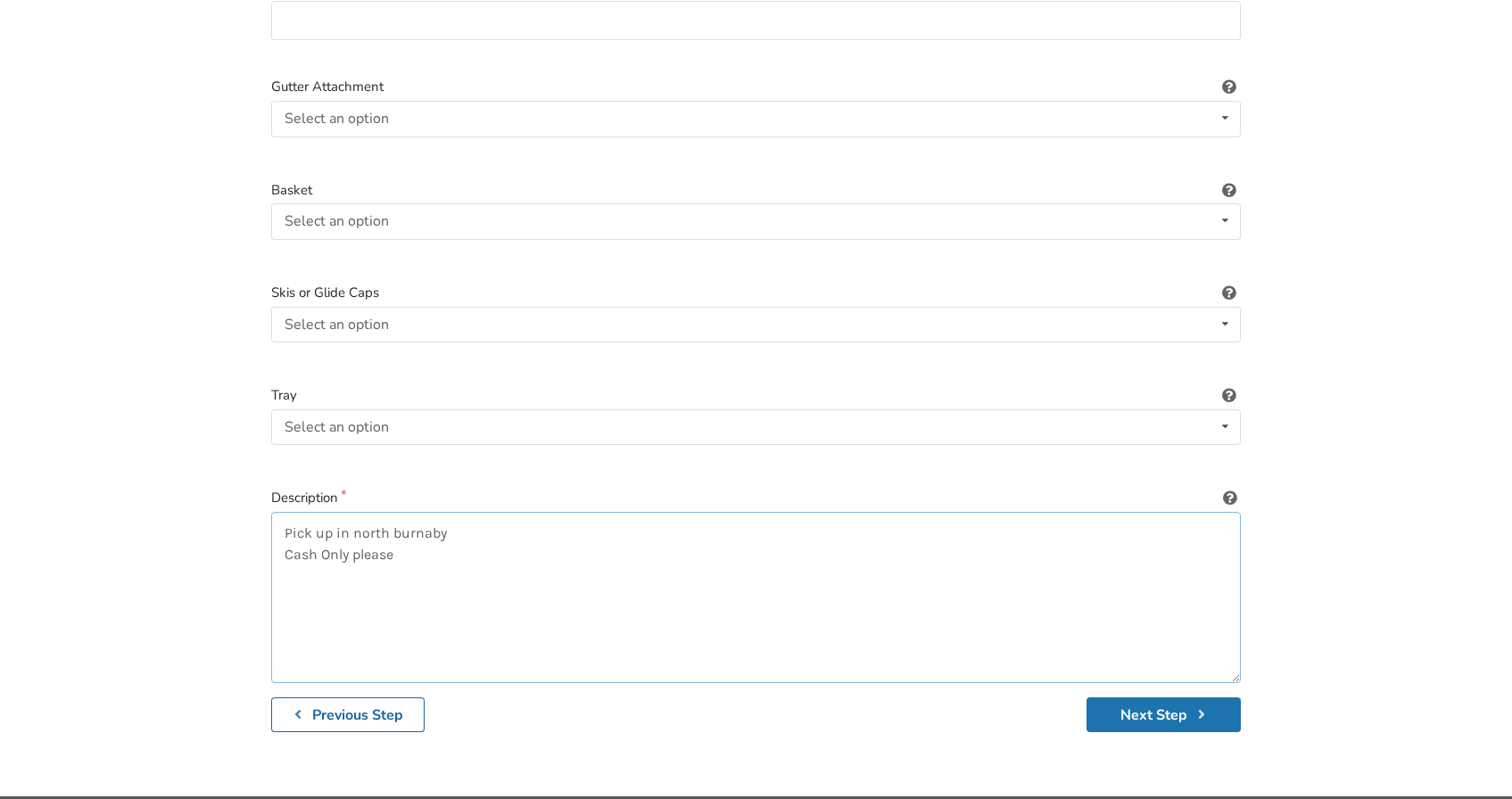 type on "Pick up in north burnaby
Cash Only please" 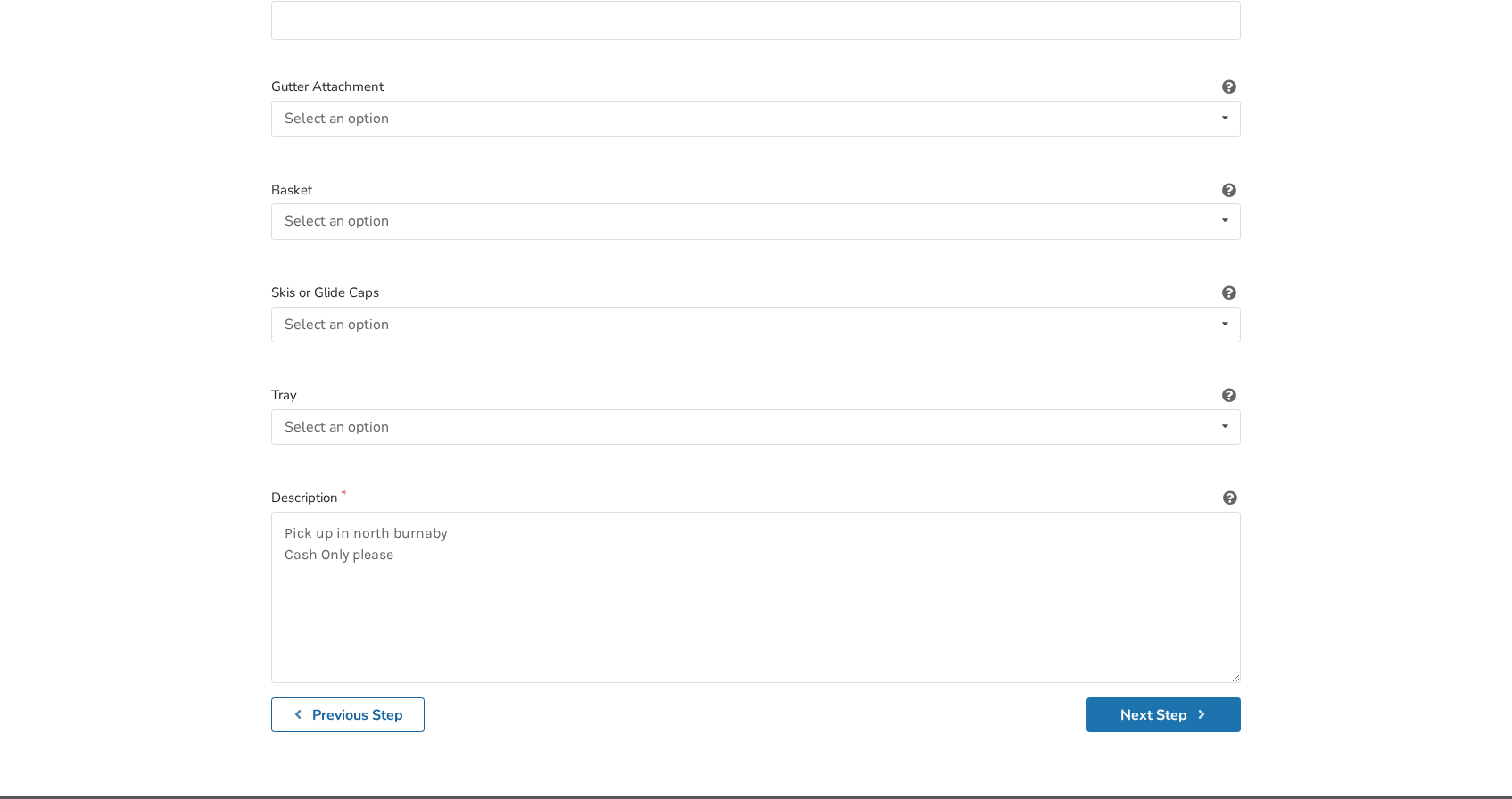 click on "Next Step" at bounding box center [1163, 714] 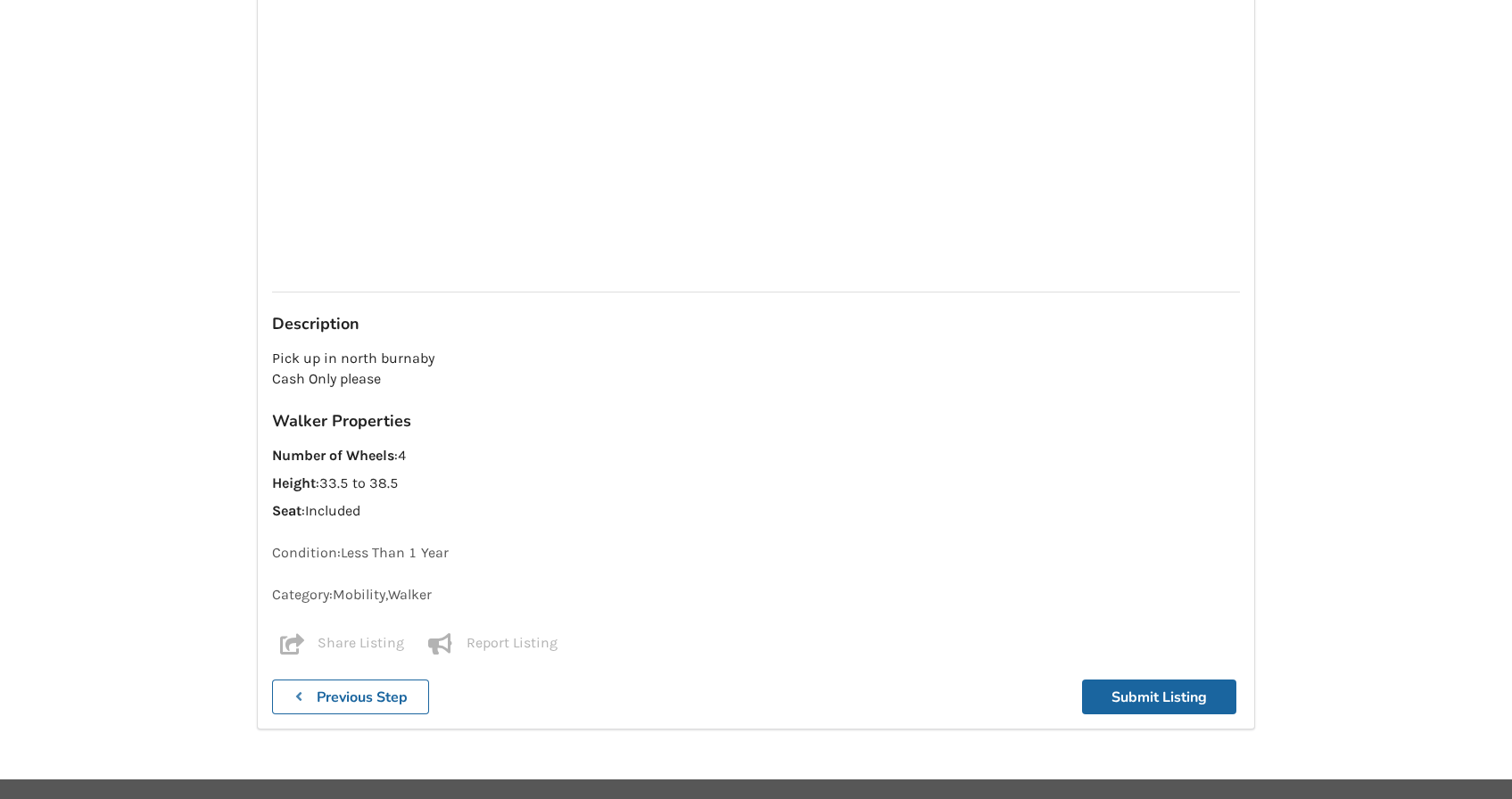 scroll, scrollTop: 1860, scrollLeft: 0, axis: vertical 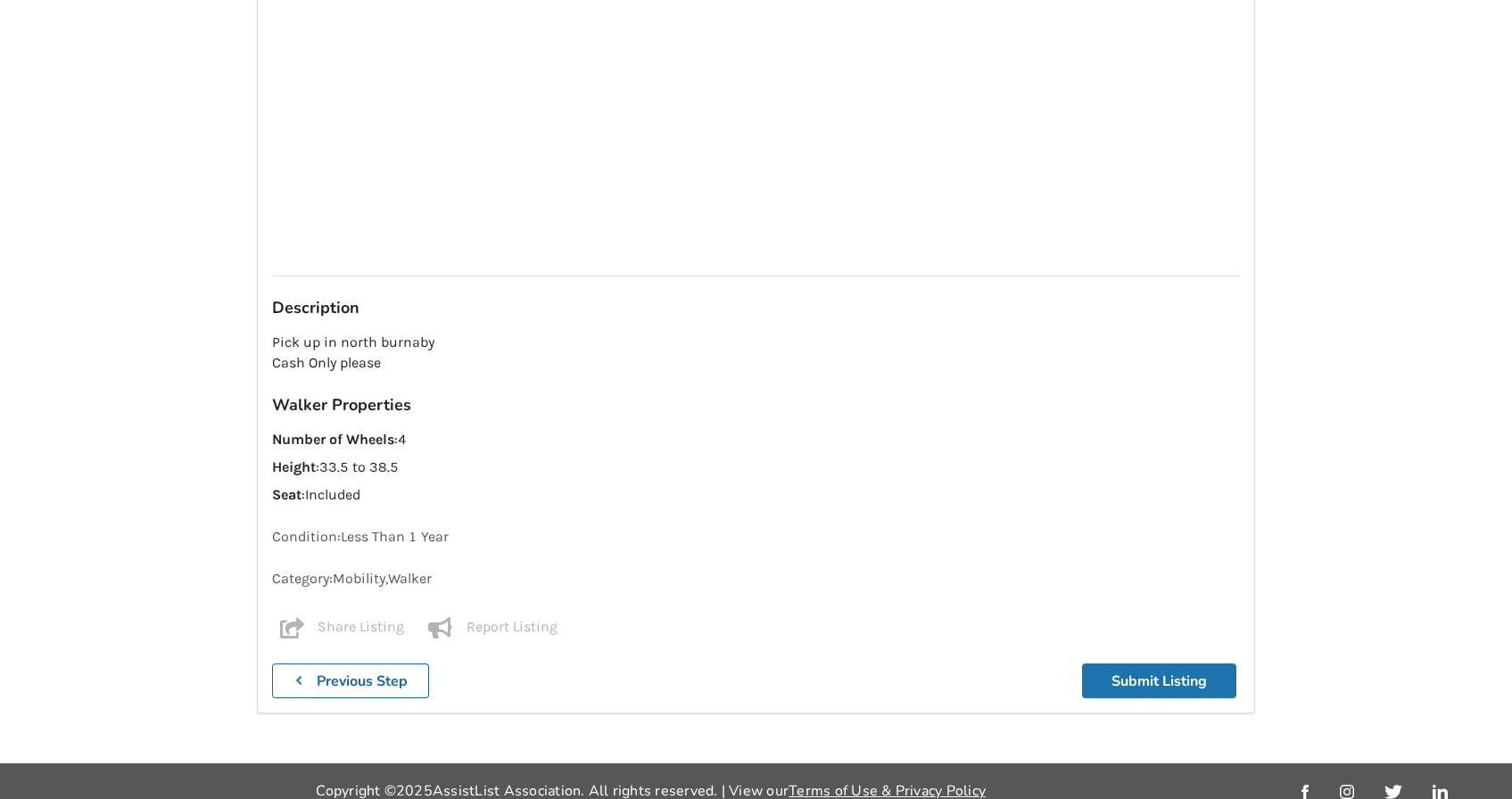 click on "Submit Listing" at bounding box center (1159, 680) 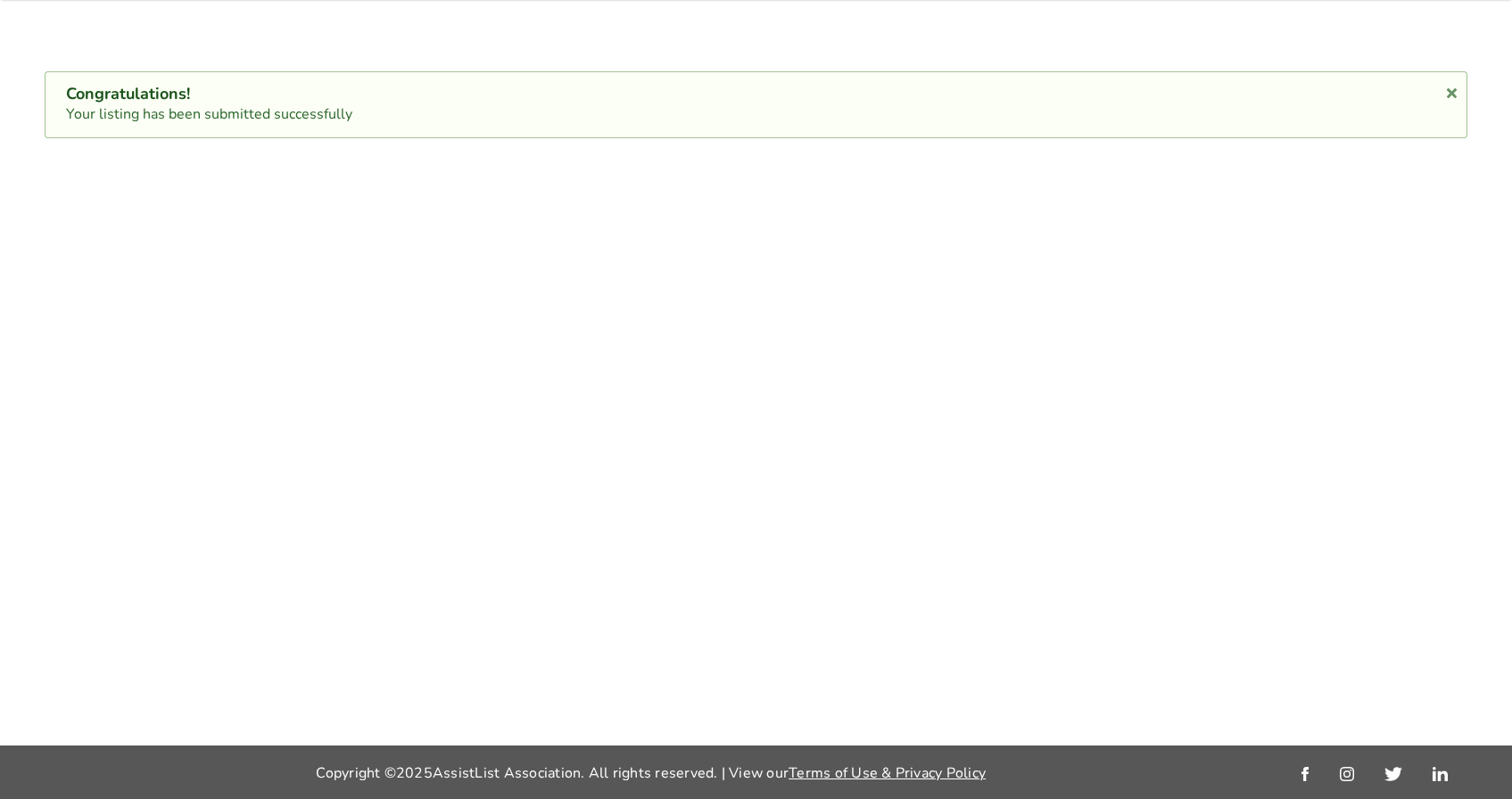 scroll, scrollTop: 0, scrollLeft: 0, axis: both 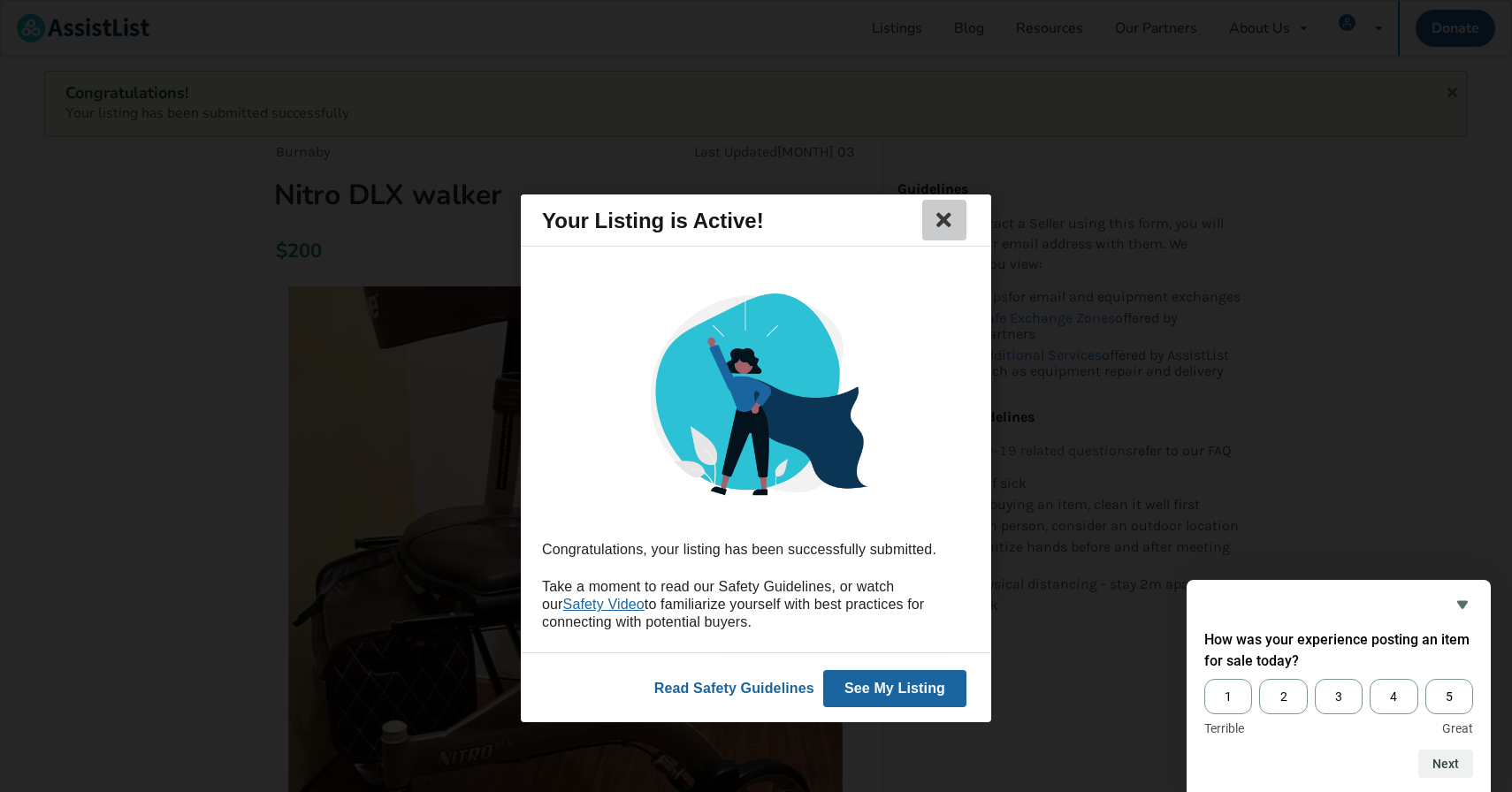 click at bounding box center (944, 220) 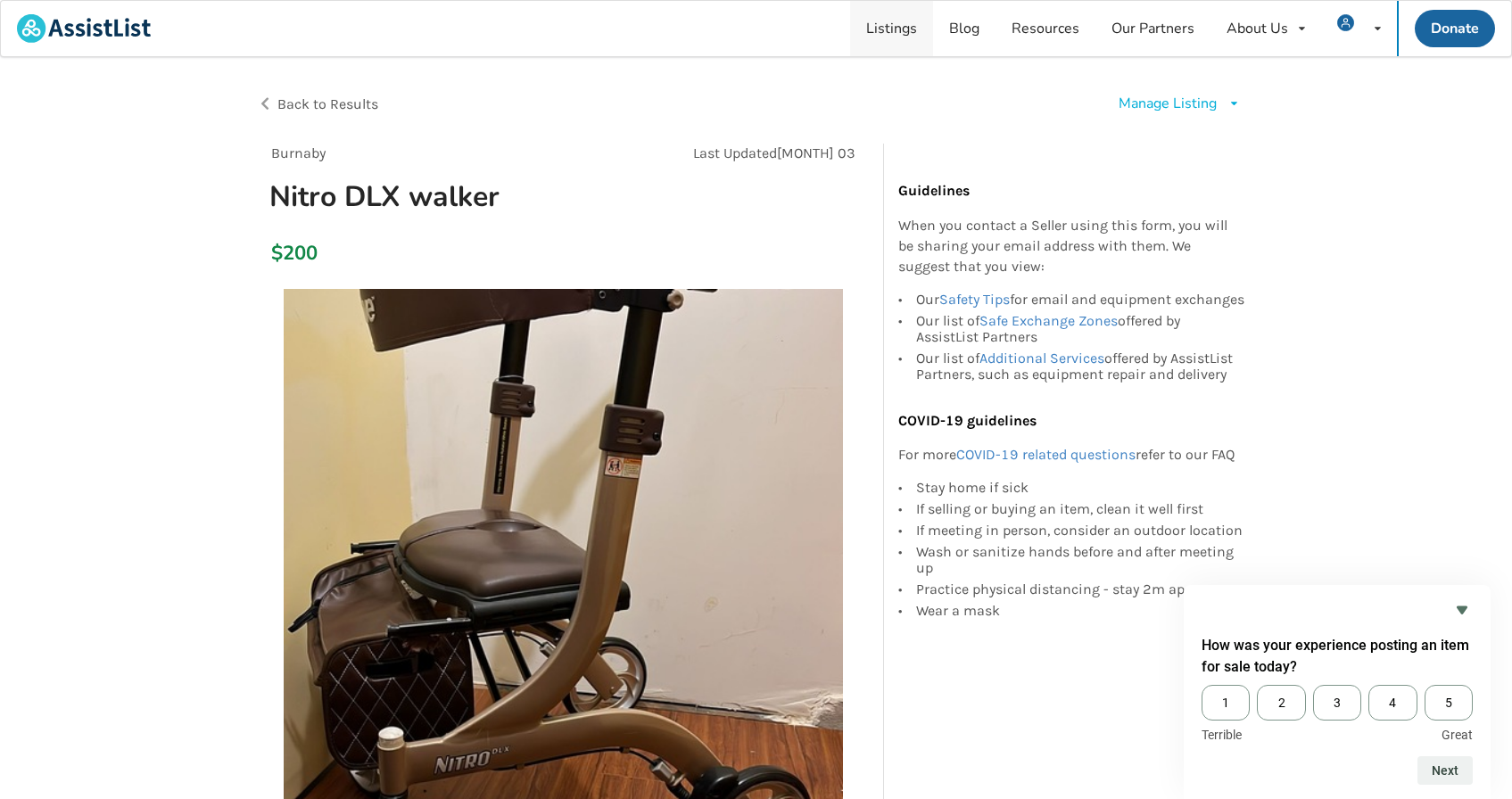 click on "Listings" at bounding box center (891, 29) 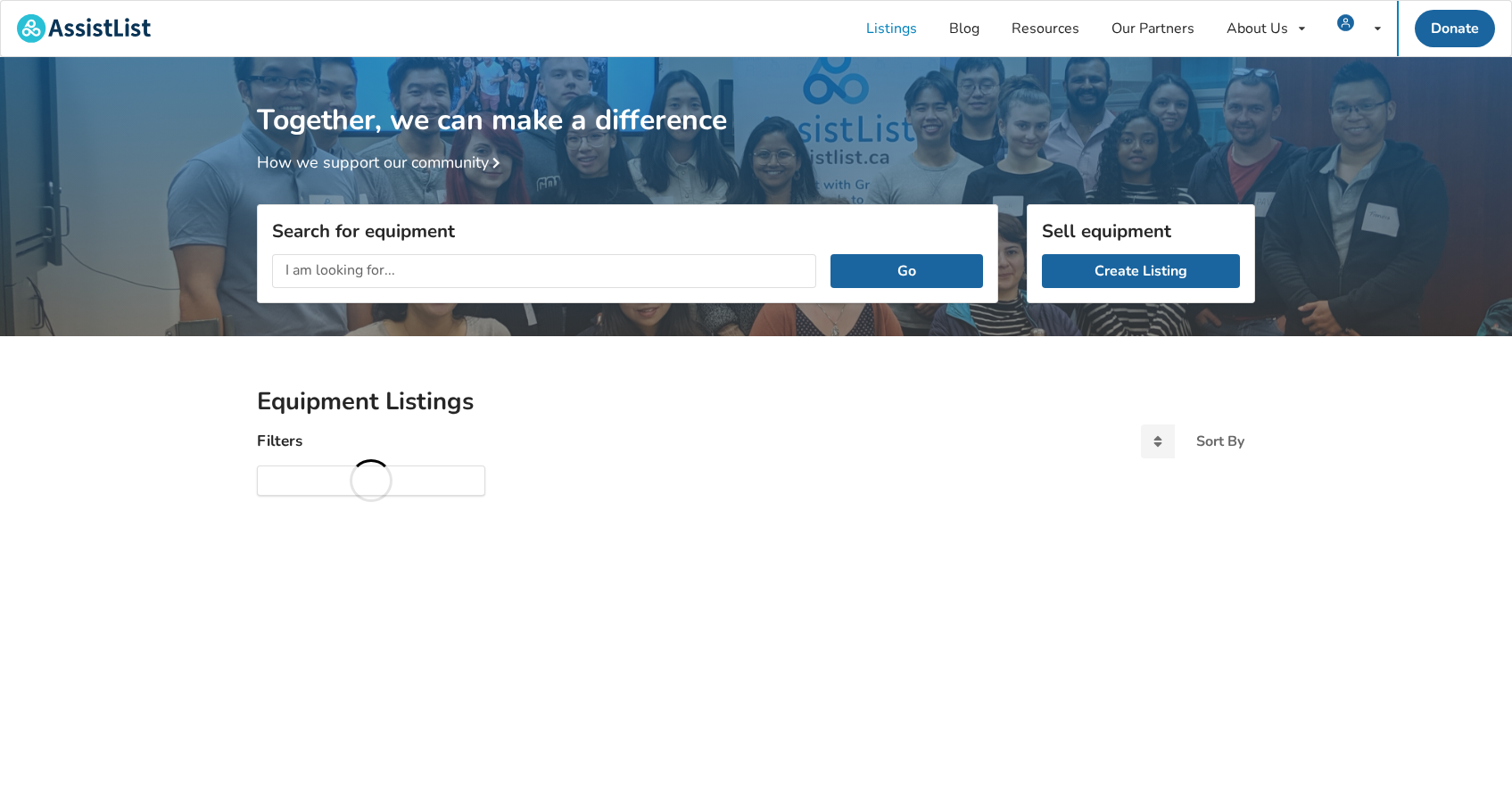 scroll, scrollTop: 0, scrollLeft: 0, axis: both 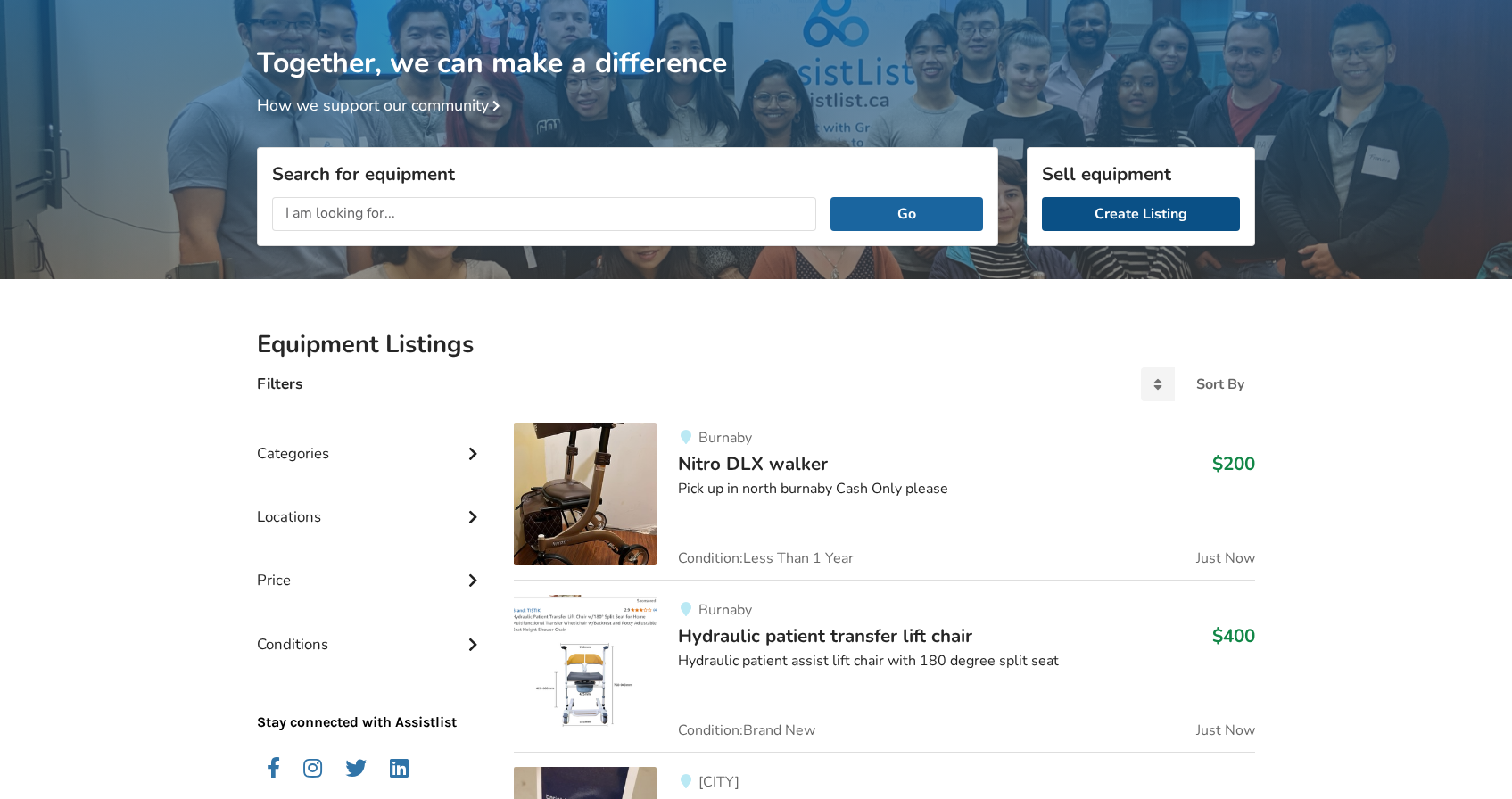 click on "Create Listing" at bounding box center [1141, 214] 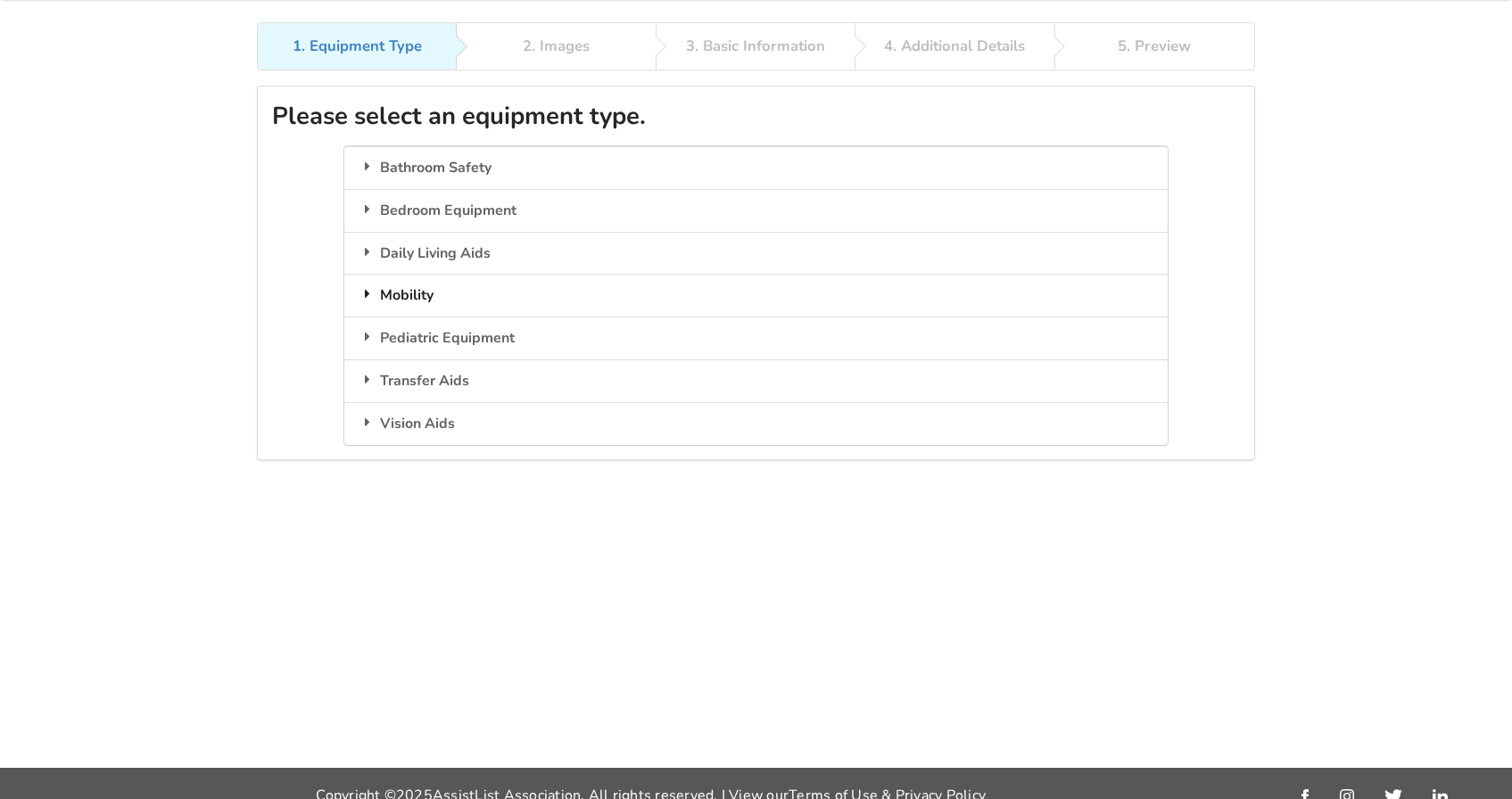 click on "Mobility" at bounding box center [756, 295] 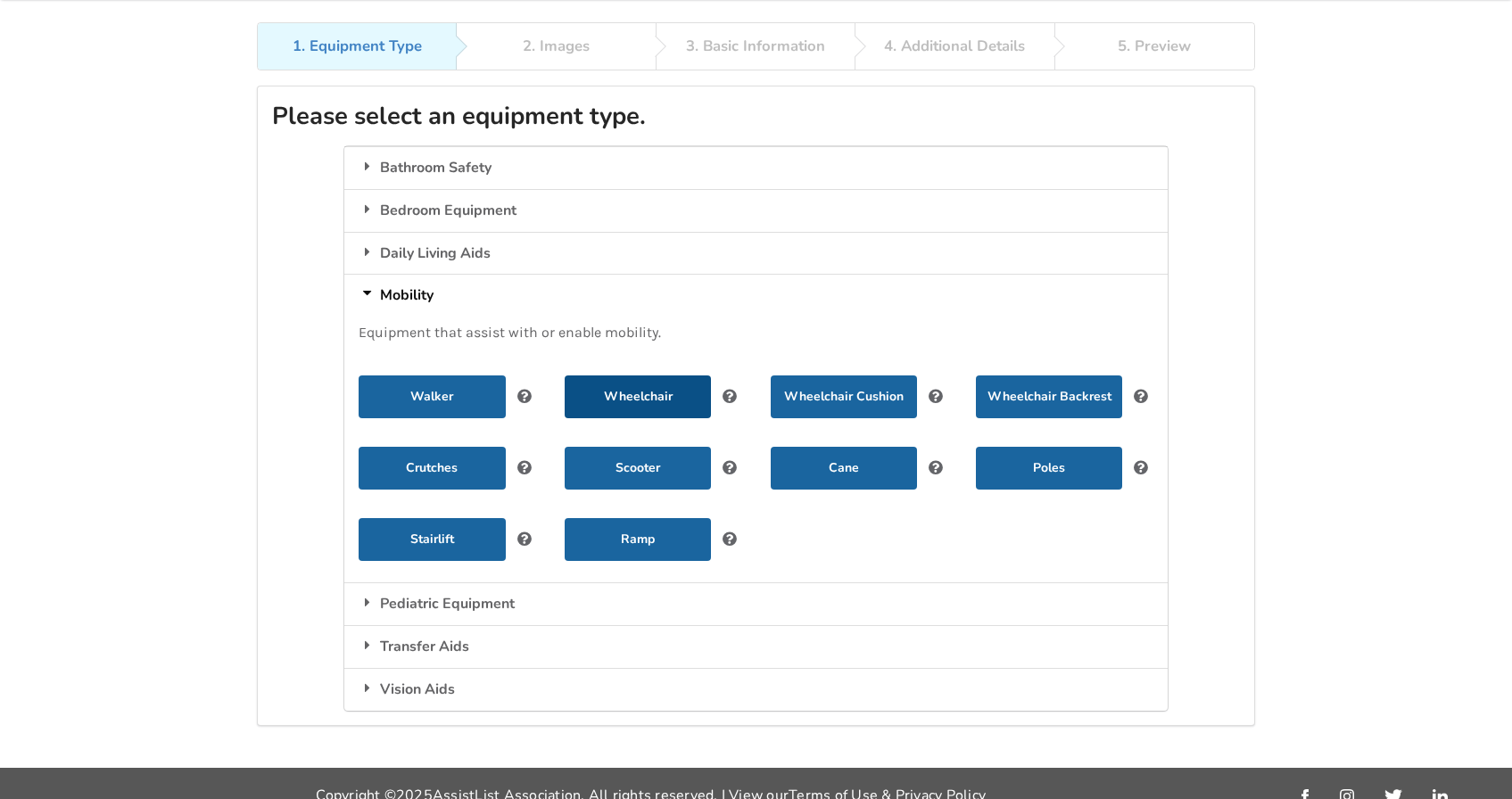 click on "Wheelchair" at bounding box center (638, 397) 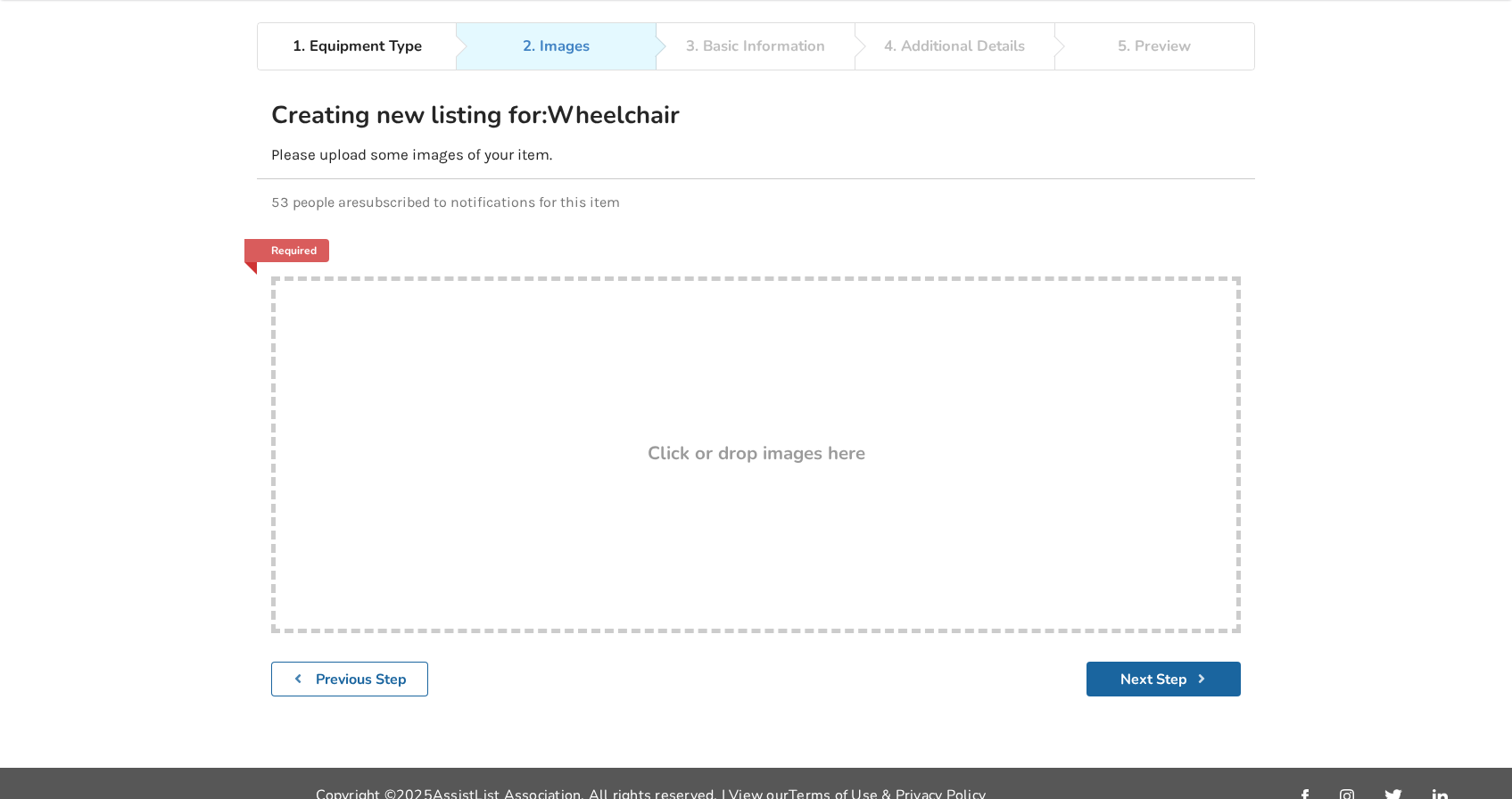 click on "Drop here! Click or drop images here" at bounding box center [756, 455] 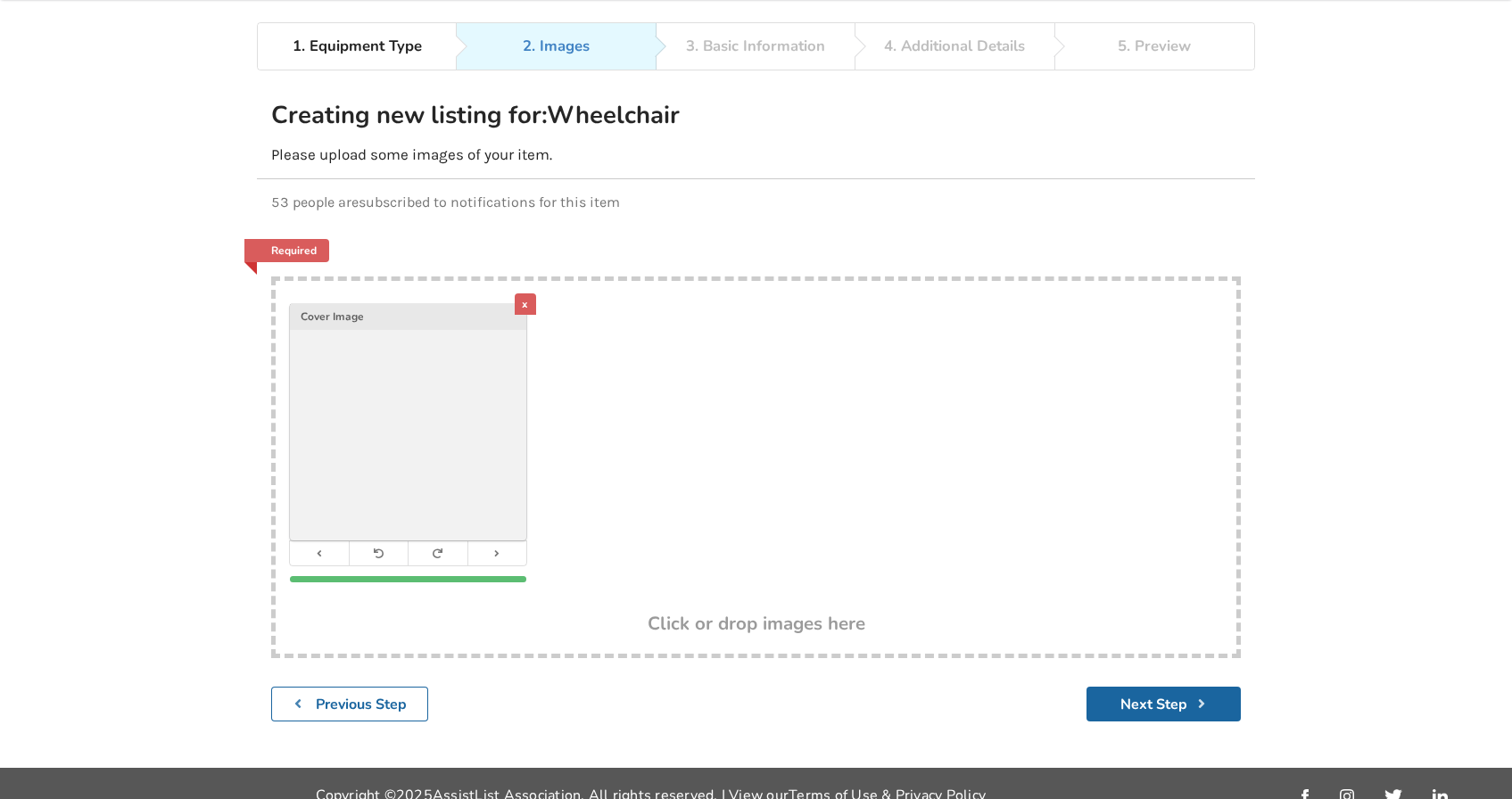 click on "x Cover Image" at bounding box center [756, 448] 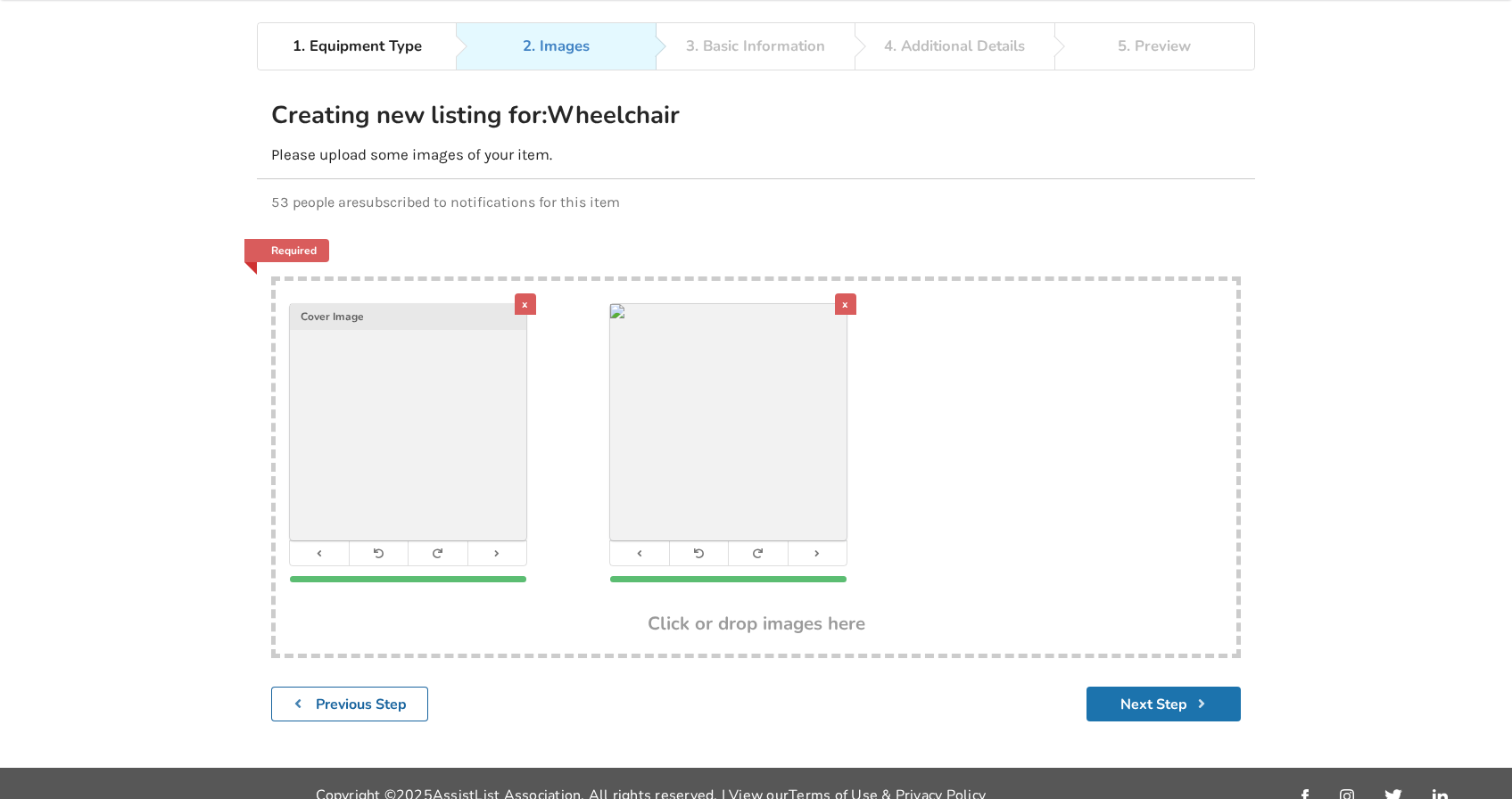 click on "Next Step" at bounding box center [1163, 704] 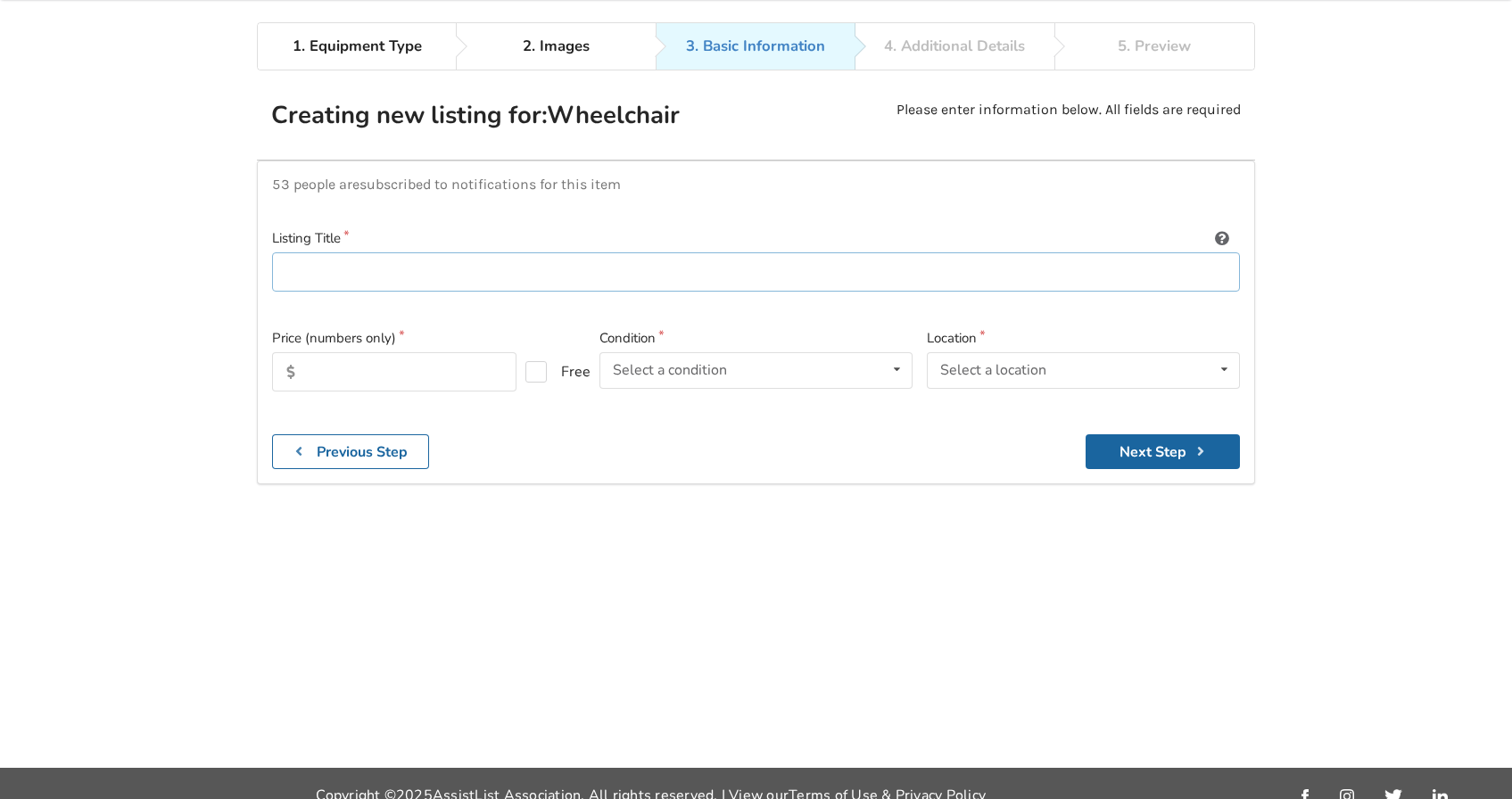 click at bounding box center [756, 272] 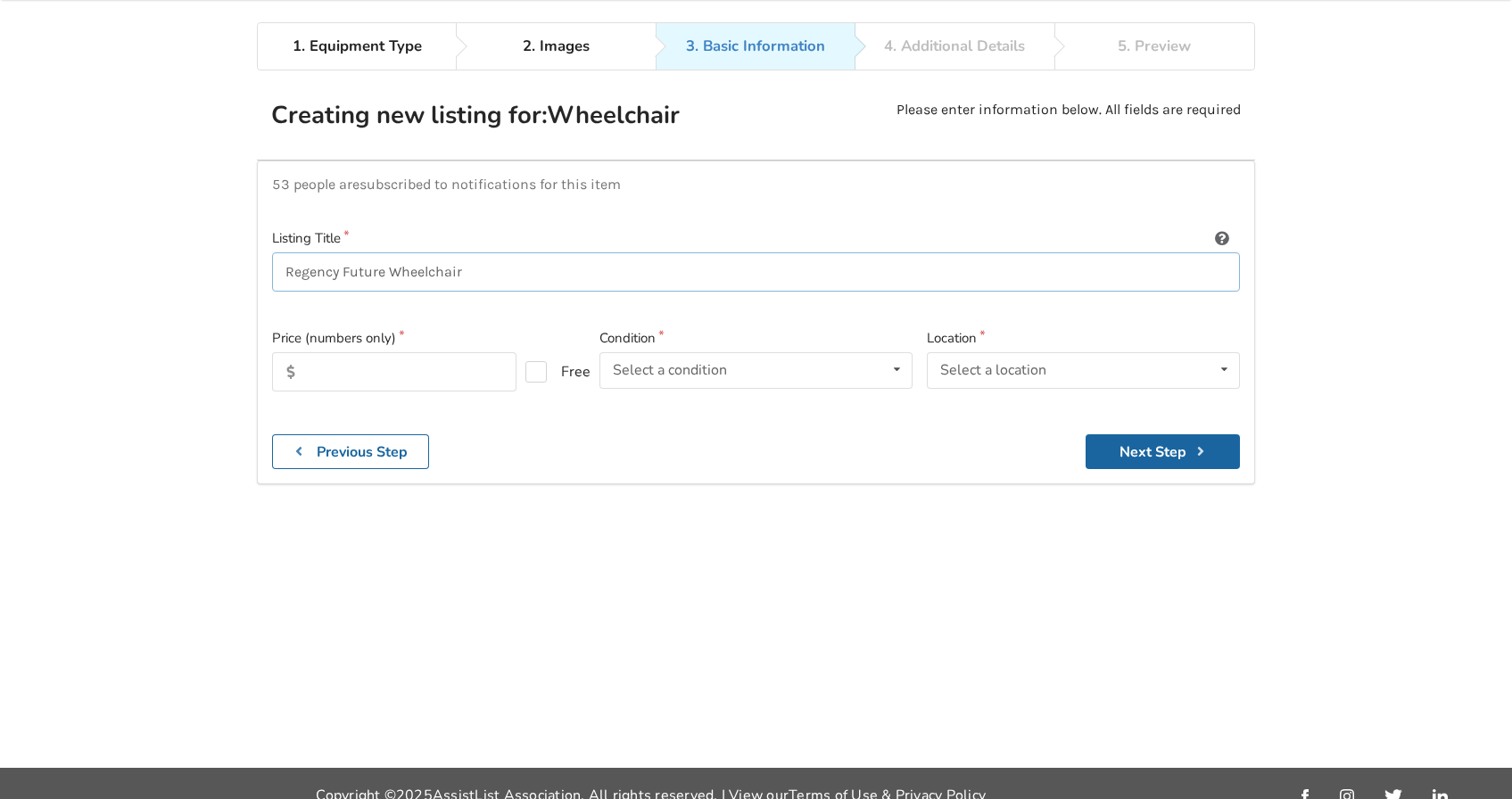 type on "Regency Future Wheelchair" 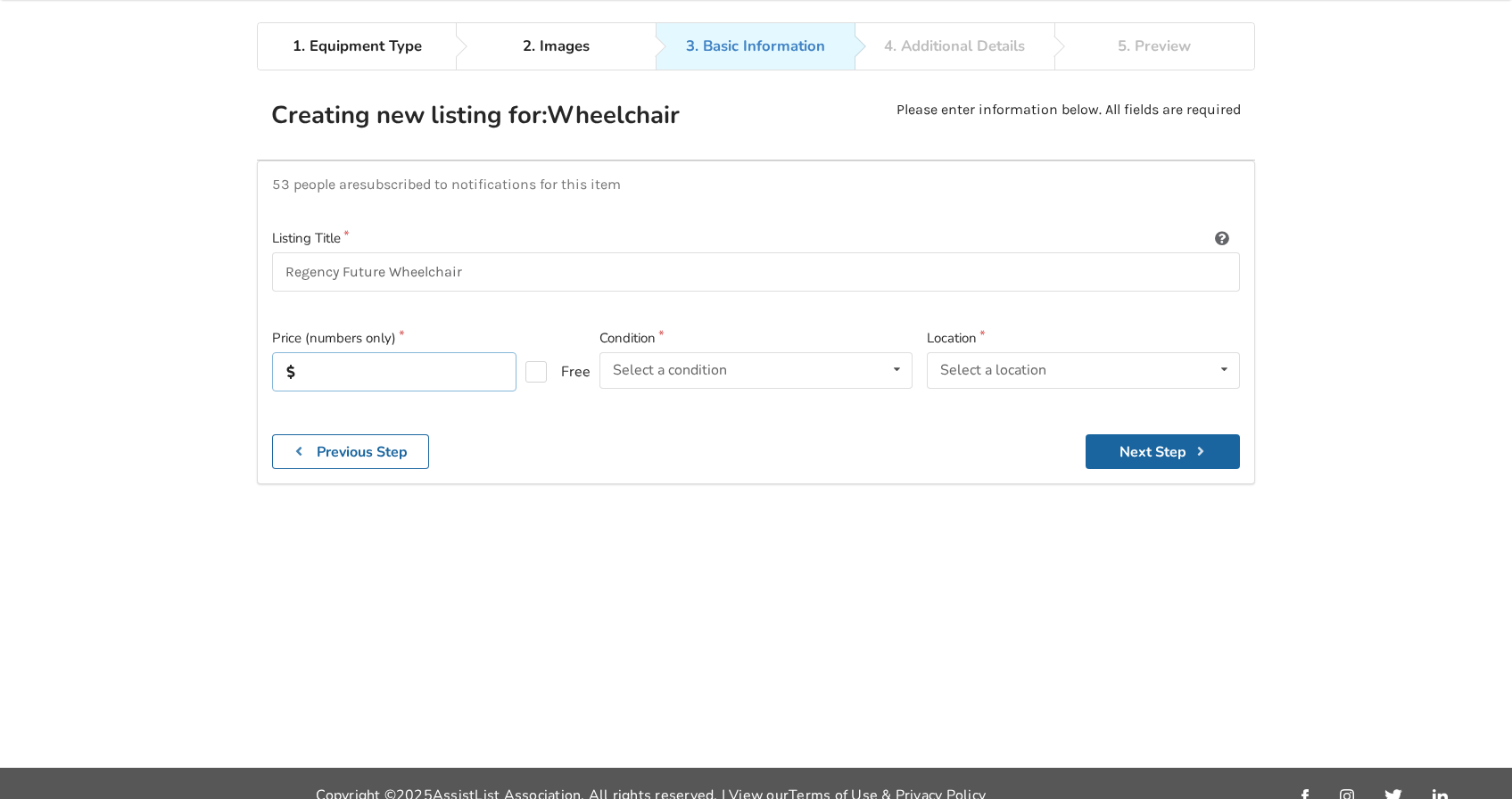 click at bounding box center [394, 372] 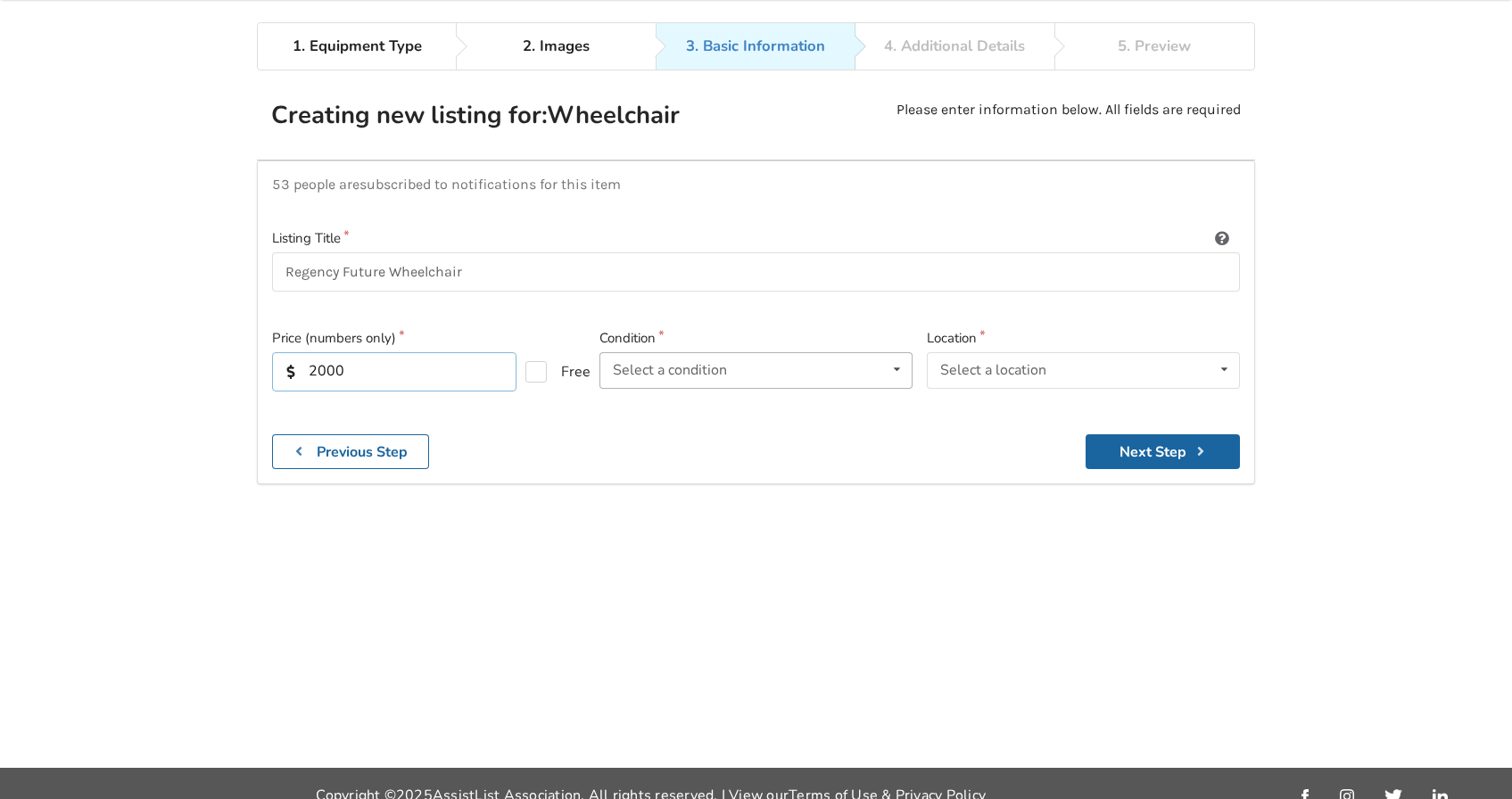 type on "2000" 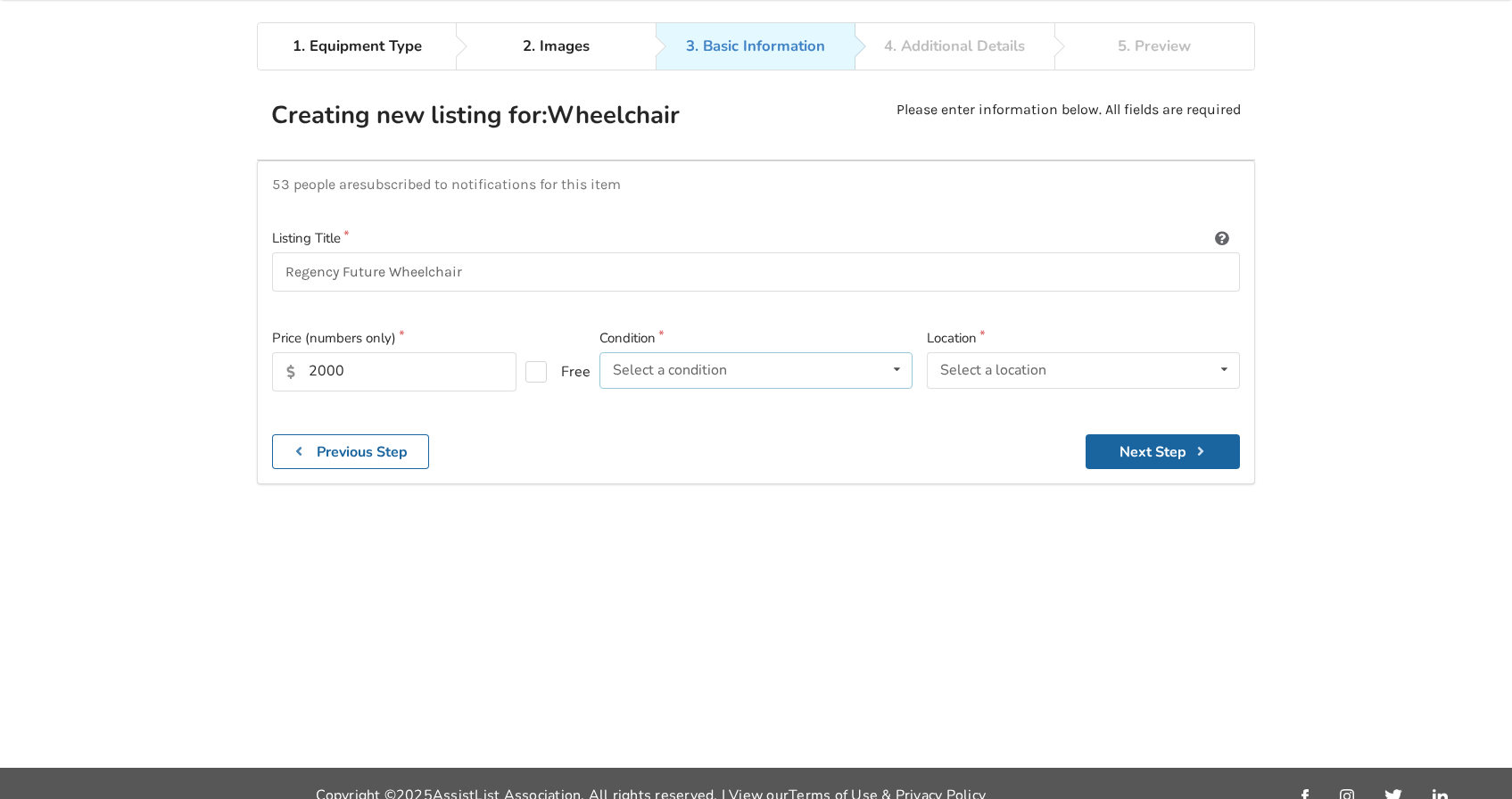 click on "Select a condition" at bounding box center [670, 370] 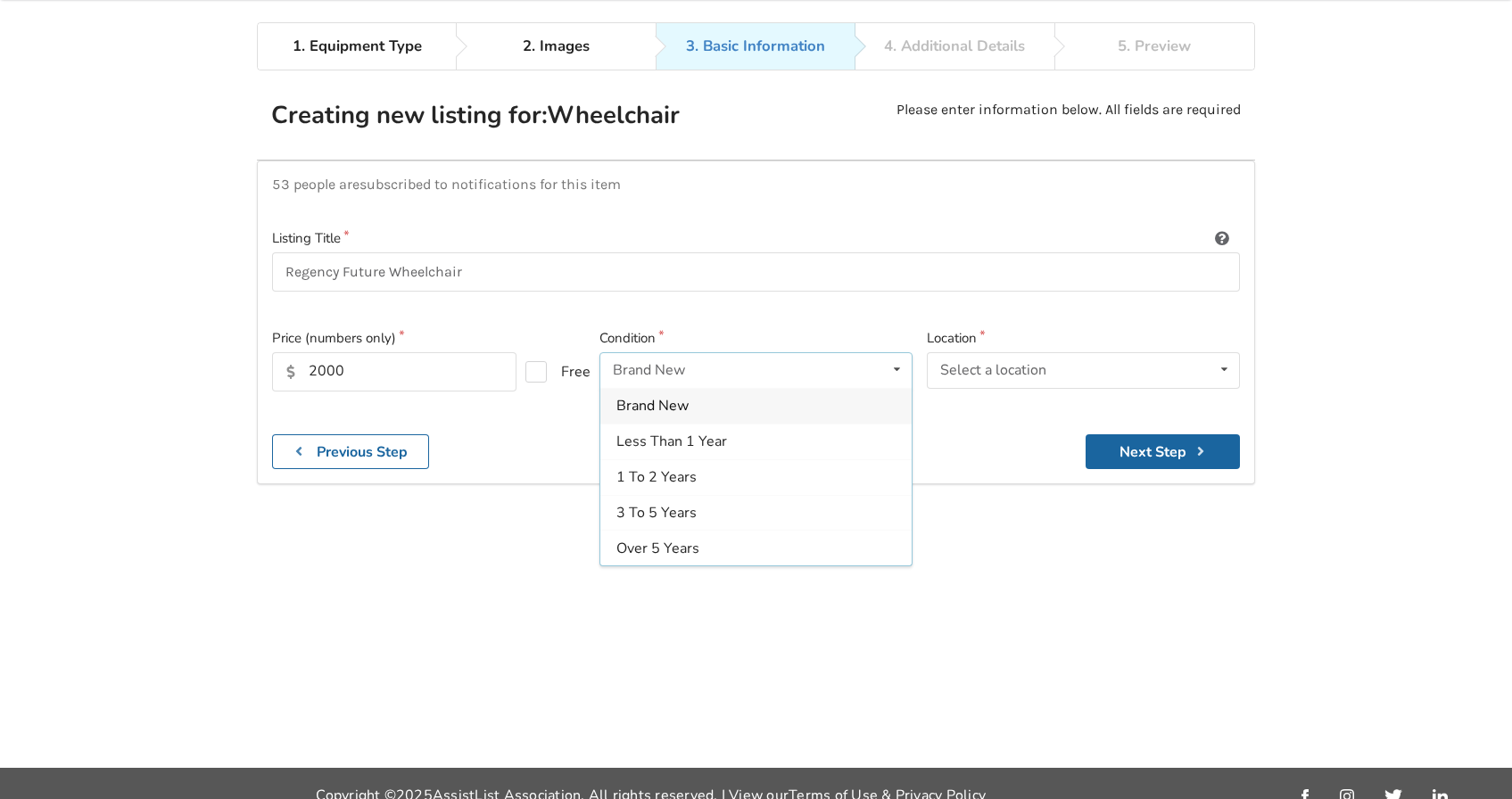 click on "Brand New" at bounding box center (652, 406) 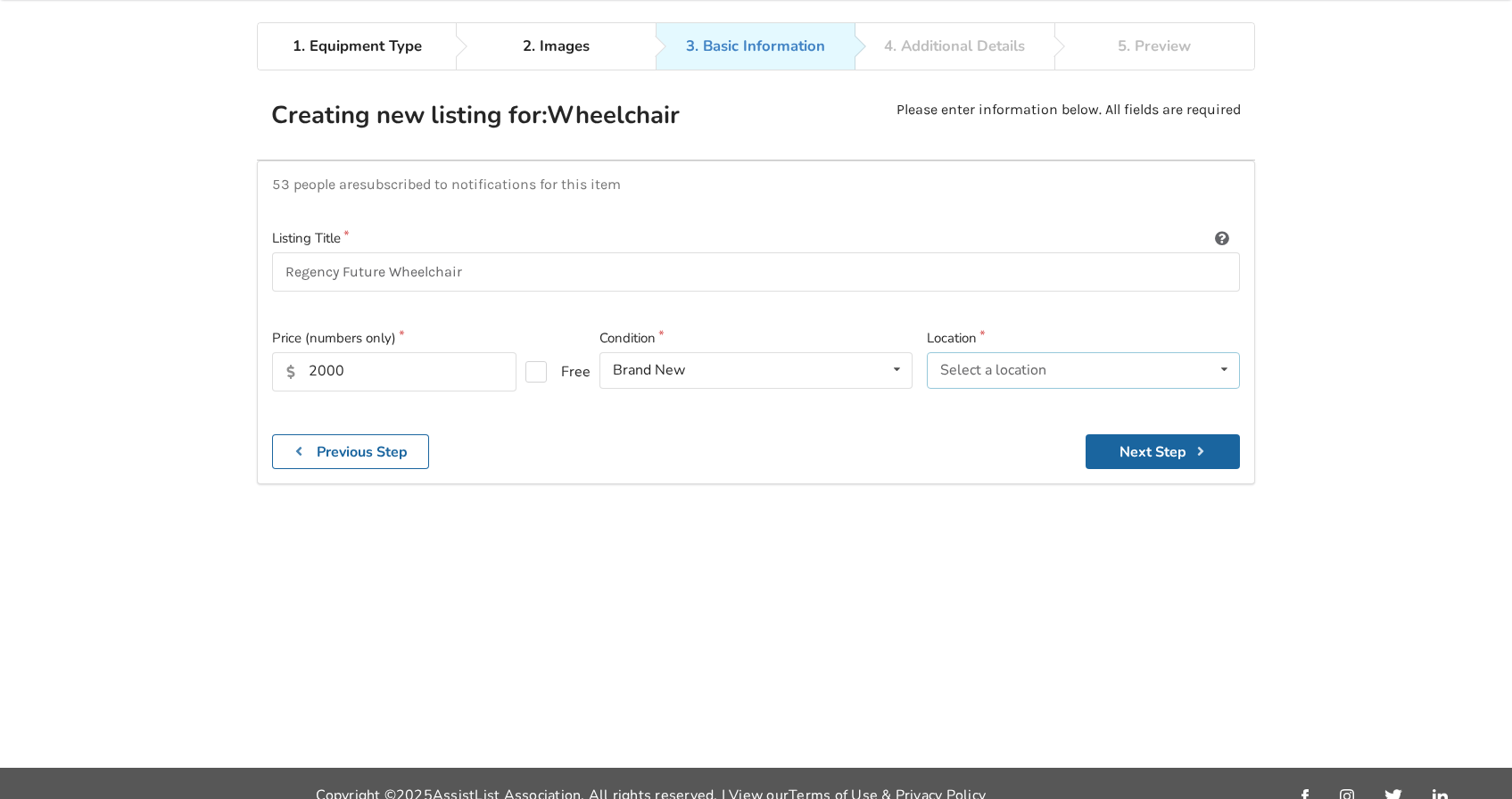click on "Select a location" at bounding box center [993, 370] 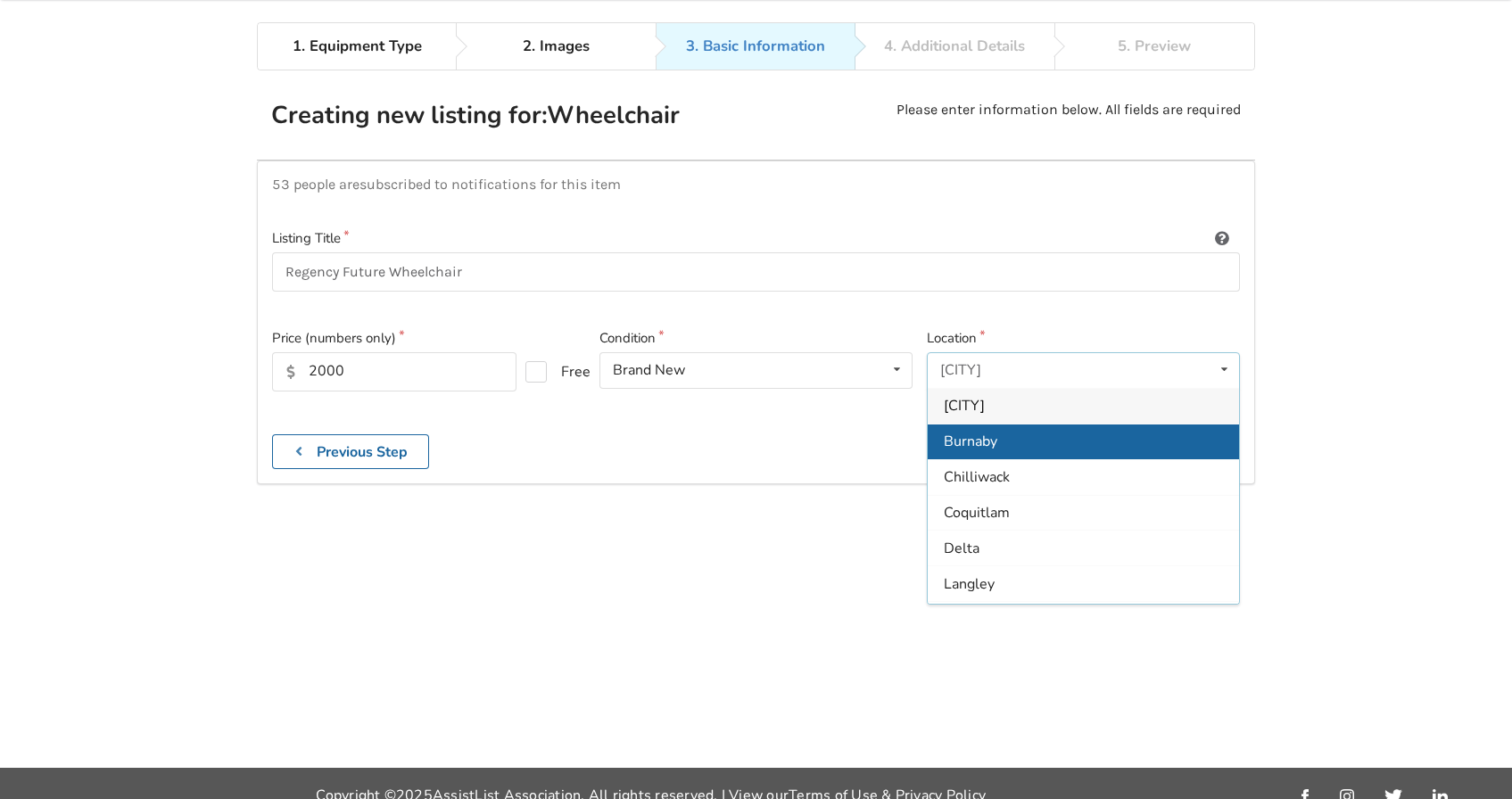 click on "Burnaby" at bounding box center (971, 441) 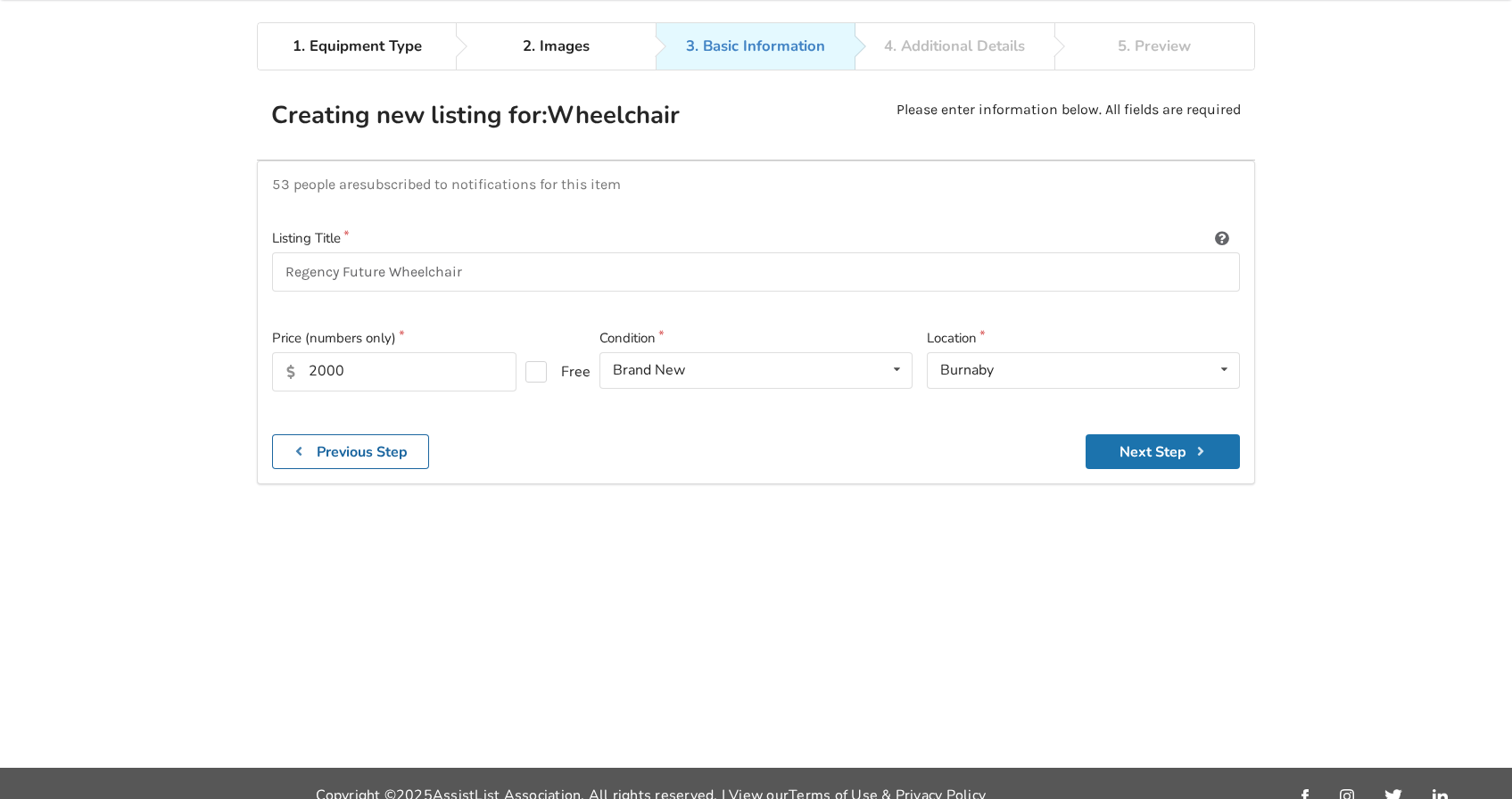 click on "Next Step" at bounding box center (1162, 451) 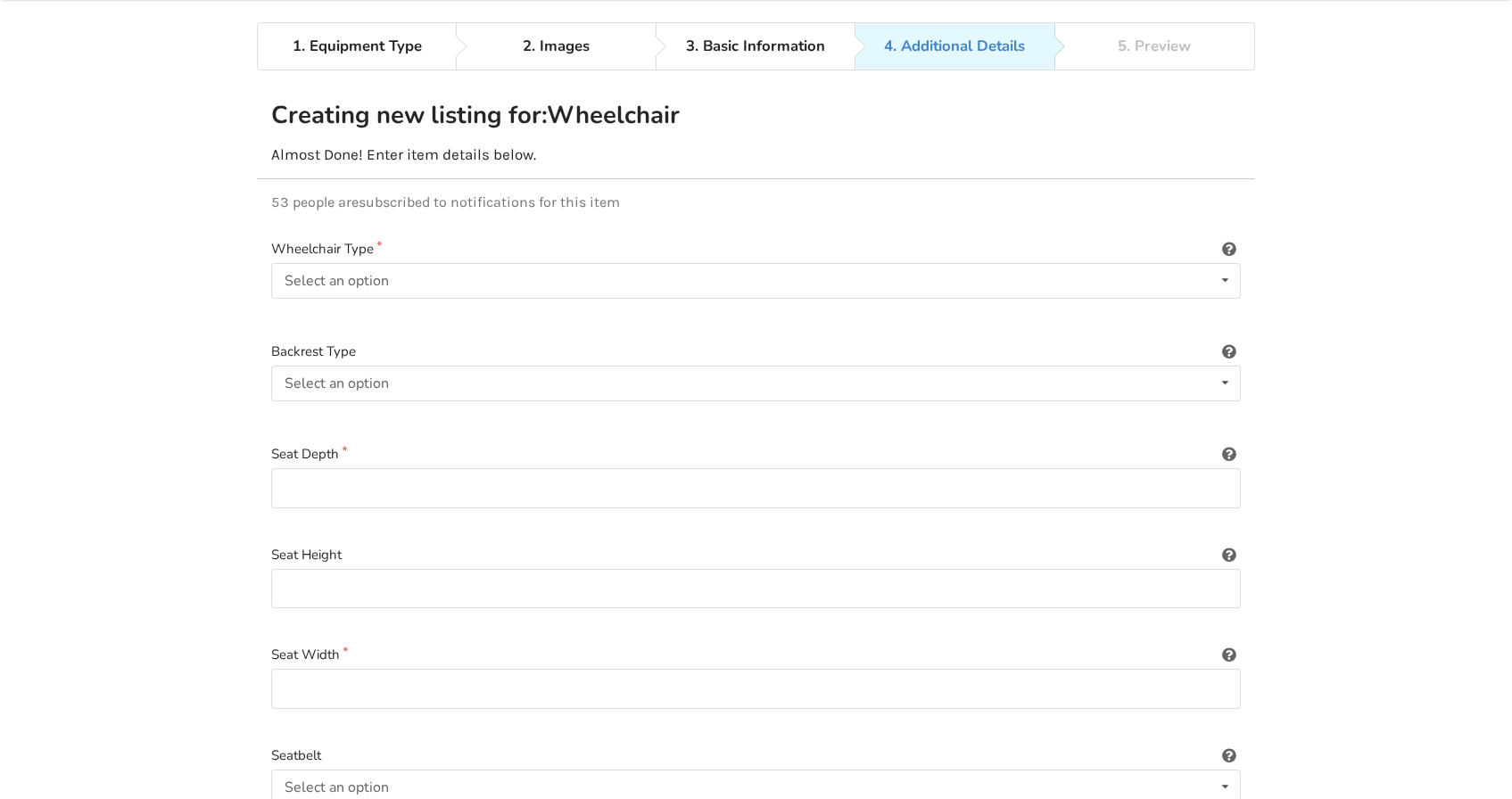 click on "Wheelchair Type Select an option Power/electric Manual Transport Tilt" at bounding box center [756, 283] 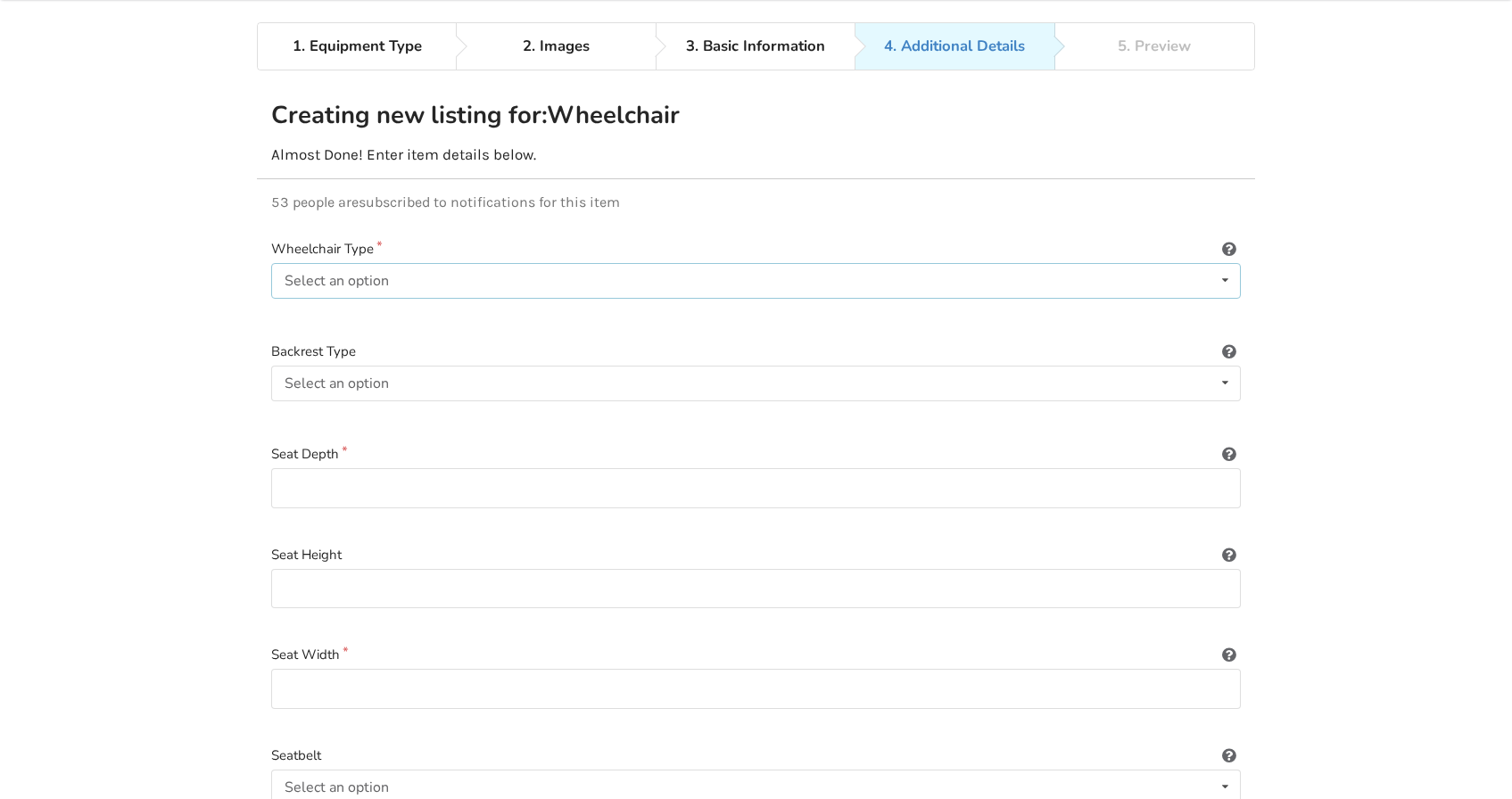 click on "Select an option Power/electric Manual Transport Tilt" at bounding box center [756, 281] 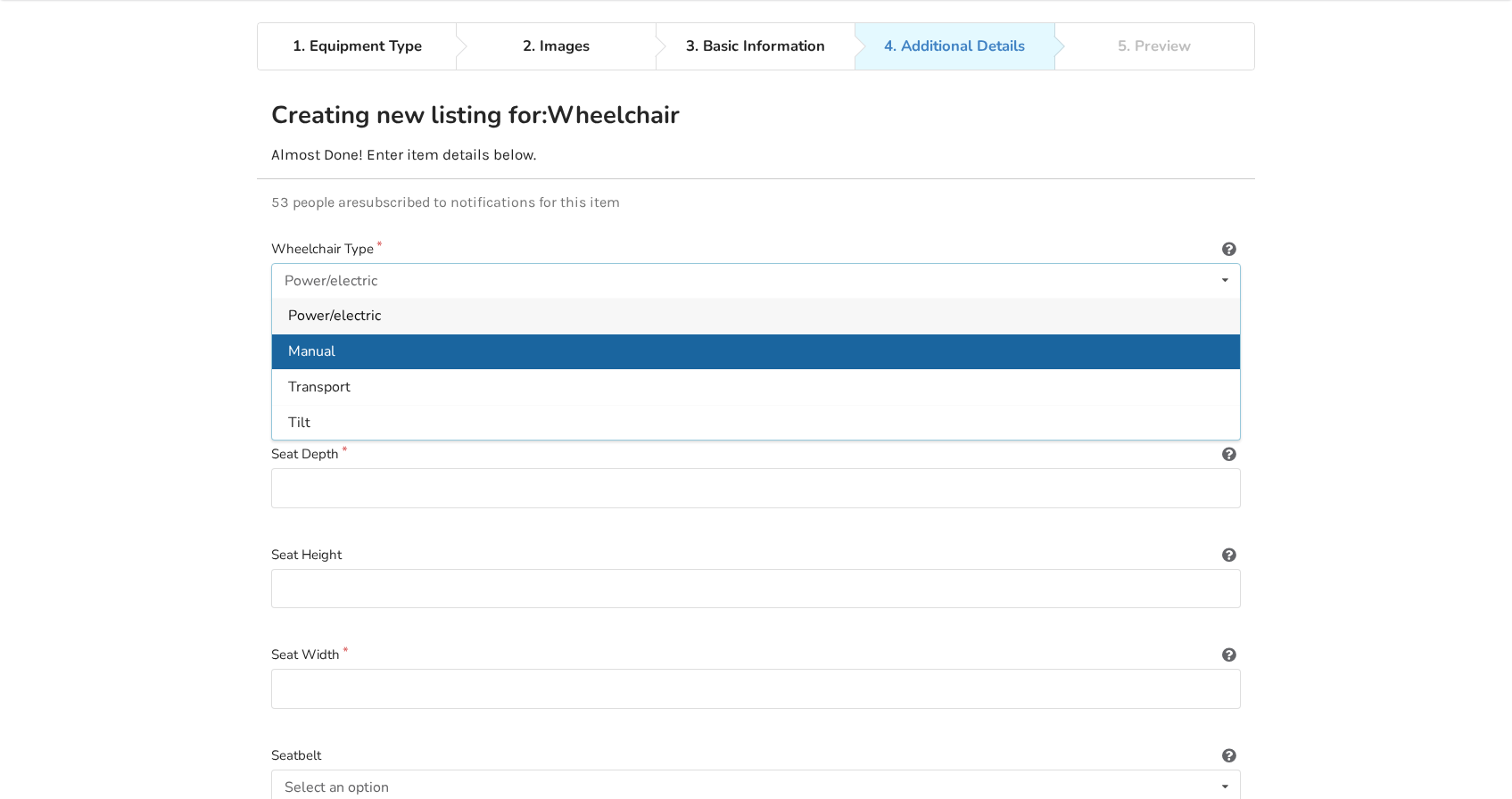 click on "Manual" at bounding box center [756, 351] 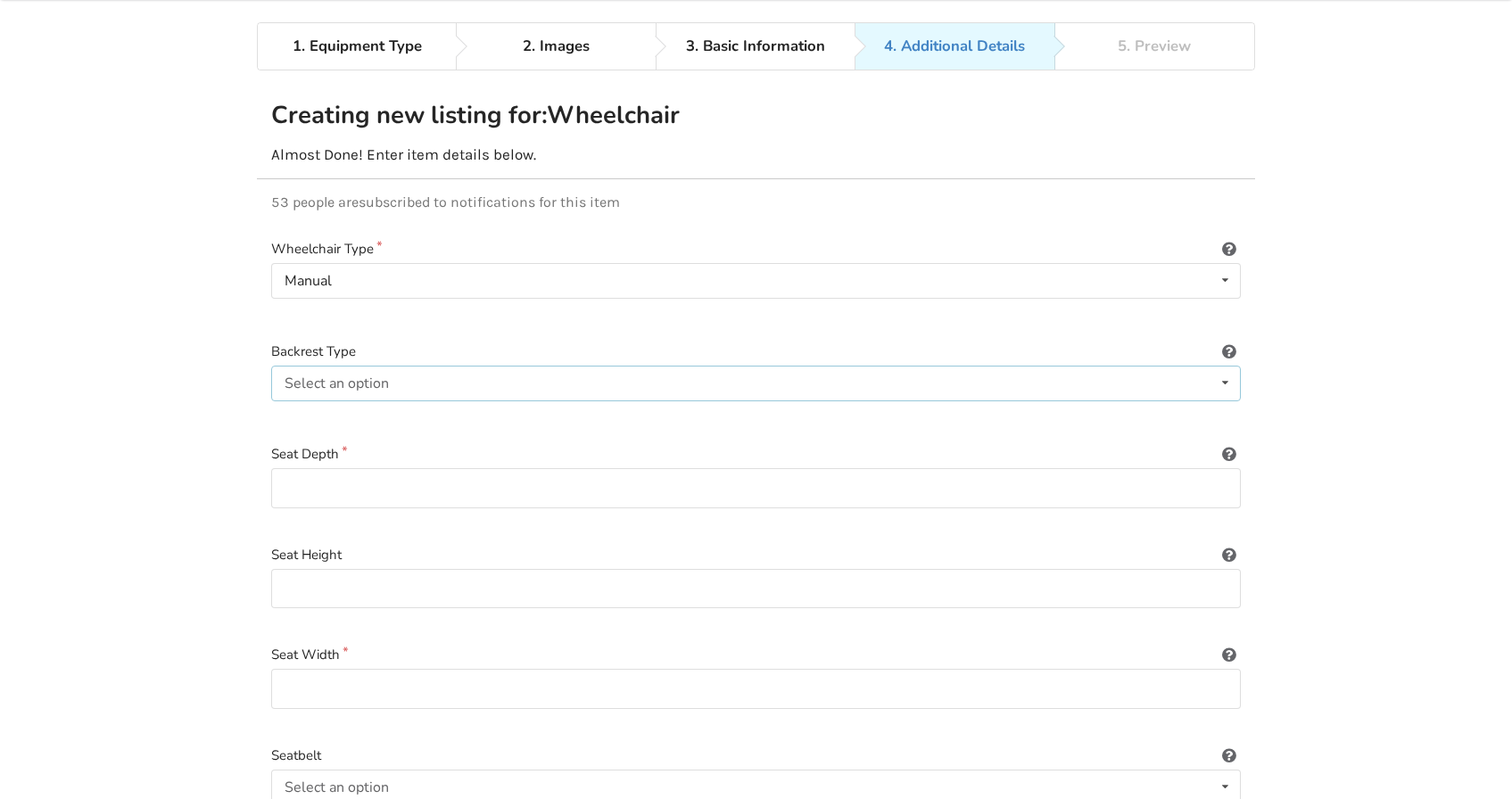 click on "Select an option Sling (standard upholstery) Hardshell (rigid) Tension-adjustable" at bounding box center (756, 383) 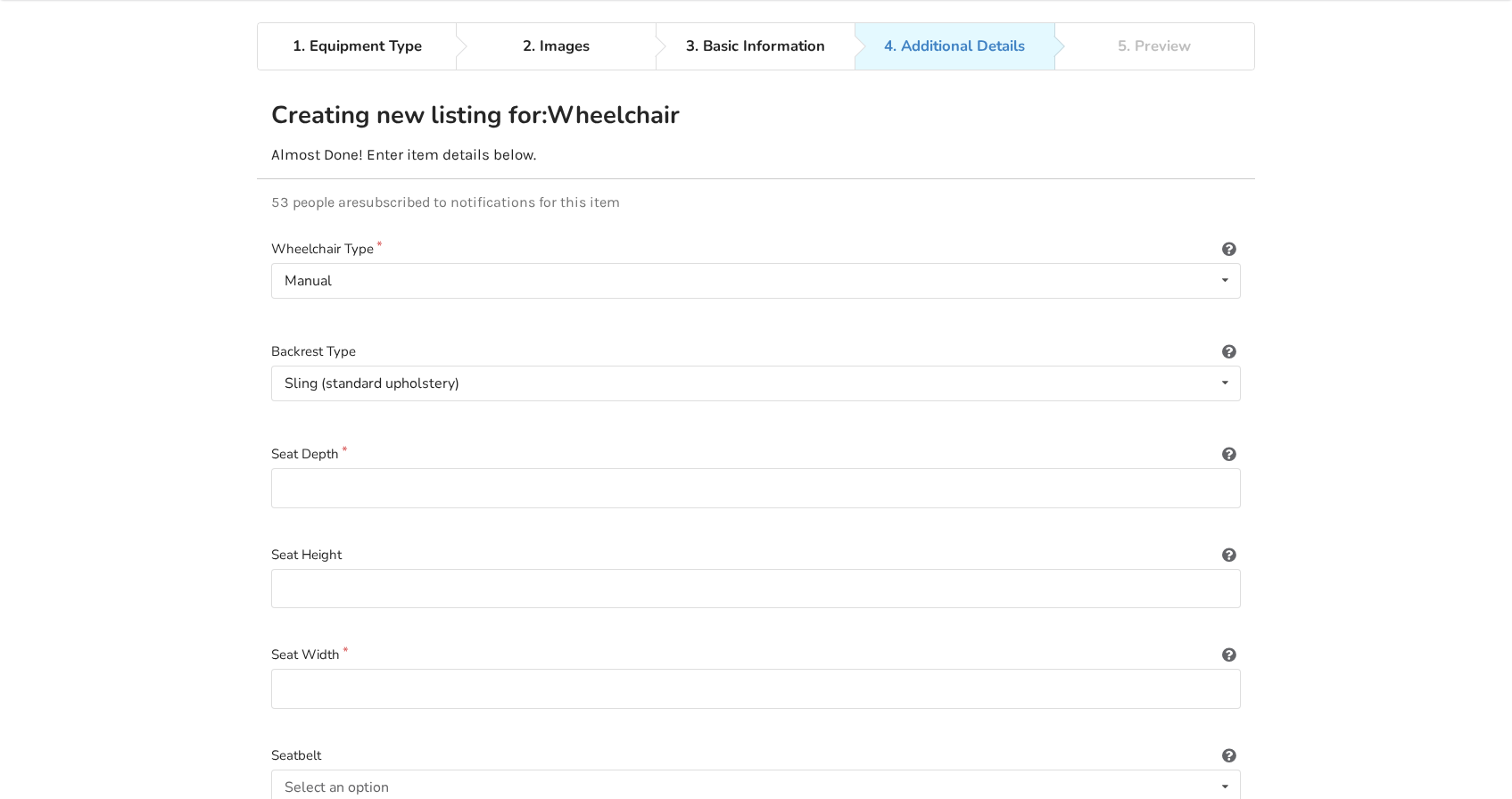 click on "1. Equipment Type 2. Images 3. Basic Information 4. Additional Details 5. Preview Creating new listing for:  Wheelchair Almost Done! Enter item details below. 53   people are  subscribed to notifications for this item Wheelchair Type Manual Power/electric Manual Transport Tilt Backrest Type Sling (standard upholstery) Sling (standard upholstery) Hardshell (rigid) Tension-adjustable Seat Depth Seat Height Seat Width Seatbelt Select an option Included Not included Cushion Select an option Included Not included Cushion Type Select an option Not applicable Foam Gel Air Gel and foam Air and foam Captain's seat Cushion Width Cushion Depth Cushion Height Legrest Type Select an option Standard Height-adjustable Elevating Backrest Height Armrest Type Select an option Fixed Removeable Flip back Footrest Type Select an option Standard Angle-adjustable Headrest Select an option Included Not included Power Tilt Select an option Included Not included Power Seat Elevation Select an option Included Not included Power Recline" at bounding box center (756, 1536) 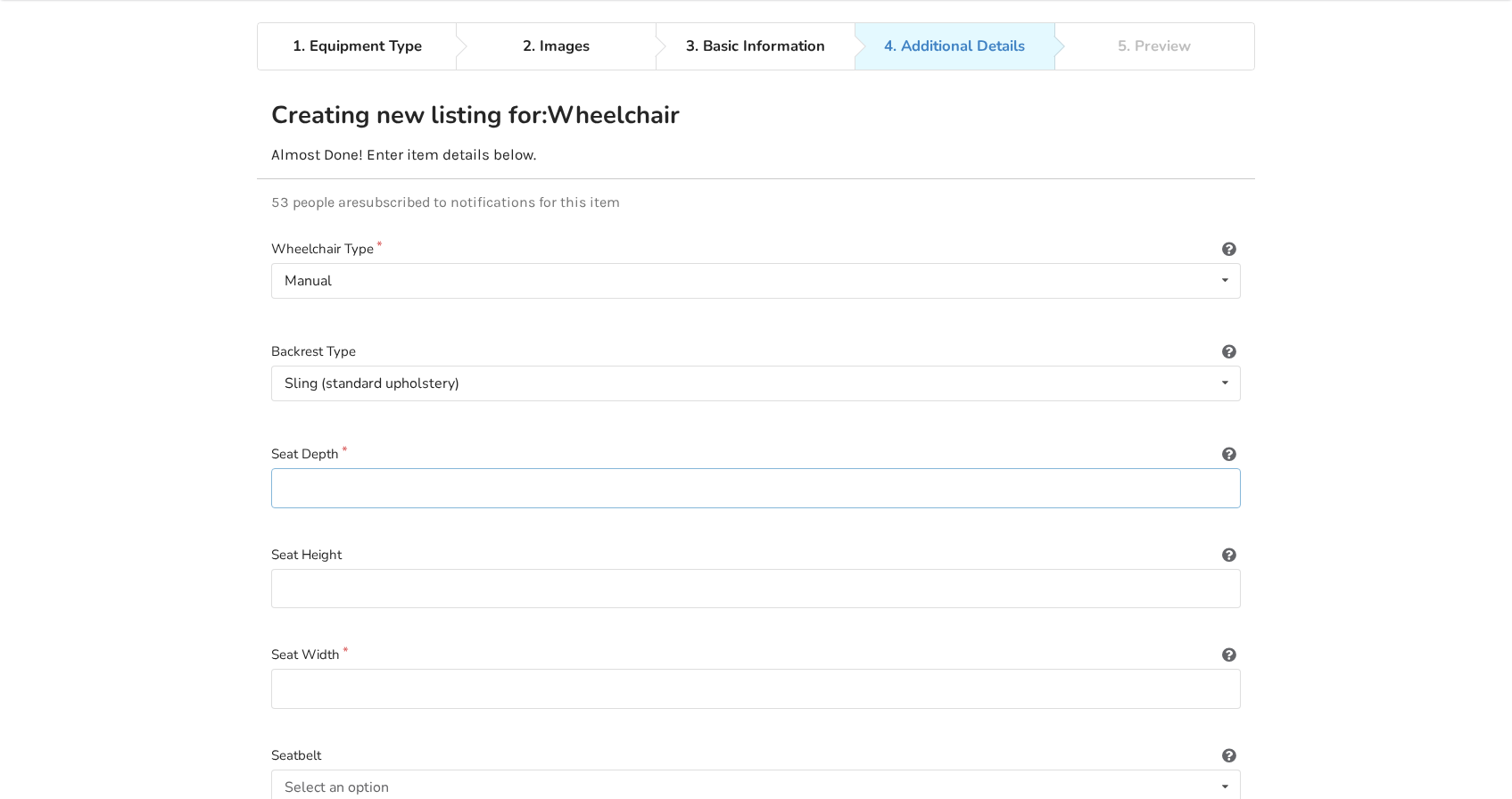click at bounding box center [756, 488] 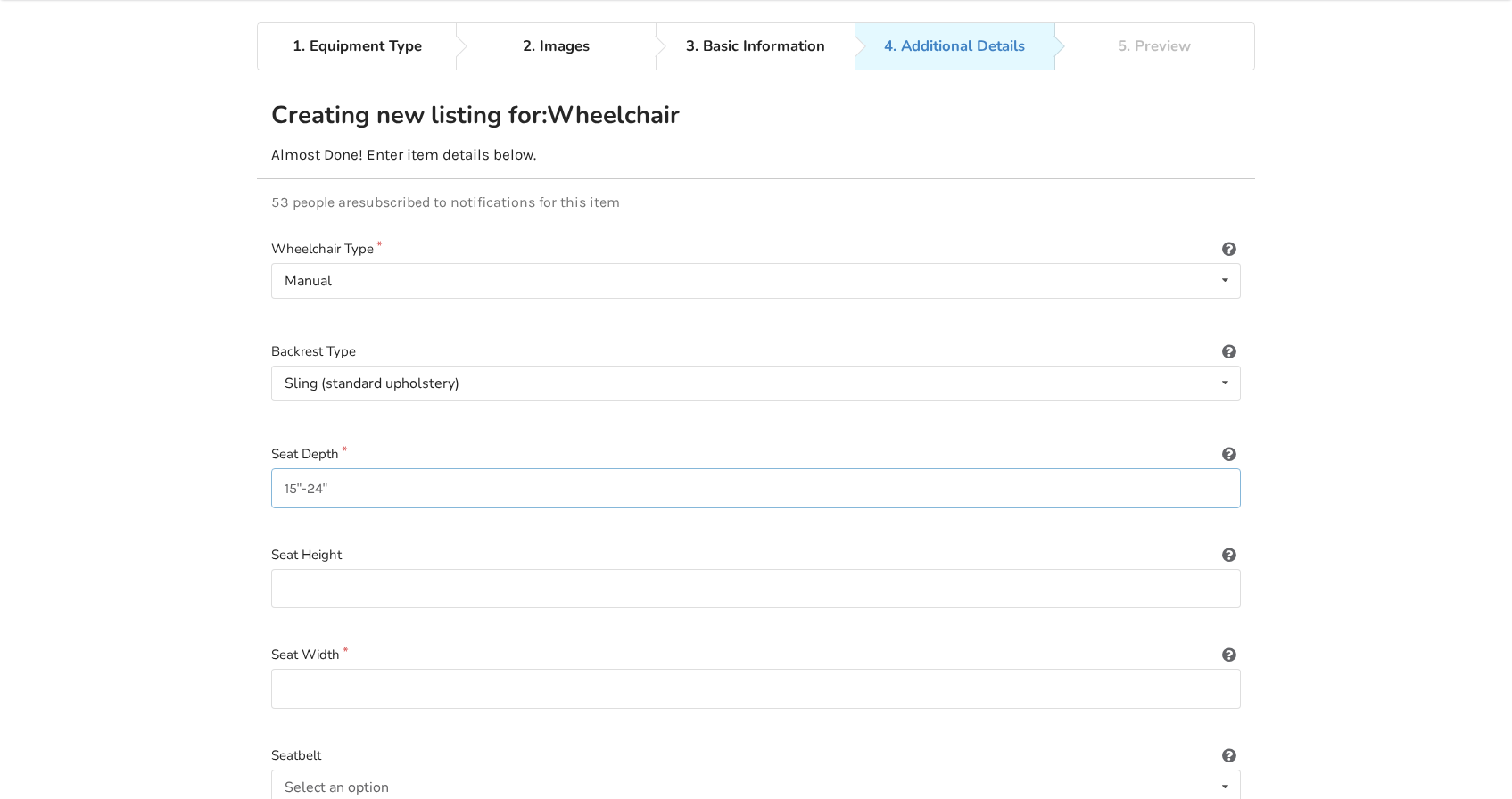 type on "15"-24"" 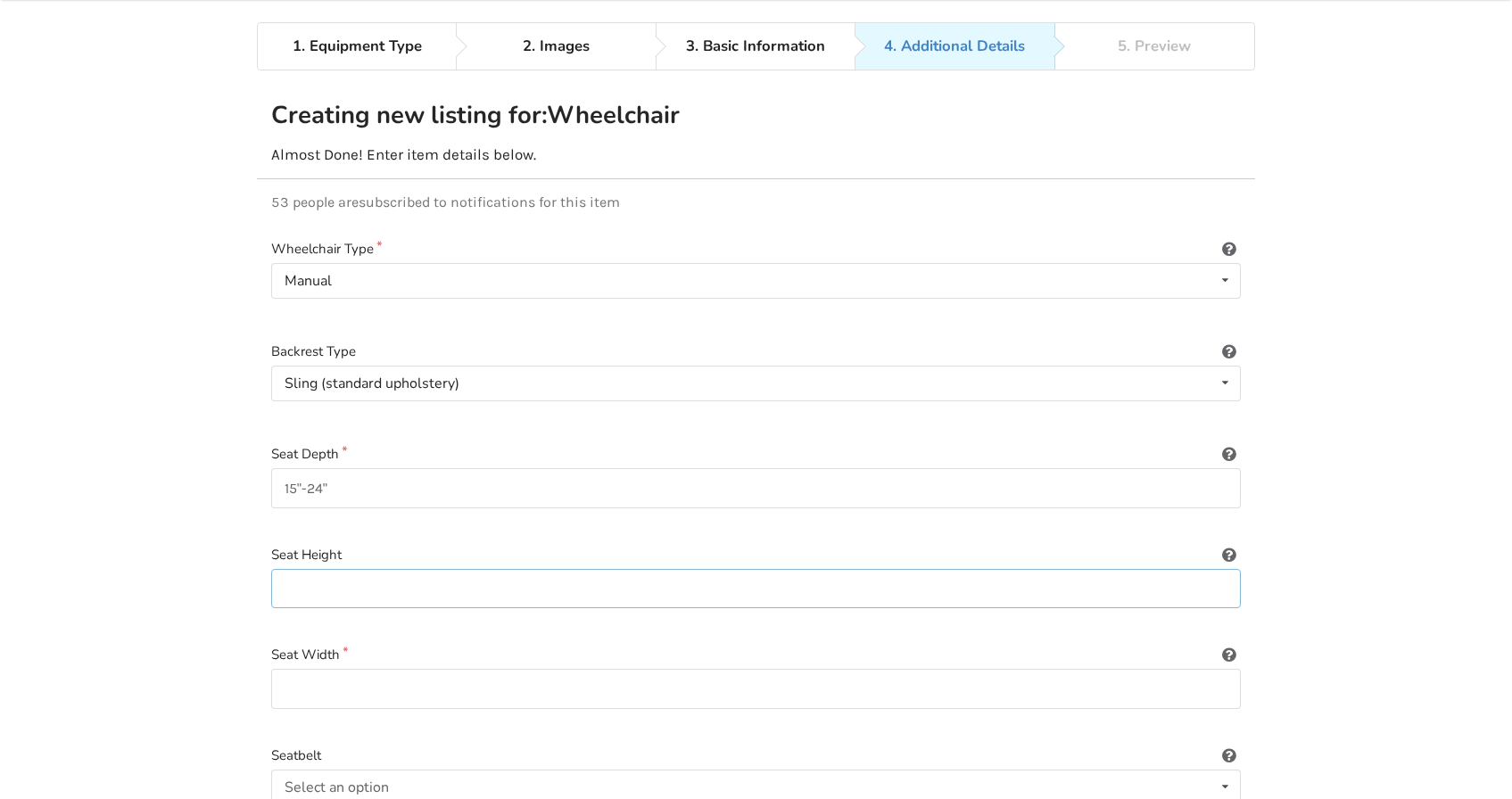click at bounding box center (756, 589) 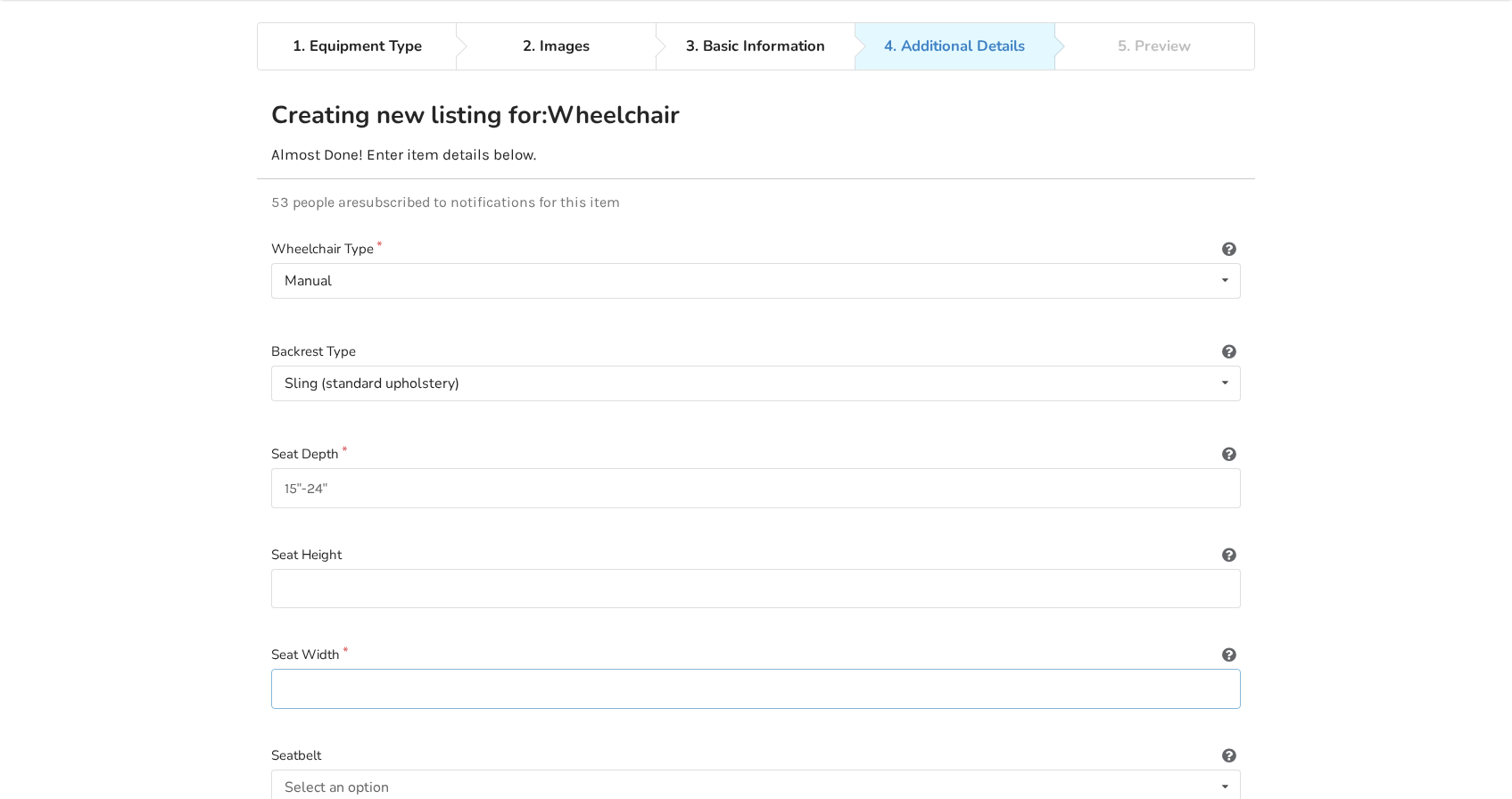 click at bounding box center [756, 688] 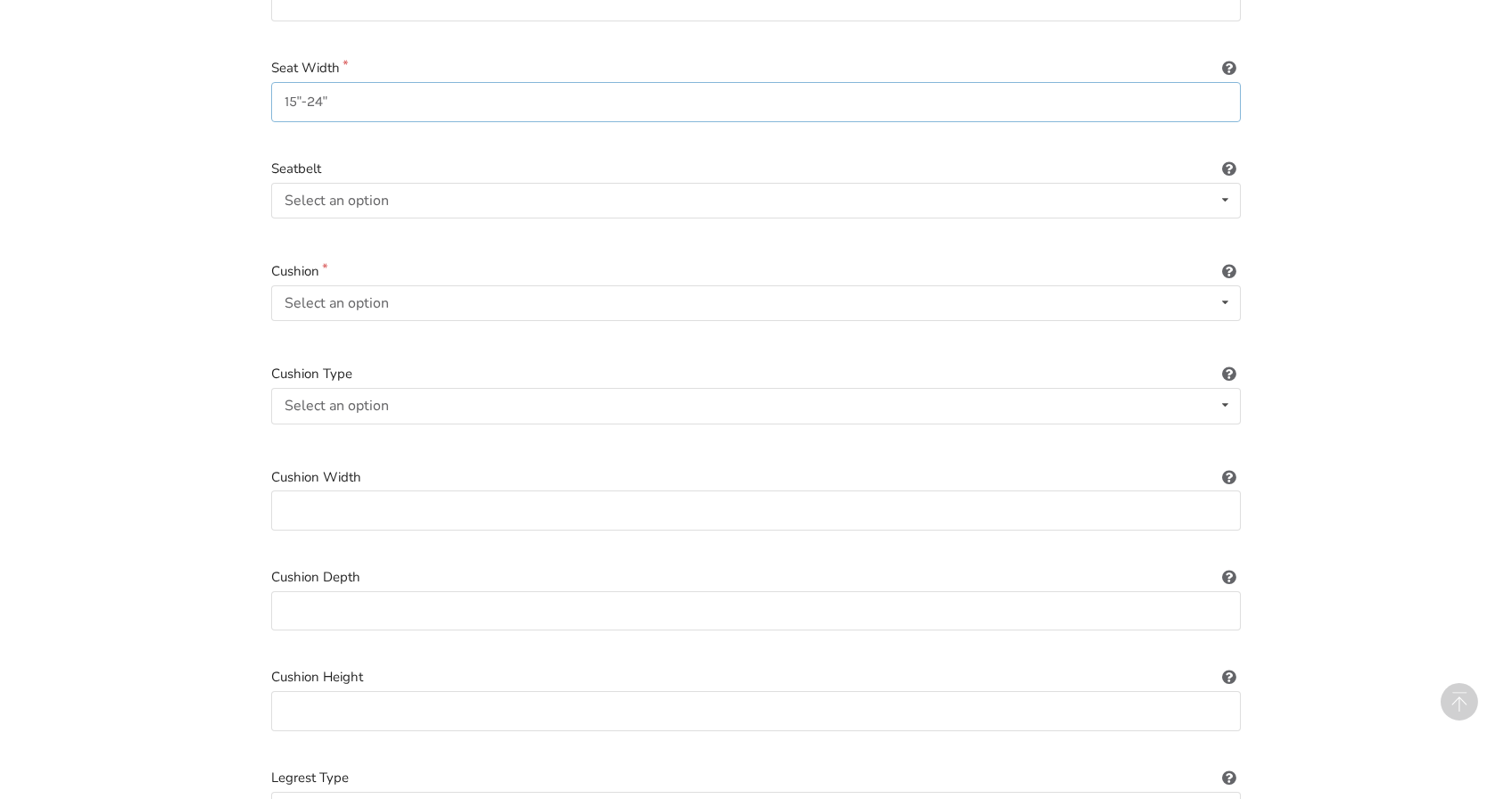 scroll, scrollTop: 628, scrollLeft: 0, axis: vertical 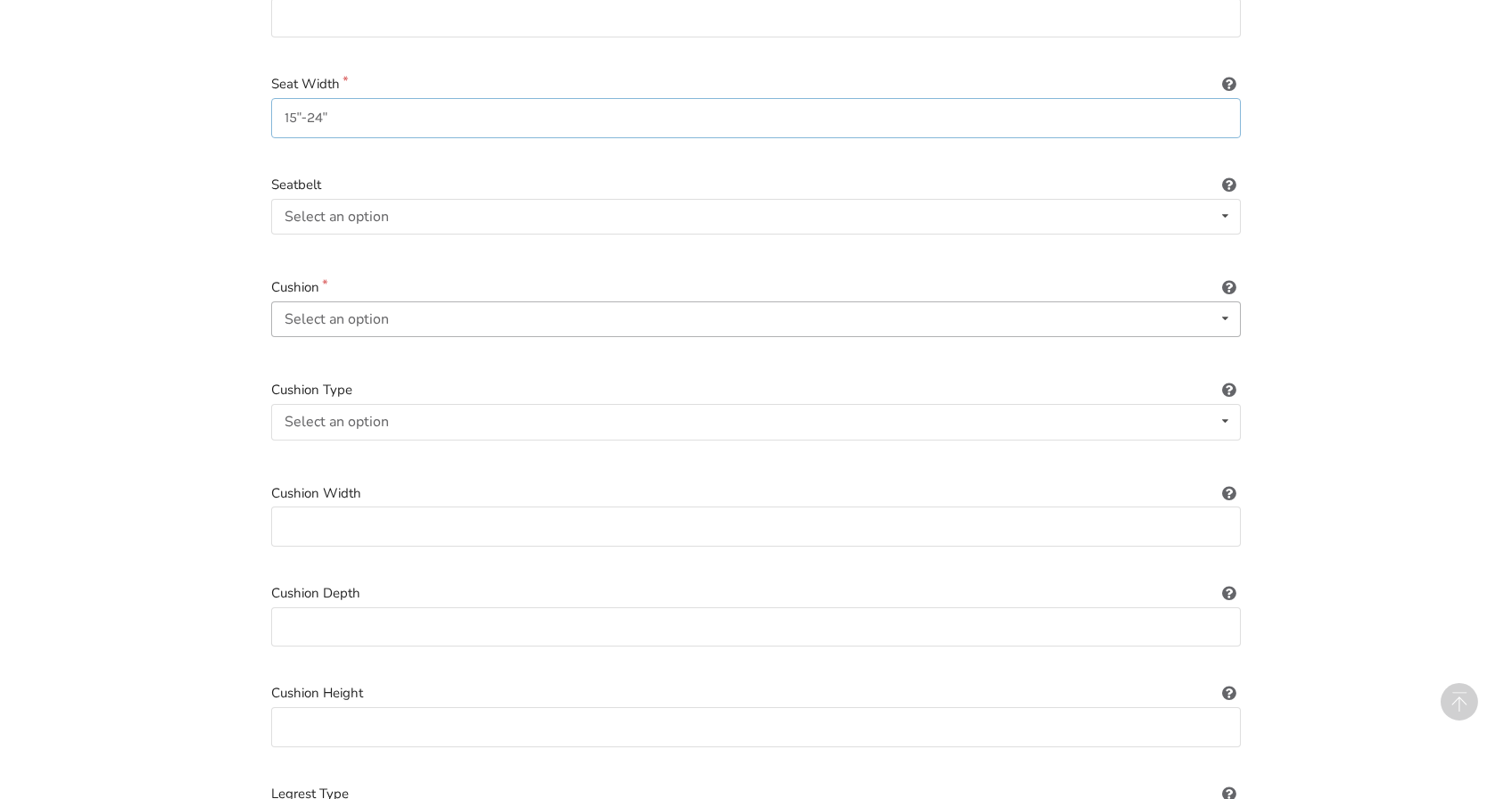 type on "15"-24"" 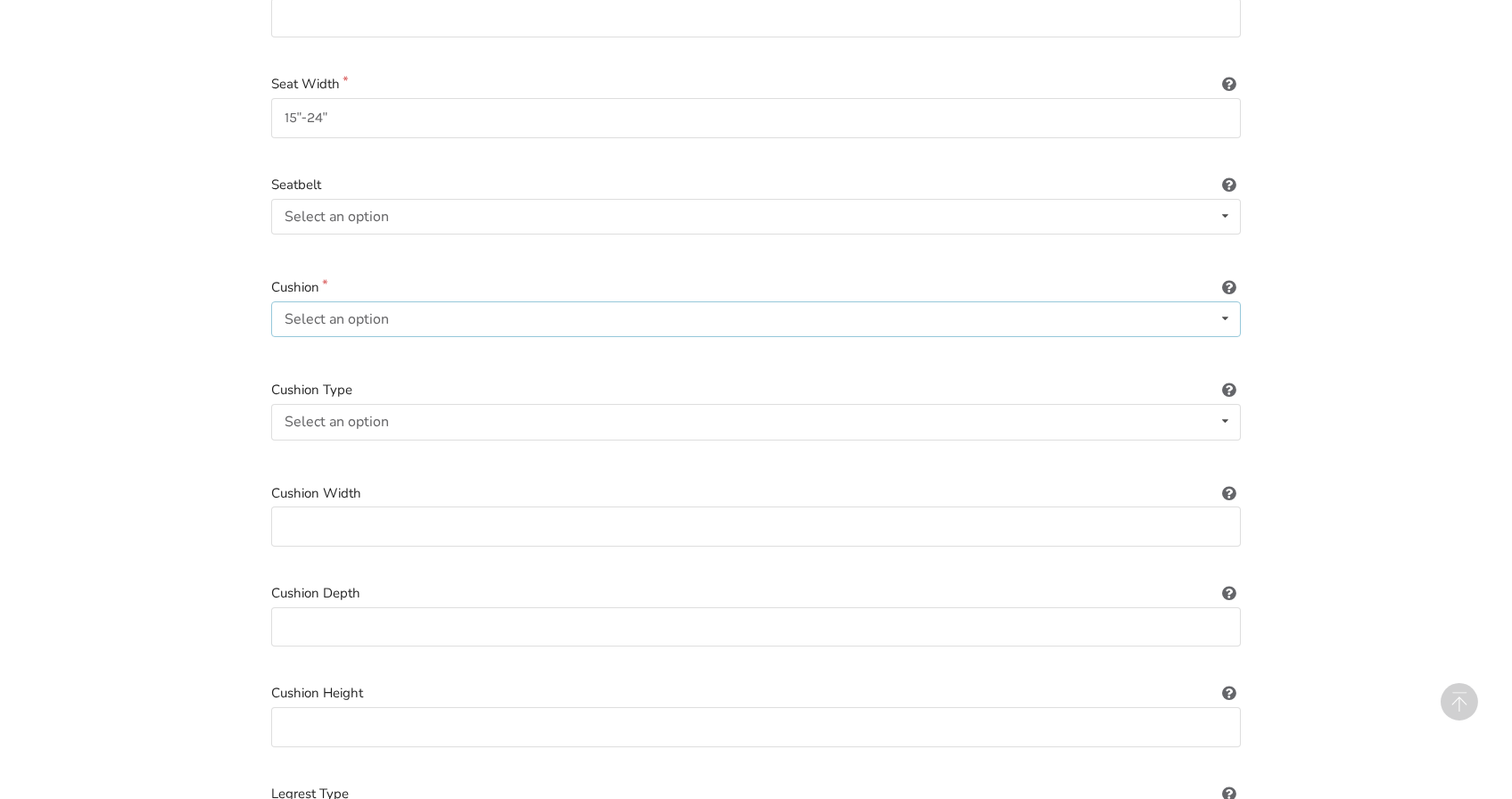 click on "Select an option Included Not included" at bounding box center (756, 319) 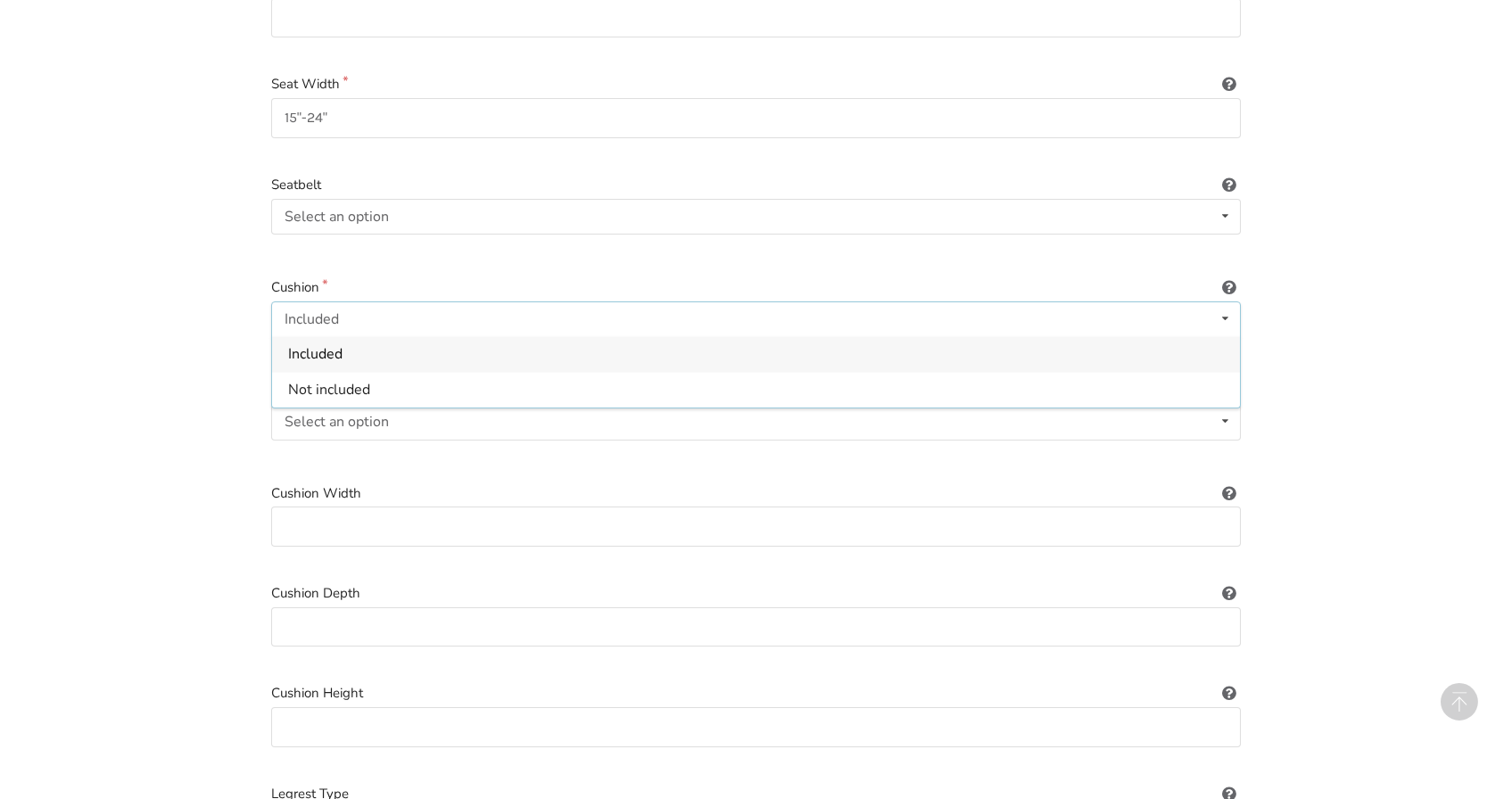 click on "Included" at bounding box center (756, 354) 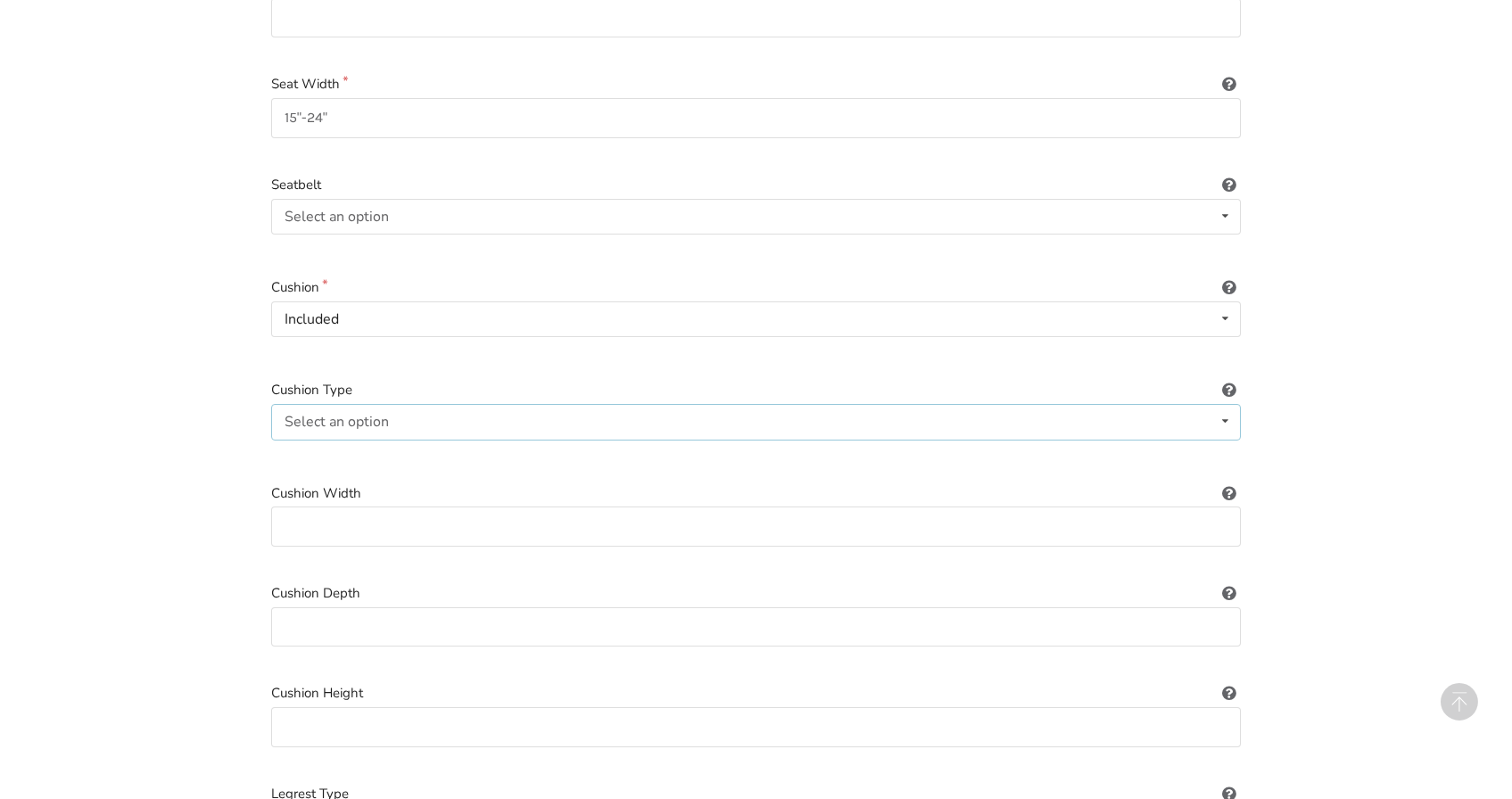 click on "Select an option Not applicable Foam Gel Air Gel and foam Air and foam Captain's seat" at bounding box center (756, 422) 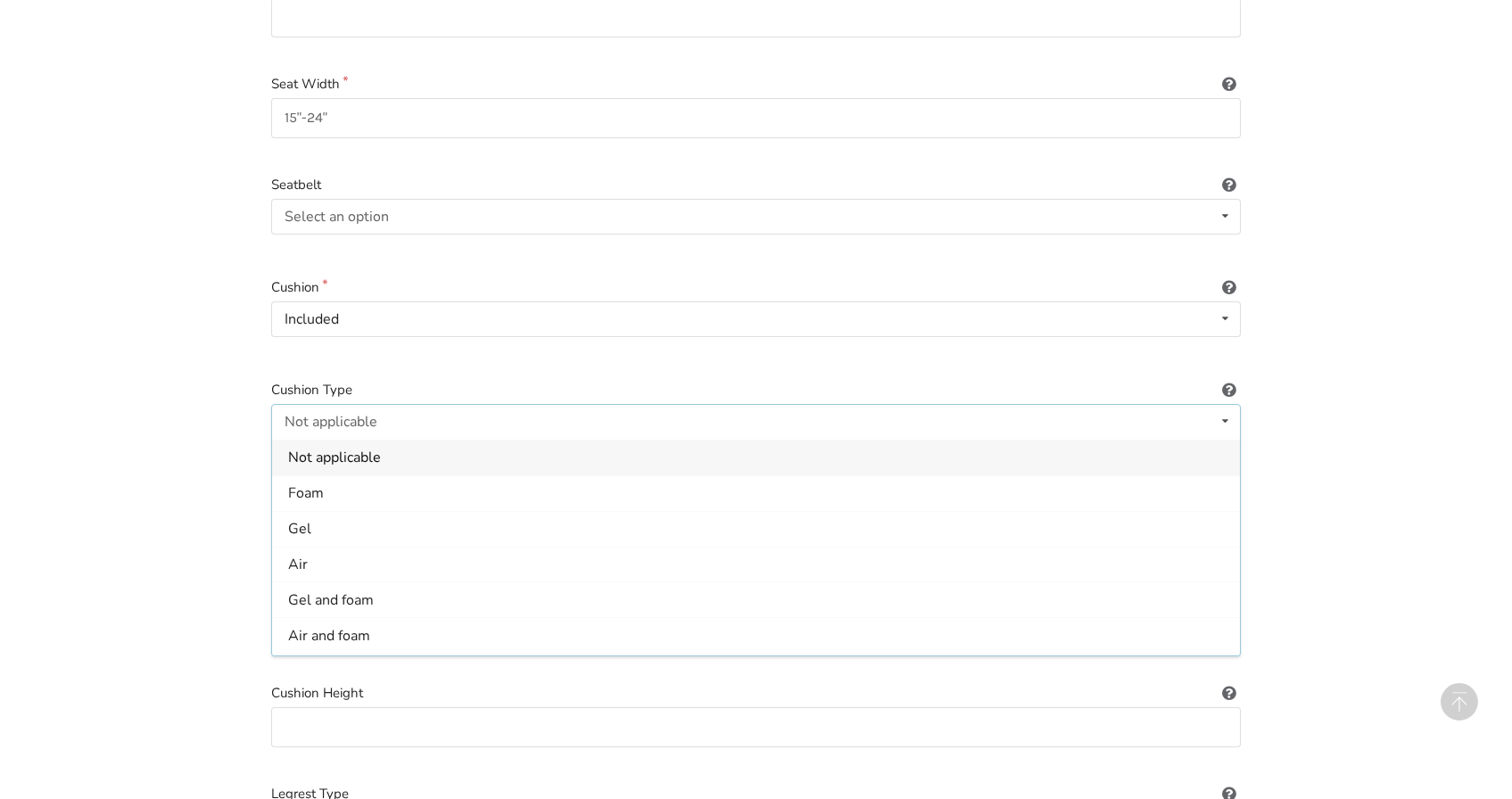 click on "Not applicable Not applicable Foam Gel Air Gel and foam Air and foam Captain's seat" at bounding box center (756, 422) 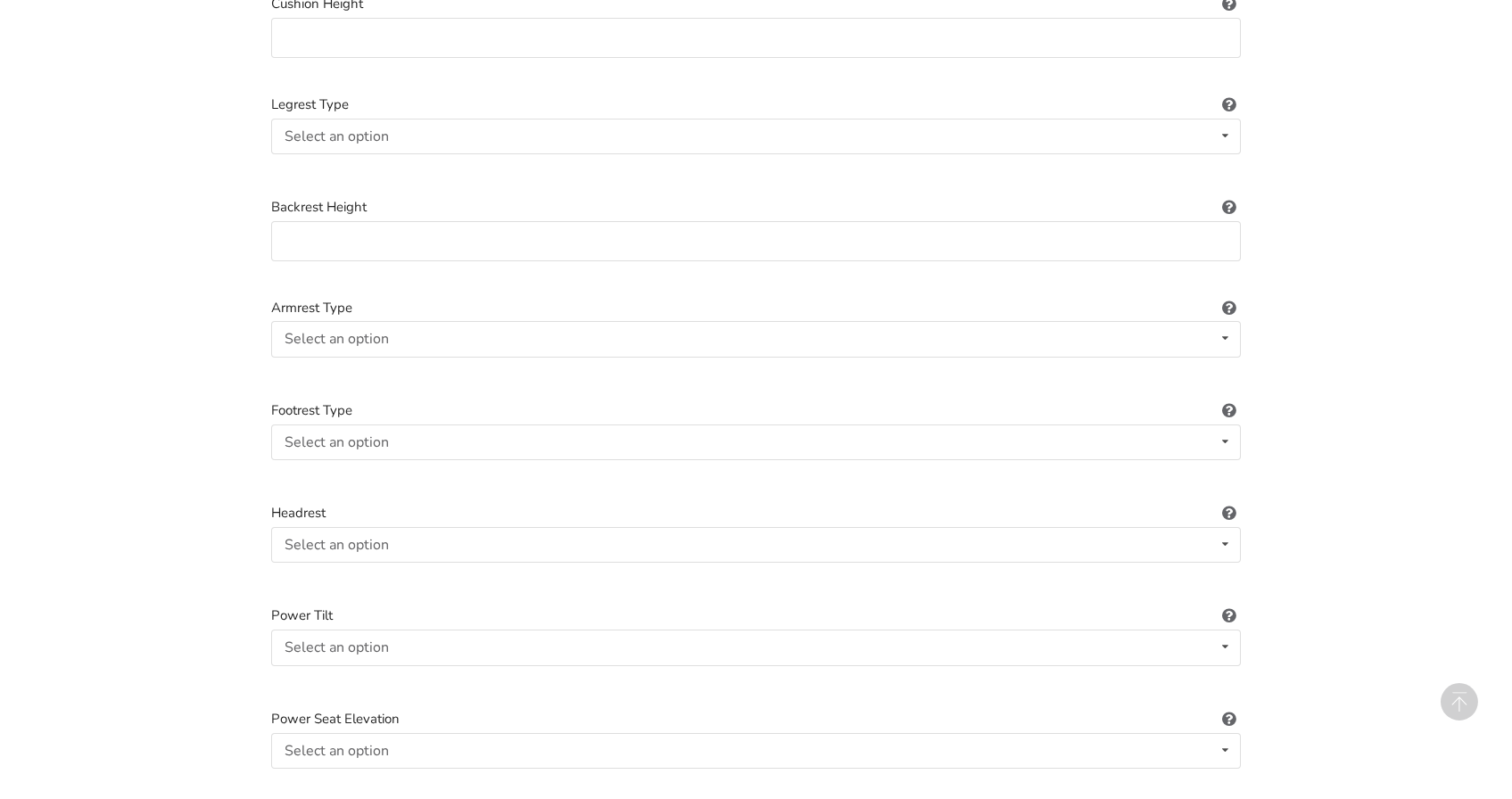 scroll, scrollTop: 1321, scrollLeft: 0, axis: vertical 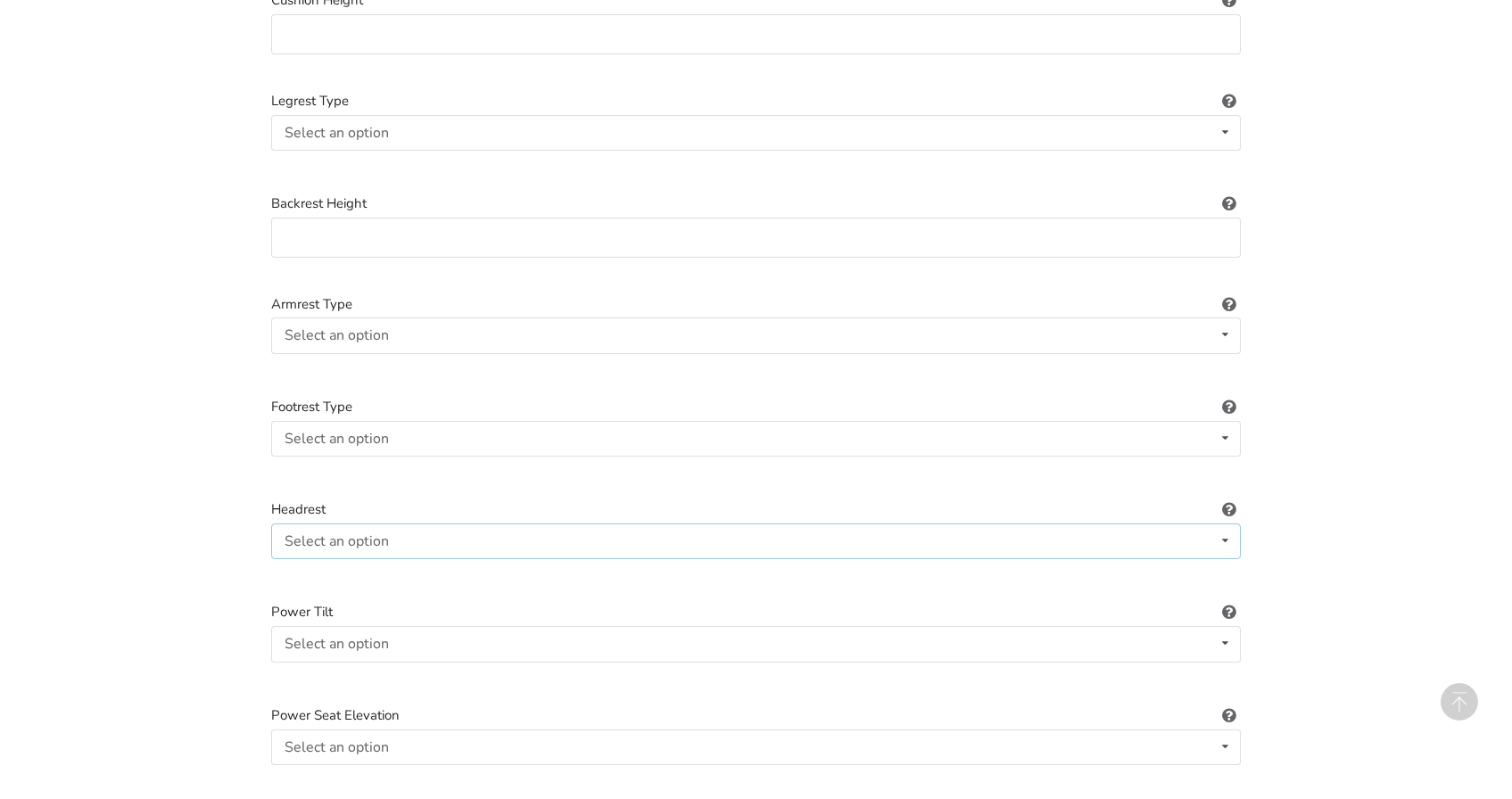 click on "Select an option Included Not included" at bounding box center [756, 541] 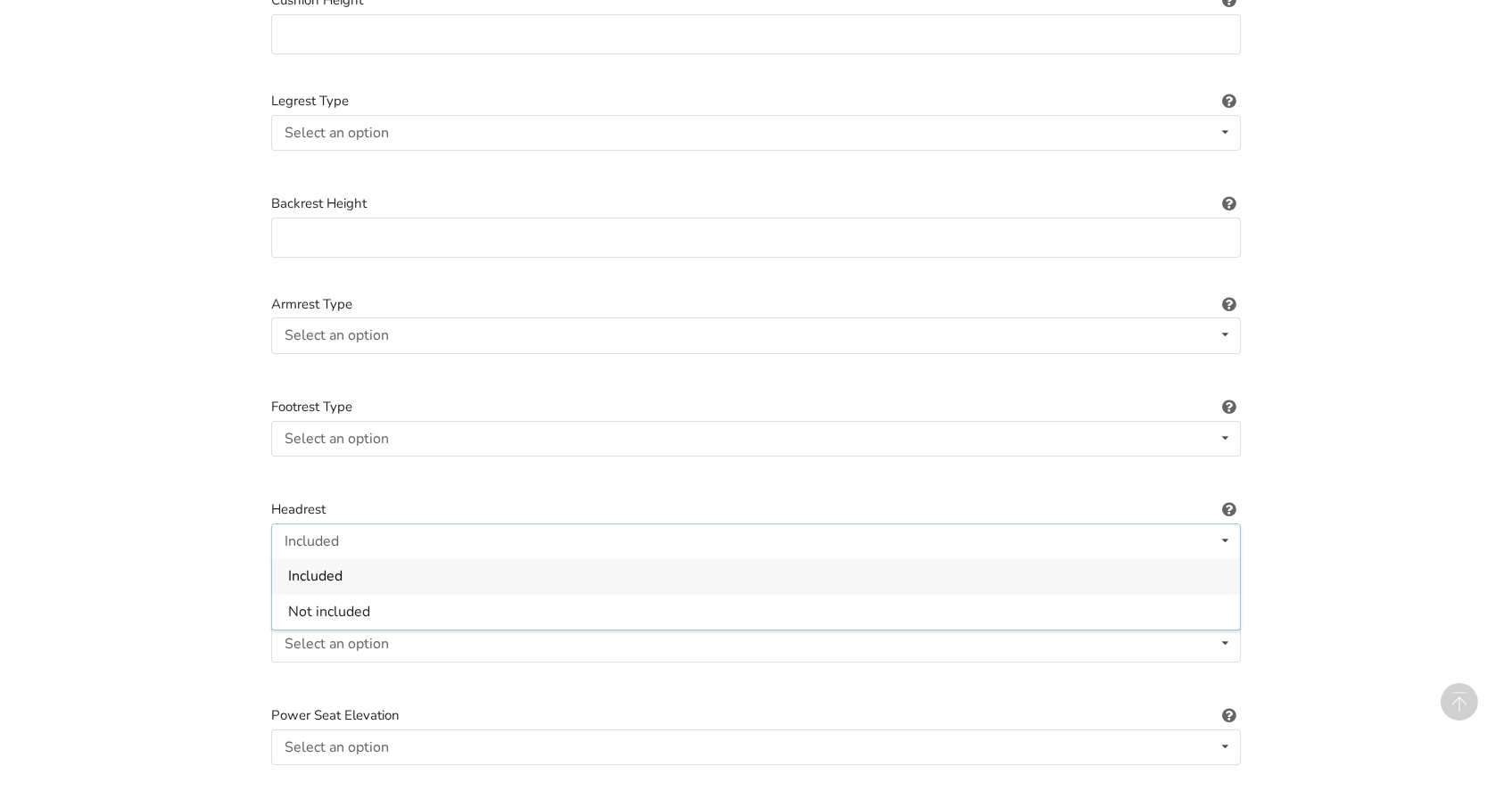 click on "Included" at bounding box center [756, 576] 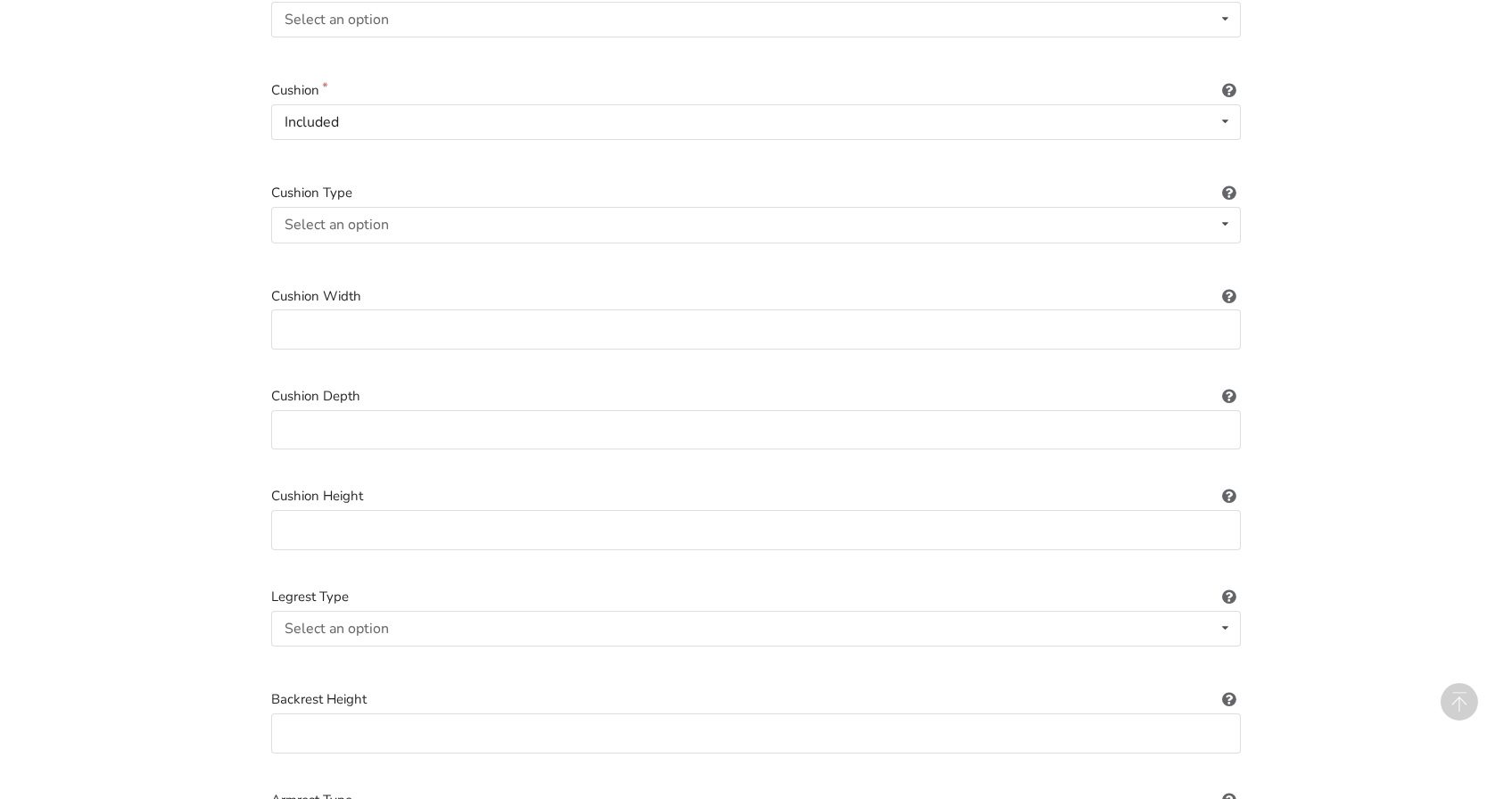 scroll, scrollTop: 1147, scrollLeft: 0, axis: vertical 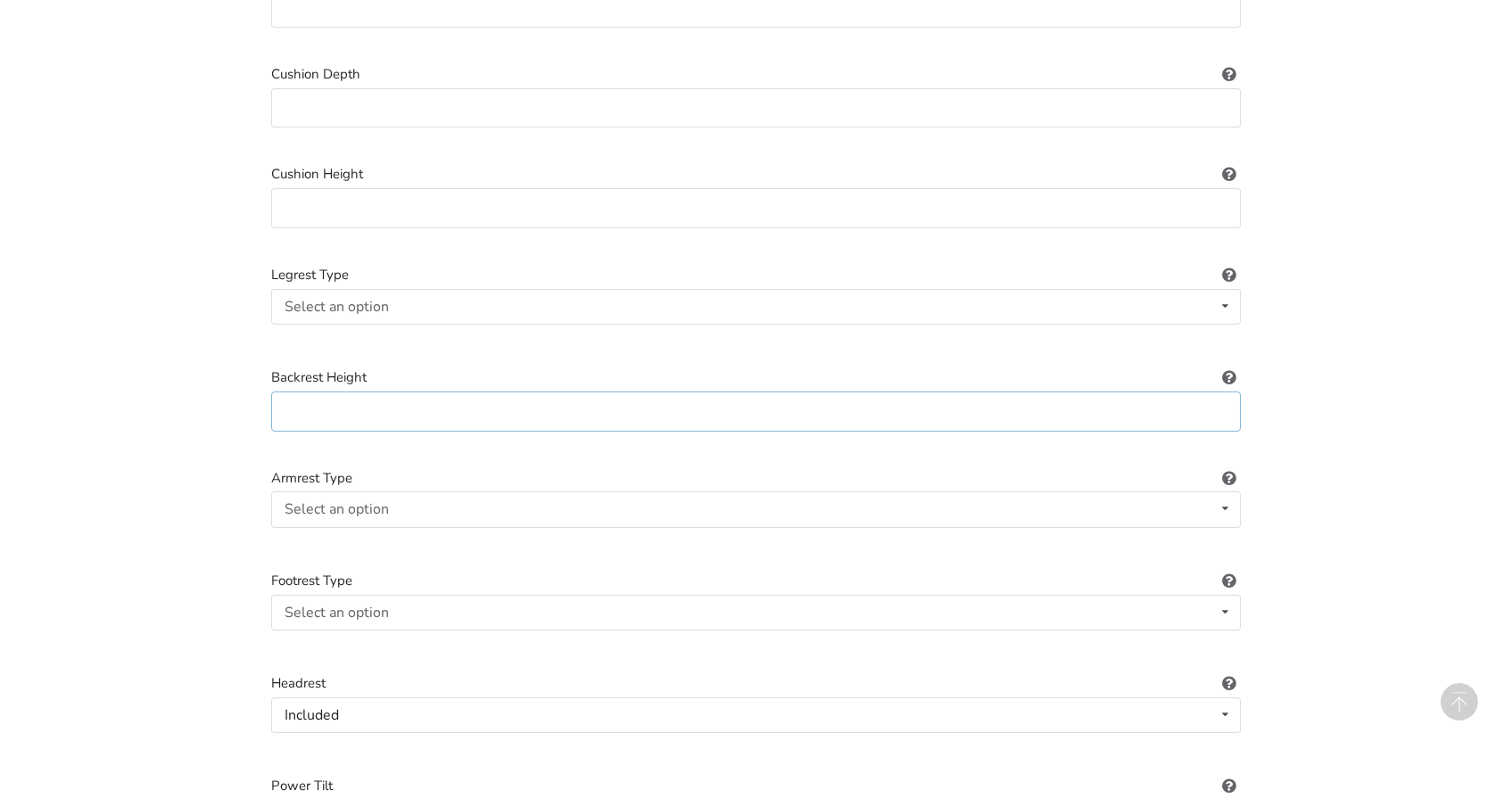 click at bounding box center (756, 411) 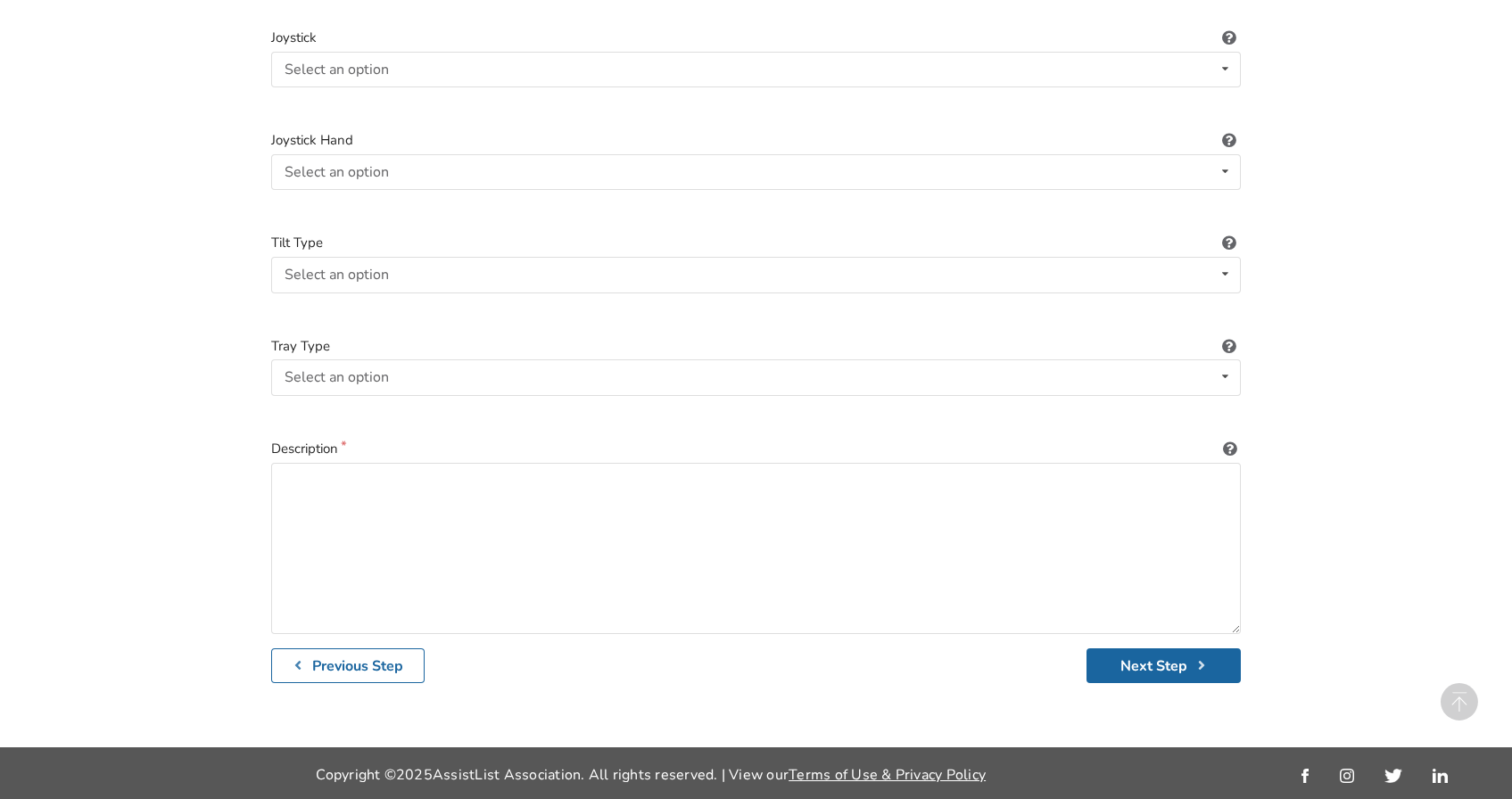 scroll, scrollTop: 2411, scrollLeft: 0, axis: vertical 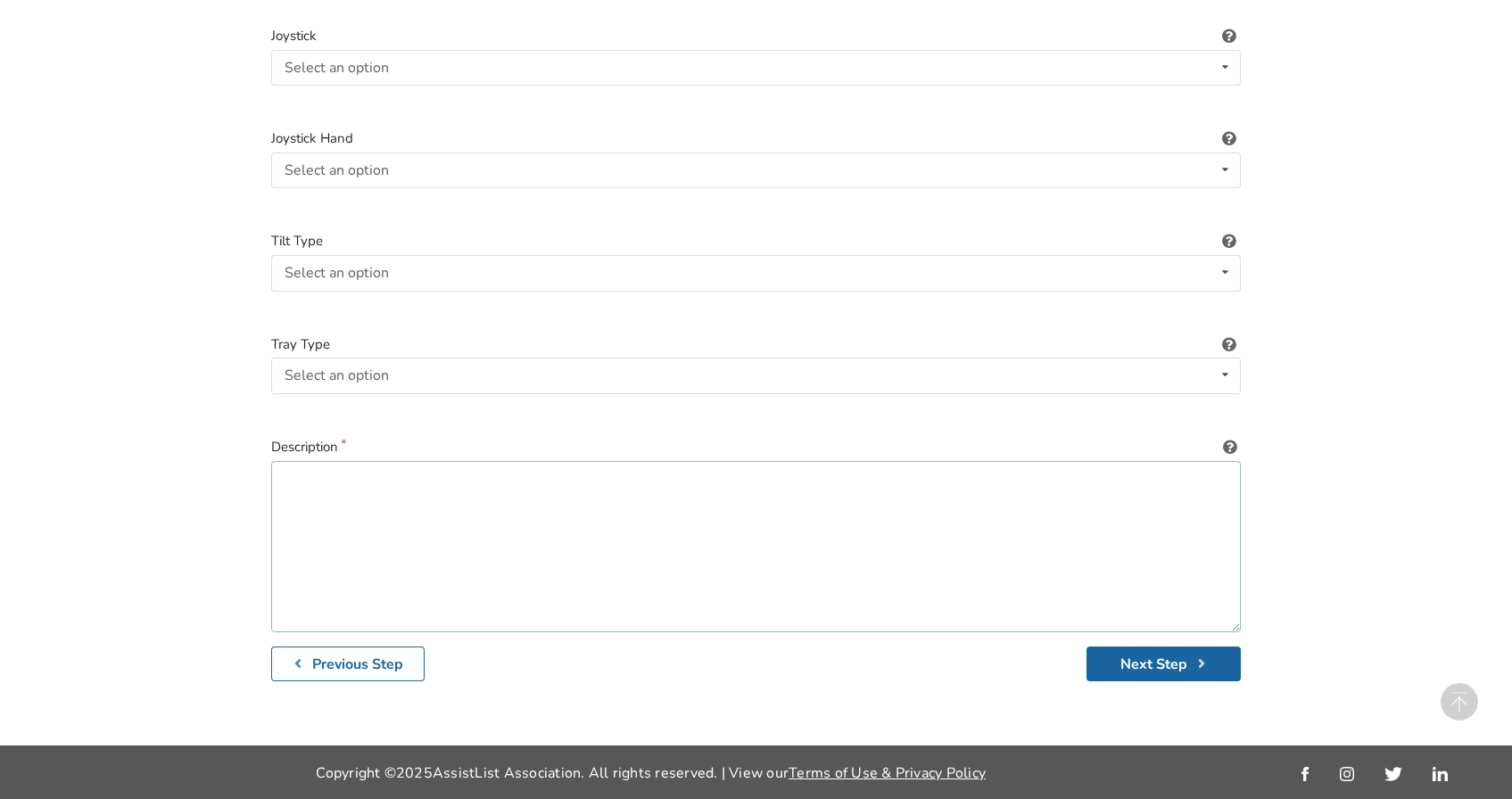click at bounding box center (756, 547) 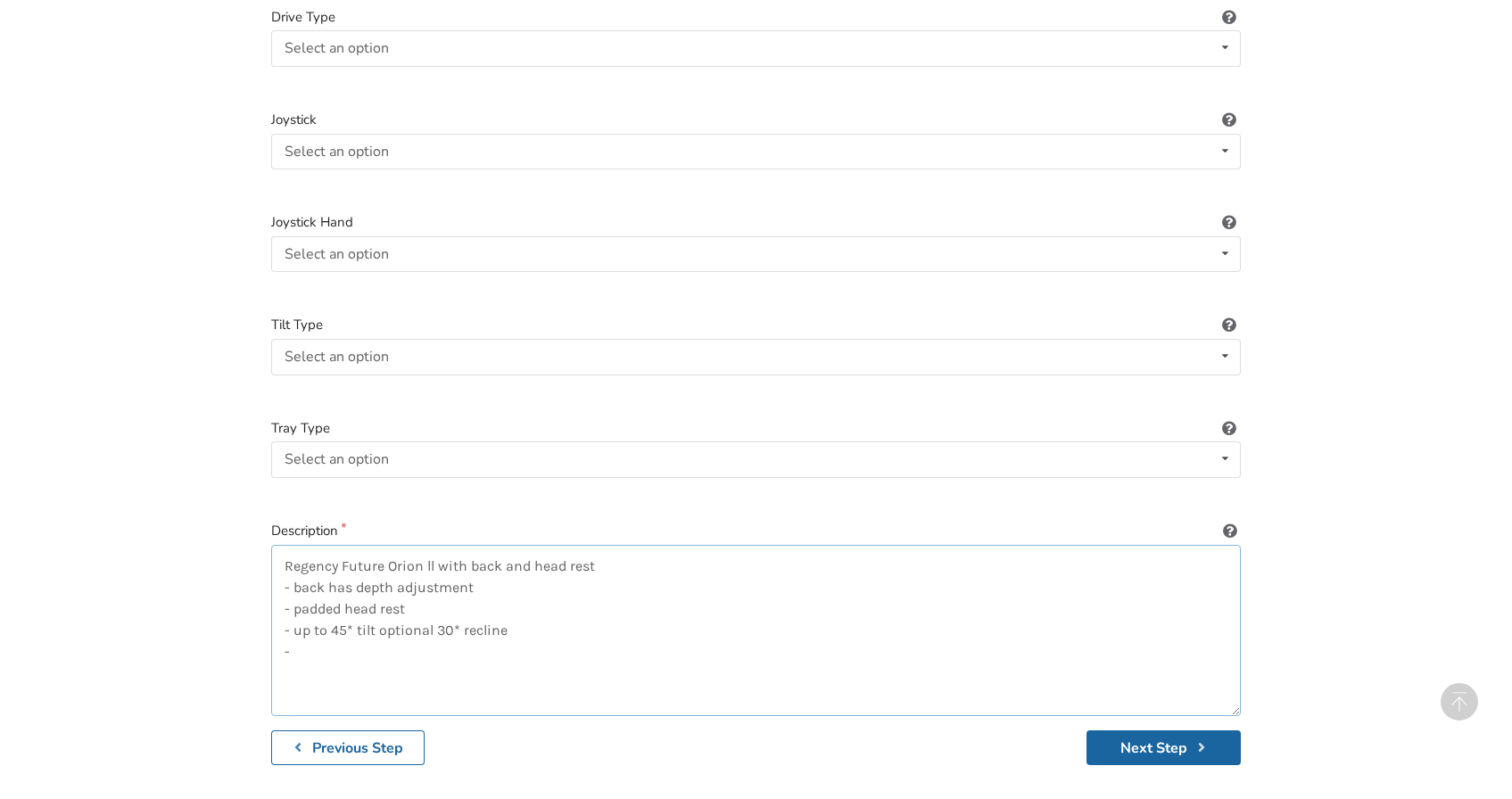scroll, scrollTop: 2411, scrollLeft: 0, axis: vertical 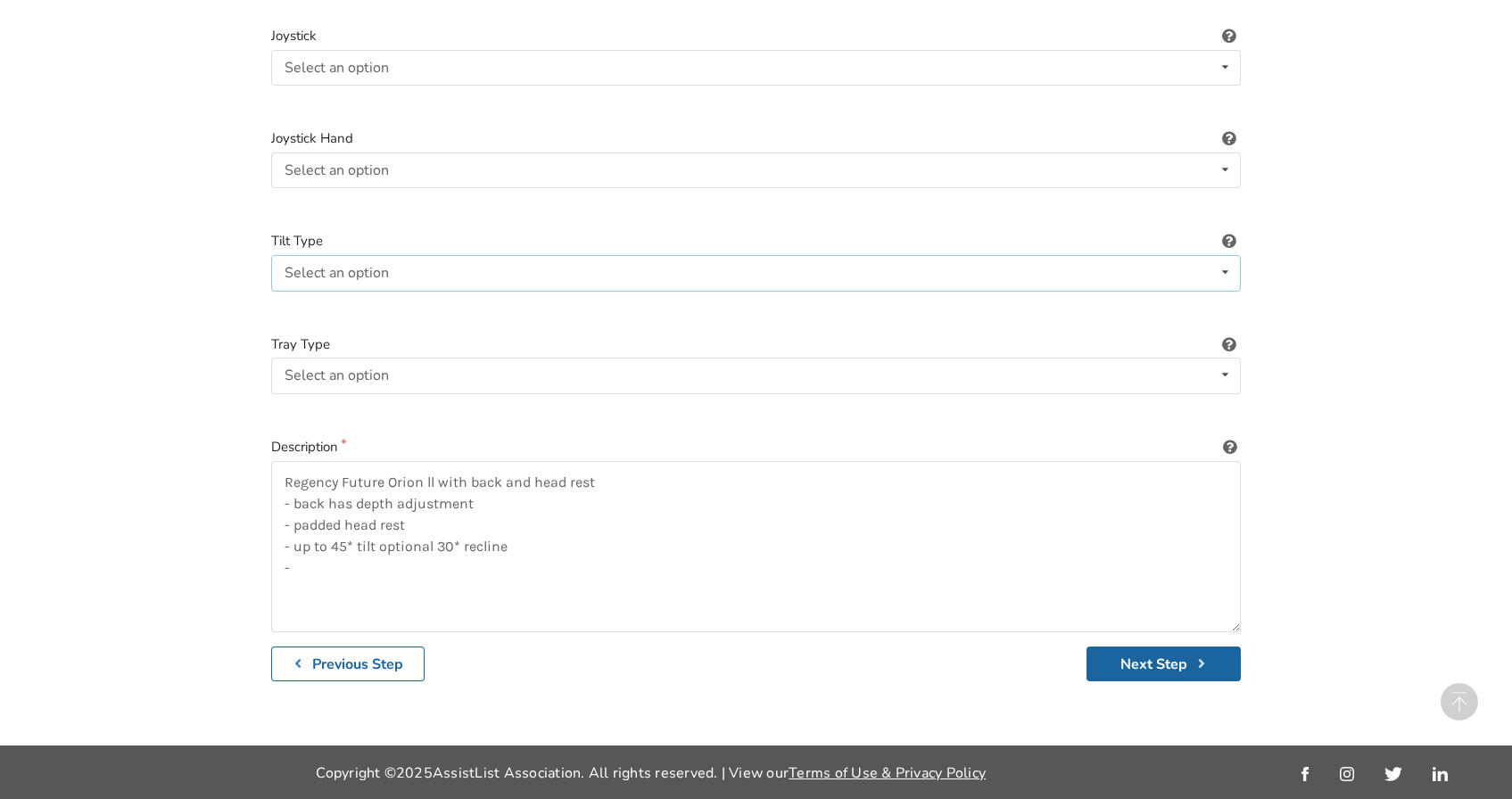click on "Select an option" at bounding box center (336, 273) 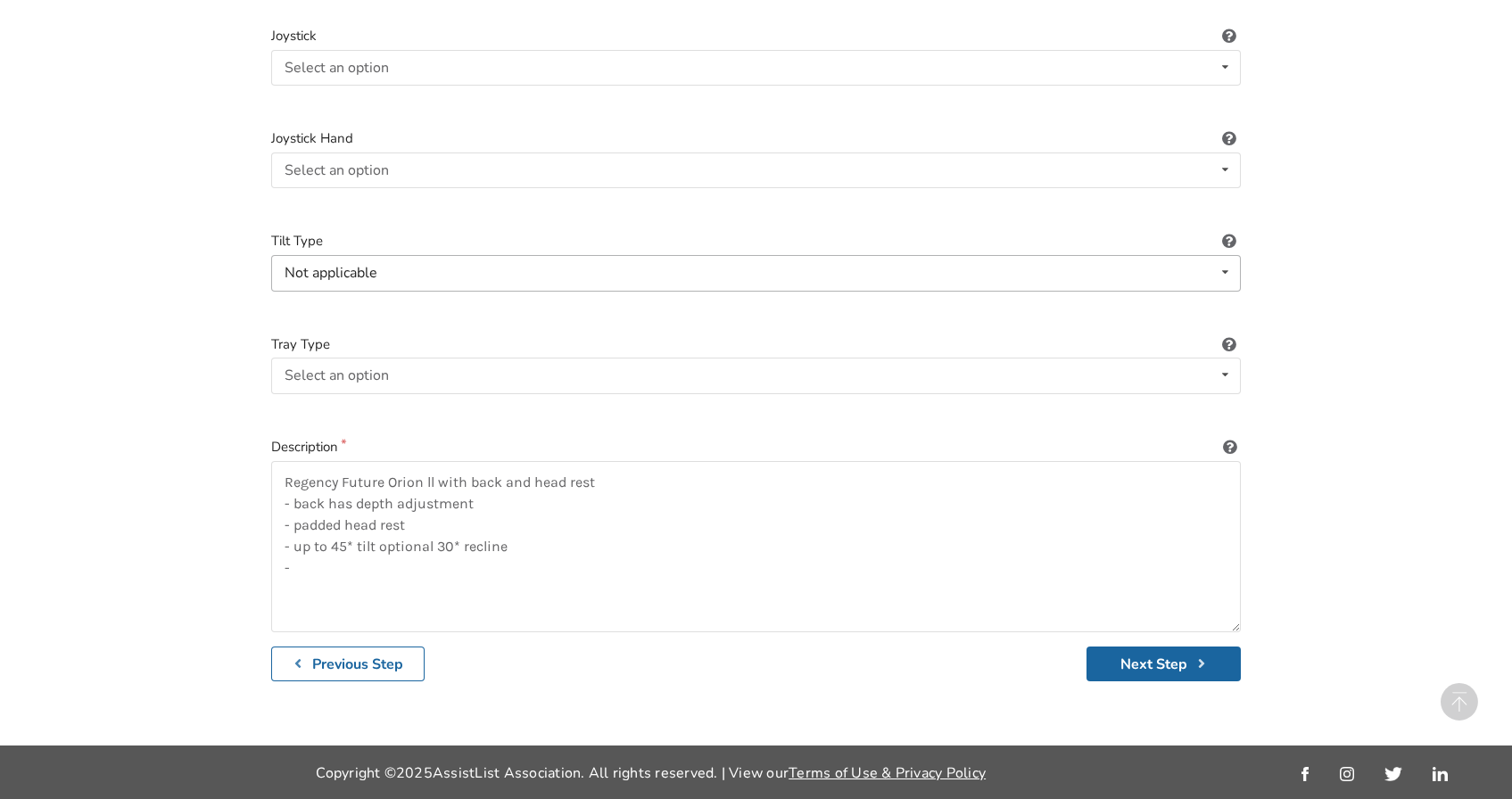 click on "1. Equipment Type 2. Images 3. Basic Information 4. Additional Details 5. Preview Creating new listing for:  Wheelchair Almost Done! Enter item details below. 53   people are  subscribed to notifications for this item Wheelchair Type Manual Power/electric Manual Transport Tilt Backrest Type Sling (standard upholstery) Sling (standard upholstery) Hardshell (rigid) Tension-adjustable Seat Depth 15"-24" Seat Height Seat Width 15"-24" Seatbelt Select an option Included Not included Cushion Included Included Not included Cushion Type Select an option Not applicable Foam Gel Air Gel and foam Air and foam Captain's seat Cushion Width Cushion Depth Cushion Height Legrest Type Select an option Standard Height-adjustable Elevating Backrest Height Armrest Type Select an option Fixed Removeable Flip back Footrest Type Select an option Standard Angle-adjustable Headrest Included Included Not included Power Tilt Select an option Included Not included Power Seat Elevation Select an option Included Not included Power Recline" at bounding box center [756, -819] 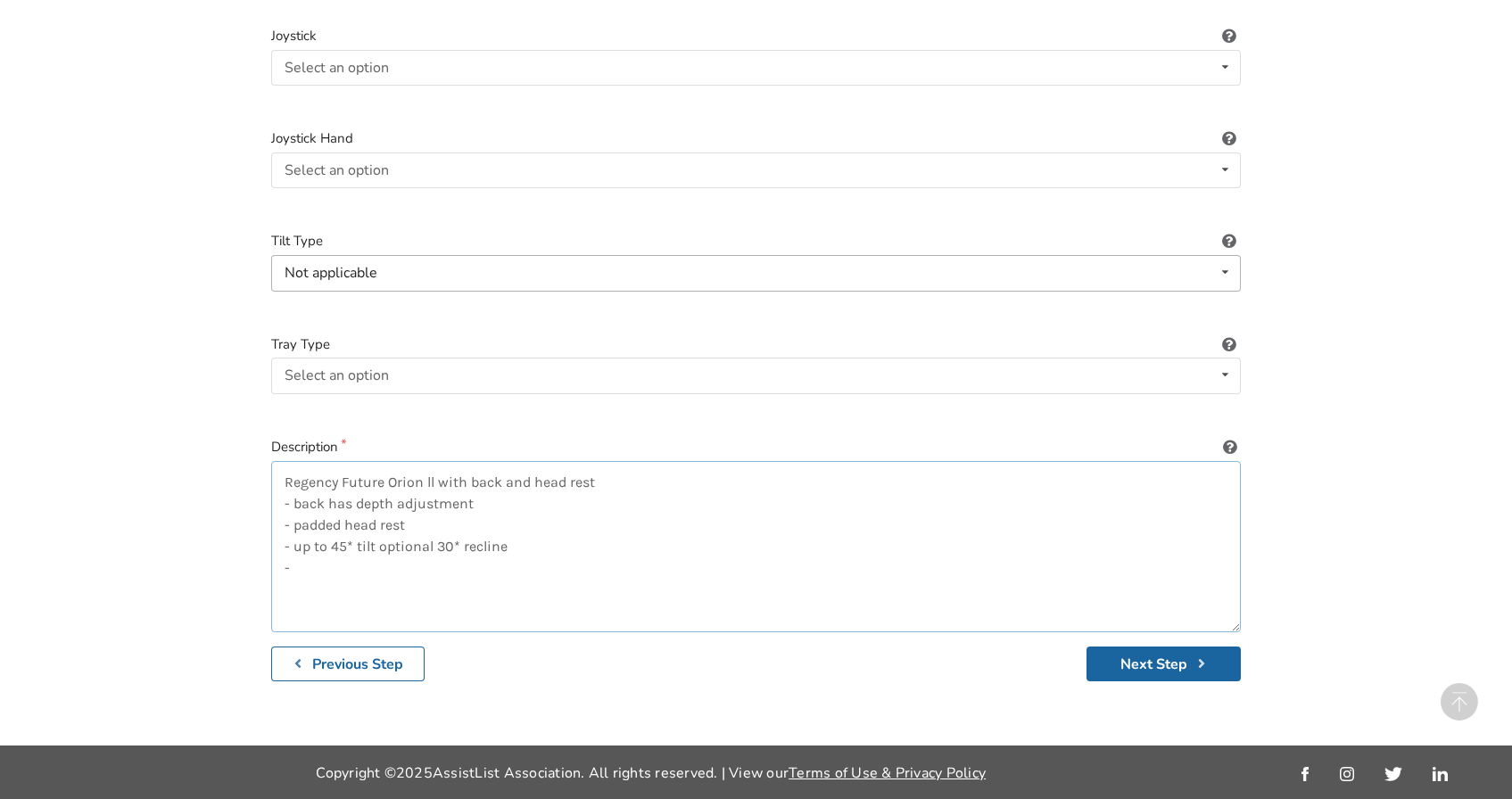 click on "Regency Future Orion ll with back and head rest
- back has depth adjustment
- padded head rest
- up to 45* tilt optional 30* recline
-" at bounding box center (756, 547) 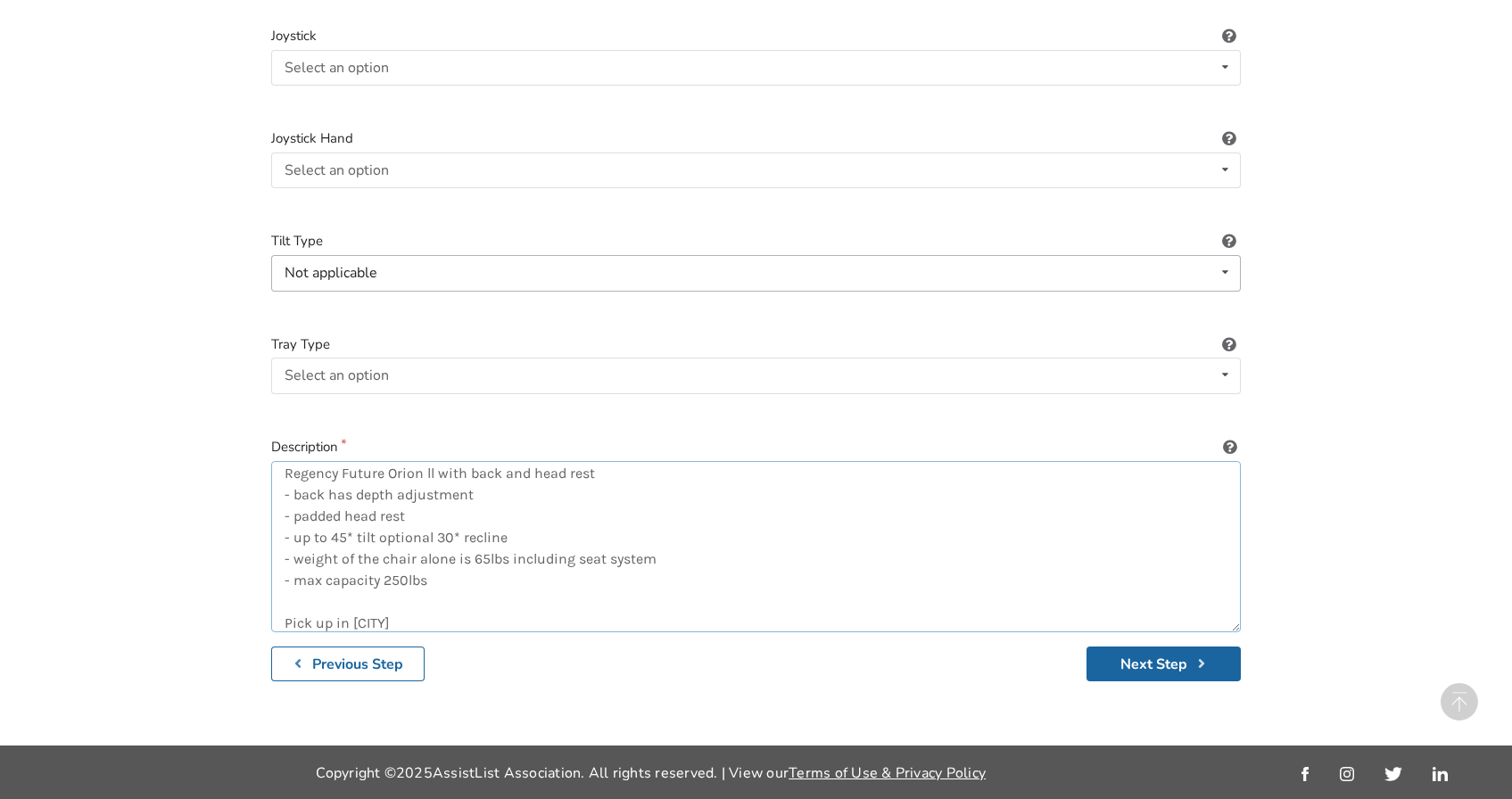 scroll, scrollTop: 30, scrollLeft: 0, axis: vertical 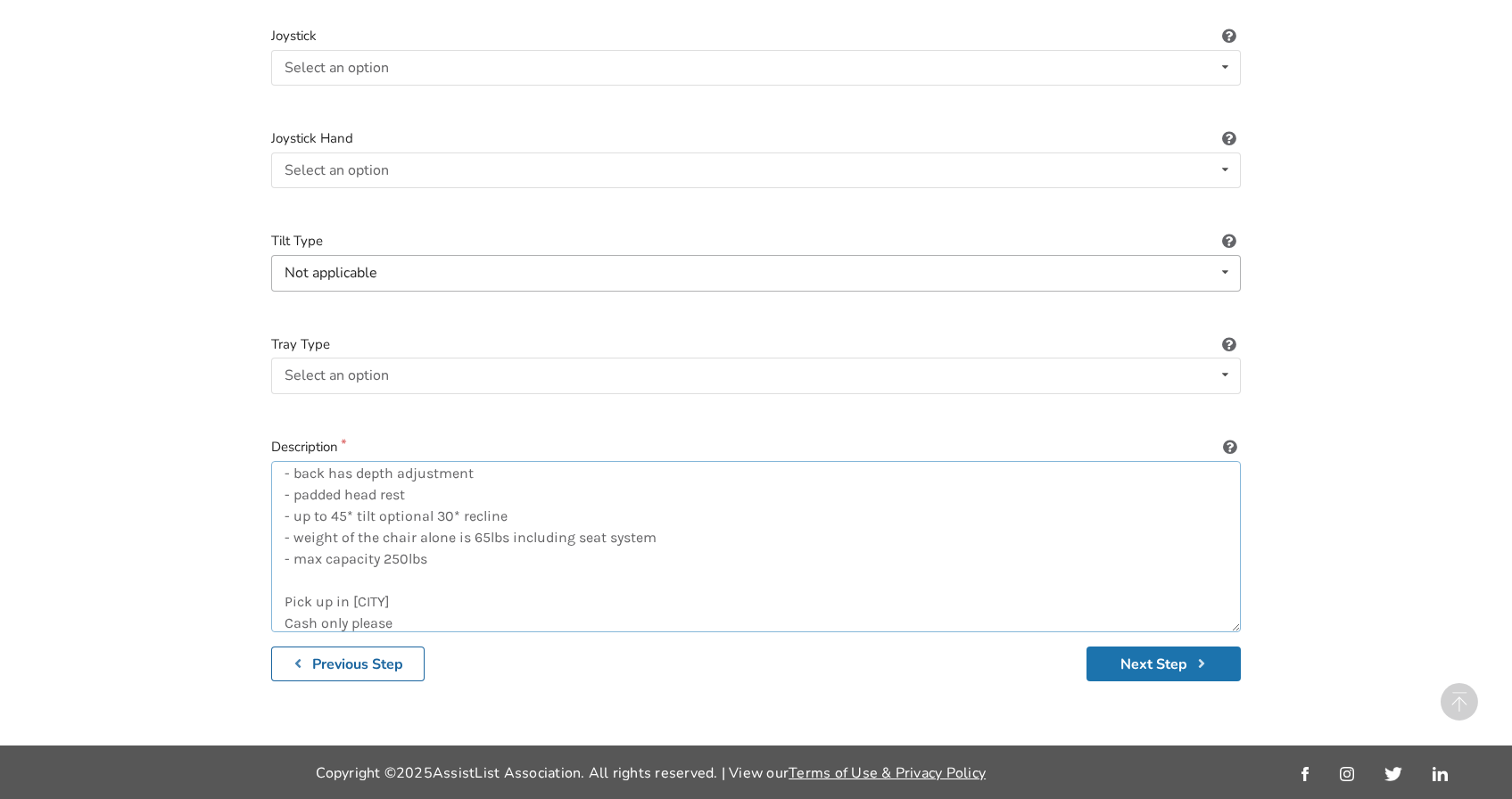 type on "Regency Future Orion ll with back and head rest
- back has depth adjustment
- padded head rest
- up to 45* tilt optional 30* recline
- weight of the chair alone is 65lbs including seat system
- max capacity 250lbs
Pick up in North burnaby
Cash only please" 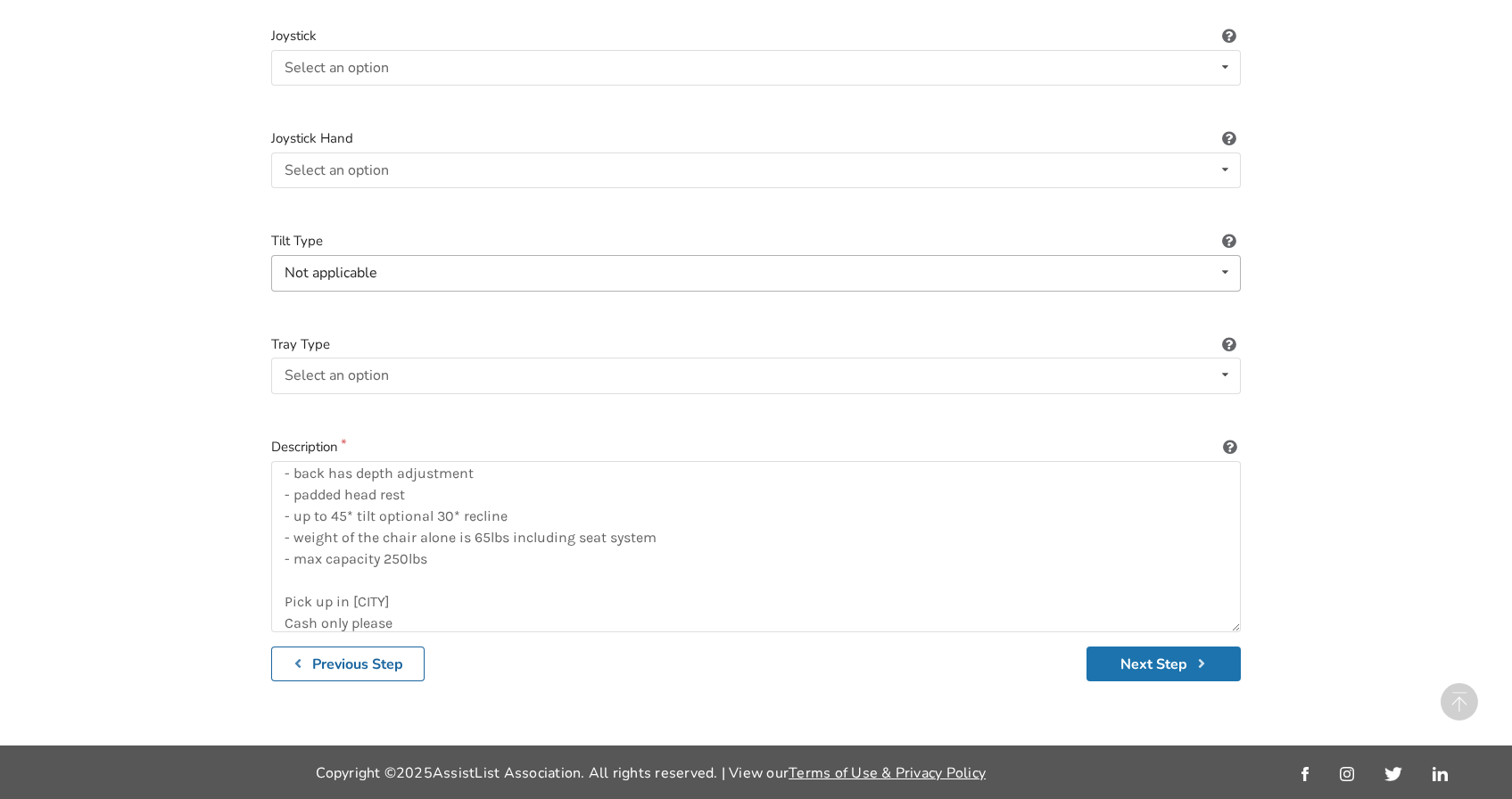 click on "Next Step" at bounding box center [1163, 663] 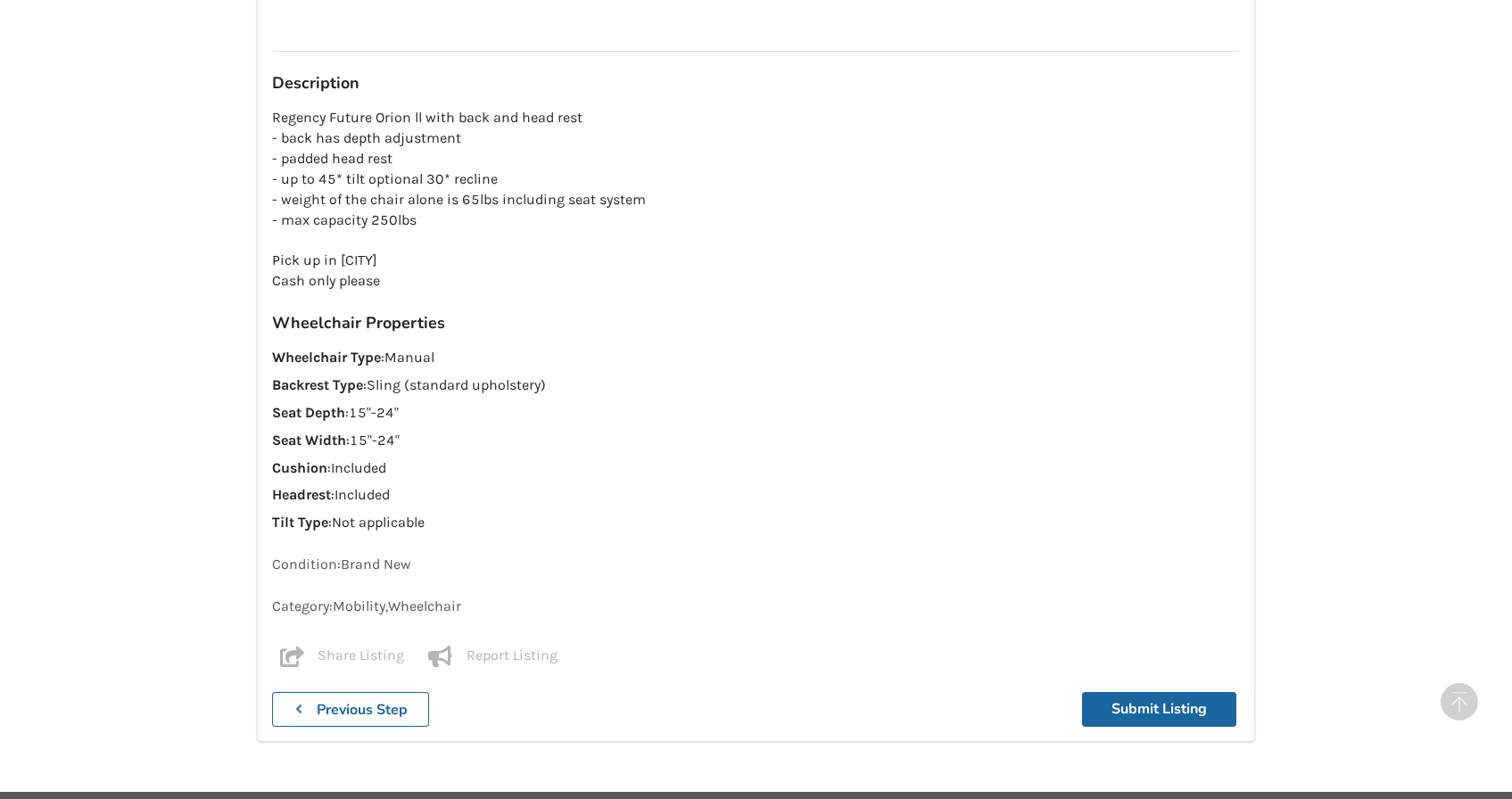 scroll, scrollTop: 2093, scrollLeft: 0, axis: vertical 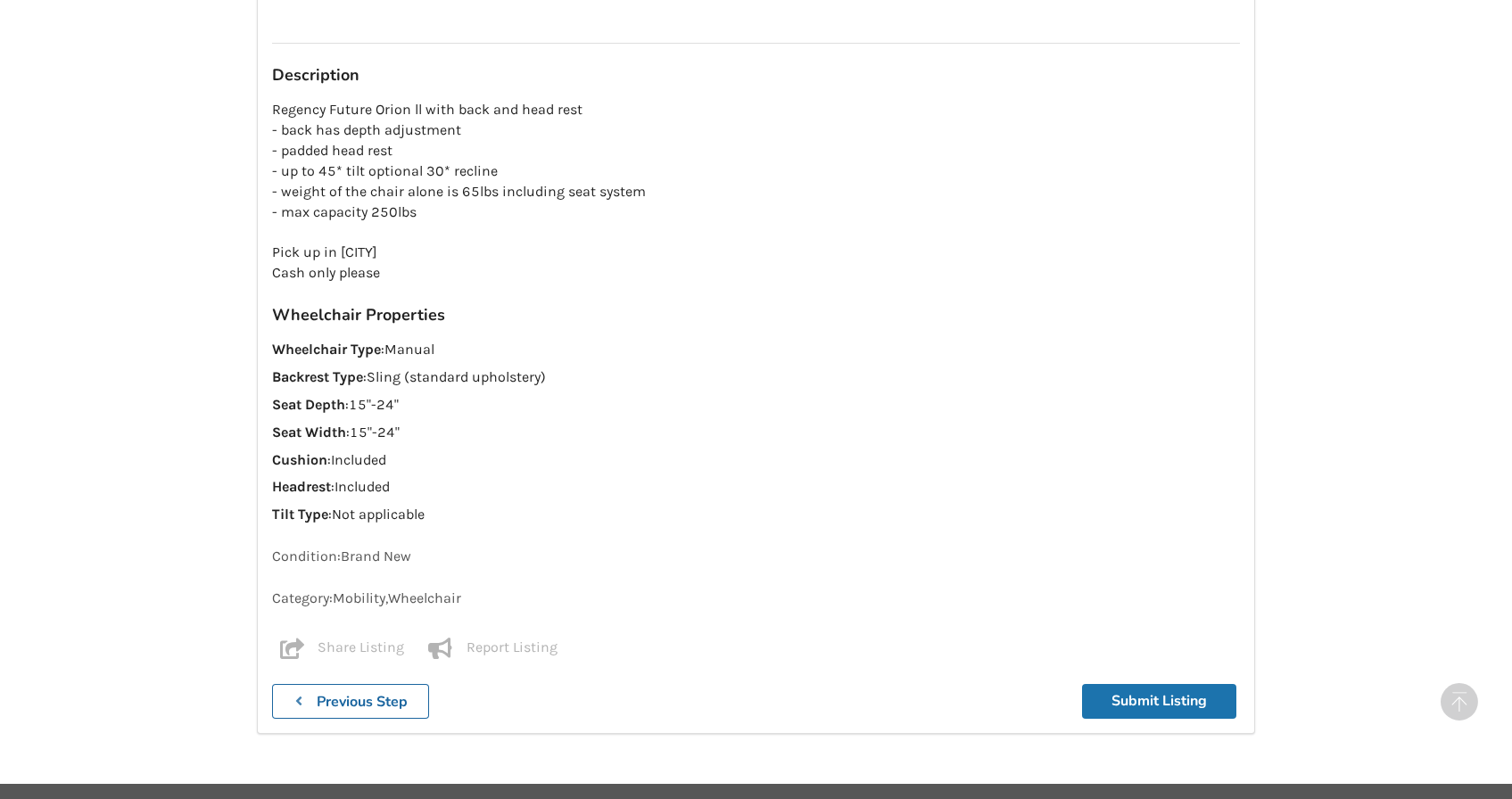 click on "Submit Listing" at bounding box center [1159, 701] 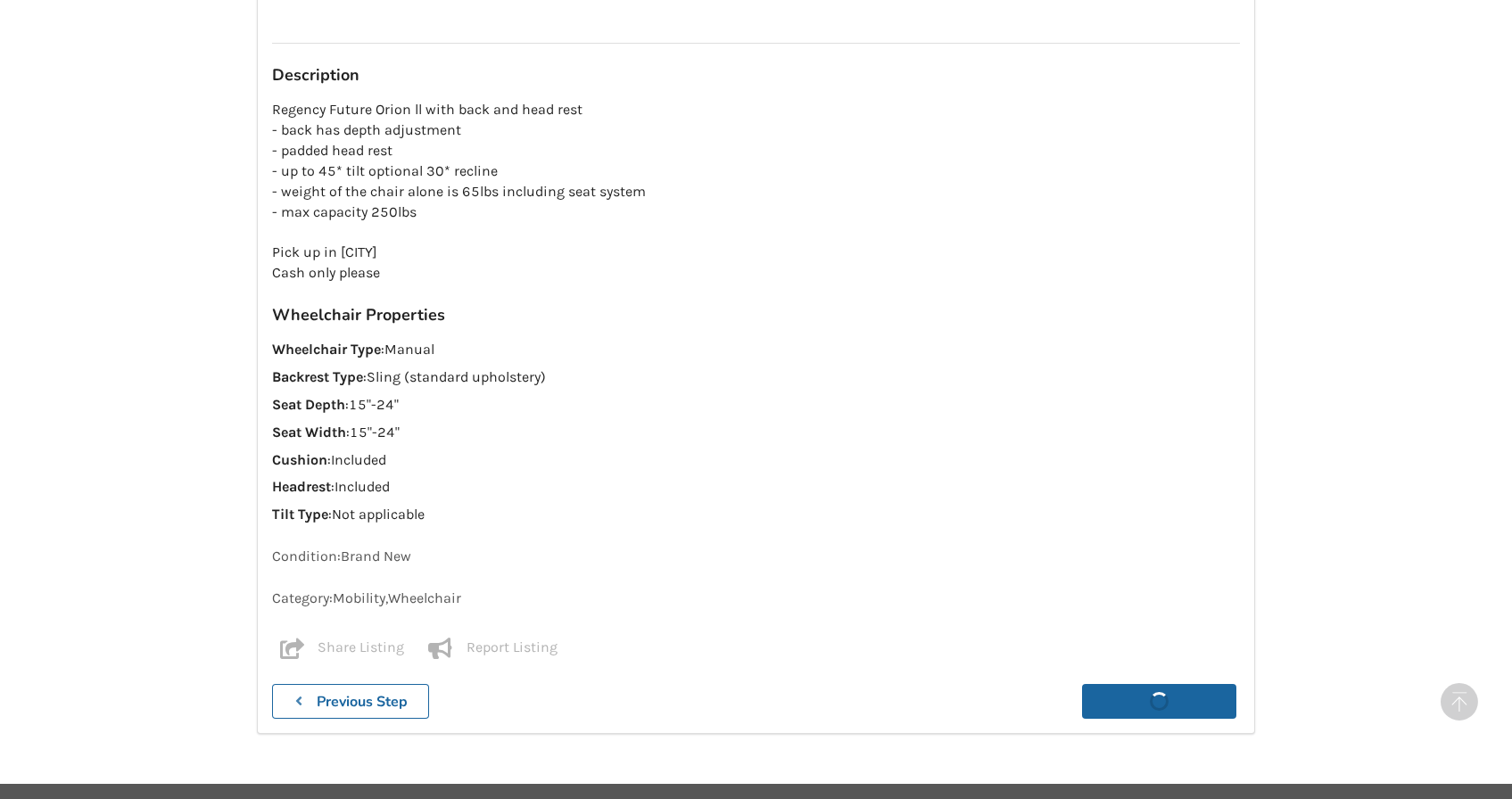 scroll, scrollTop: 0, scrollLeft: 0, axis: both 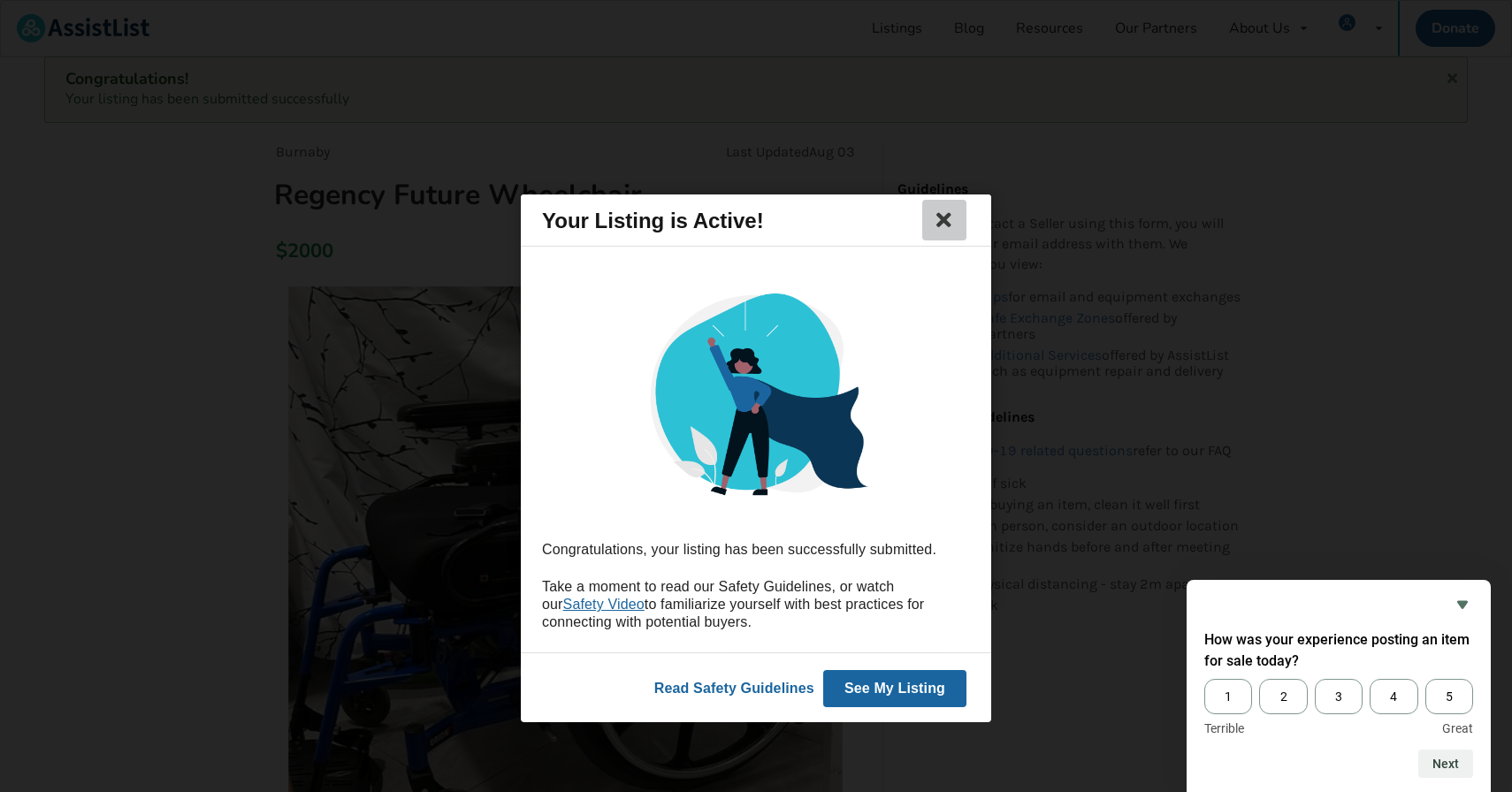 click at bounding box center (944, 220) 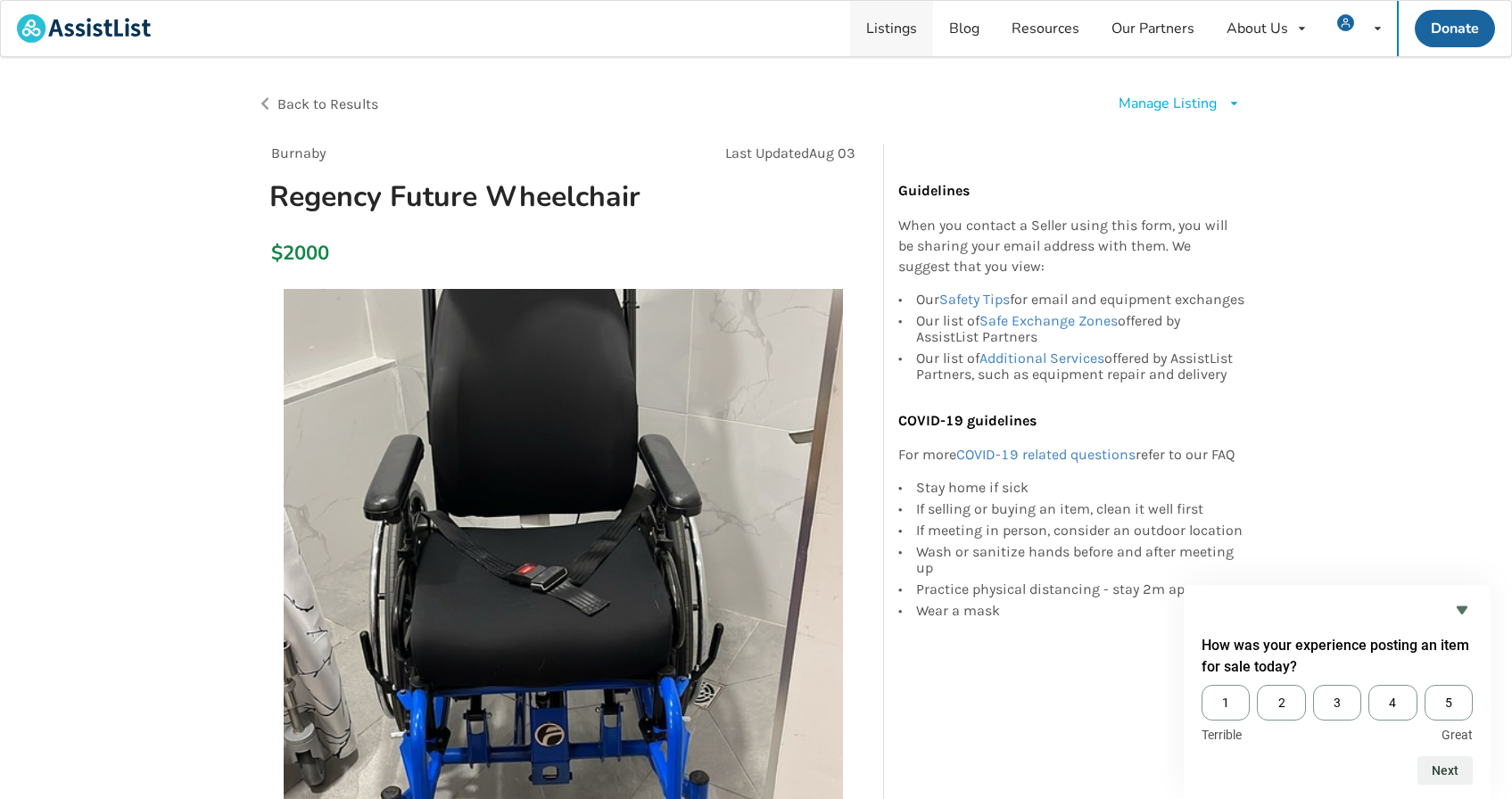 click on "Listings" at bounding box center (891, 29) 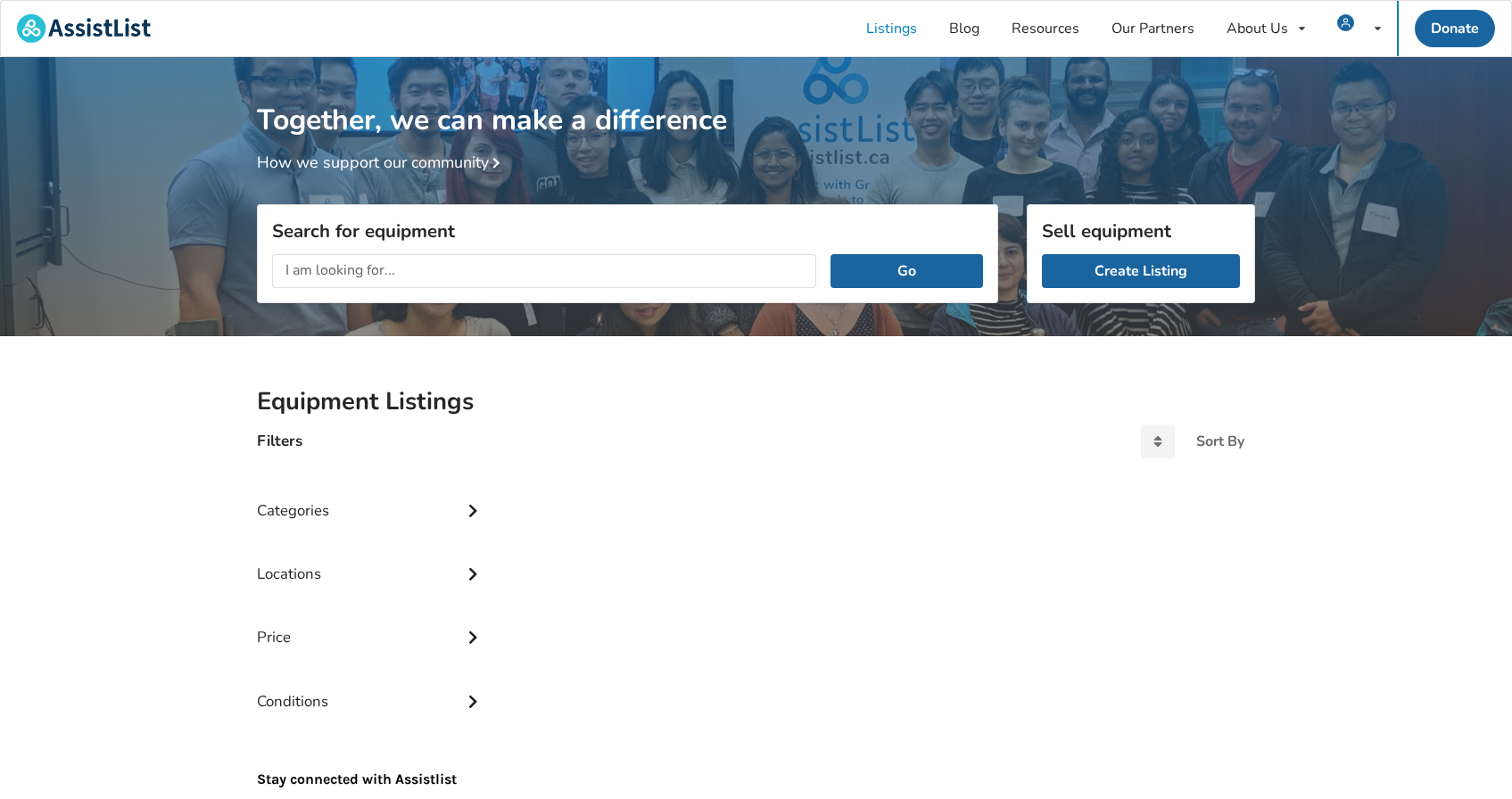 scroll, scrollTop: 57, scrollLeft: 0, axis: vertical 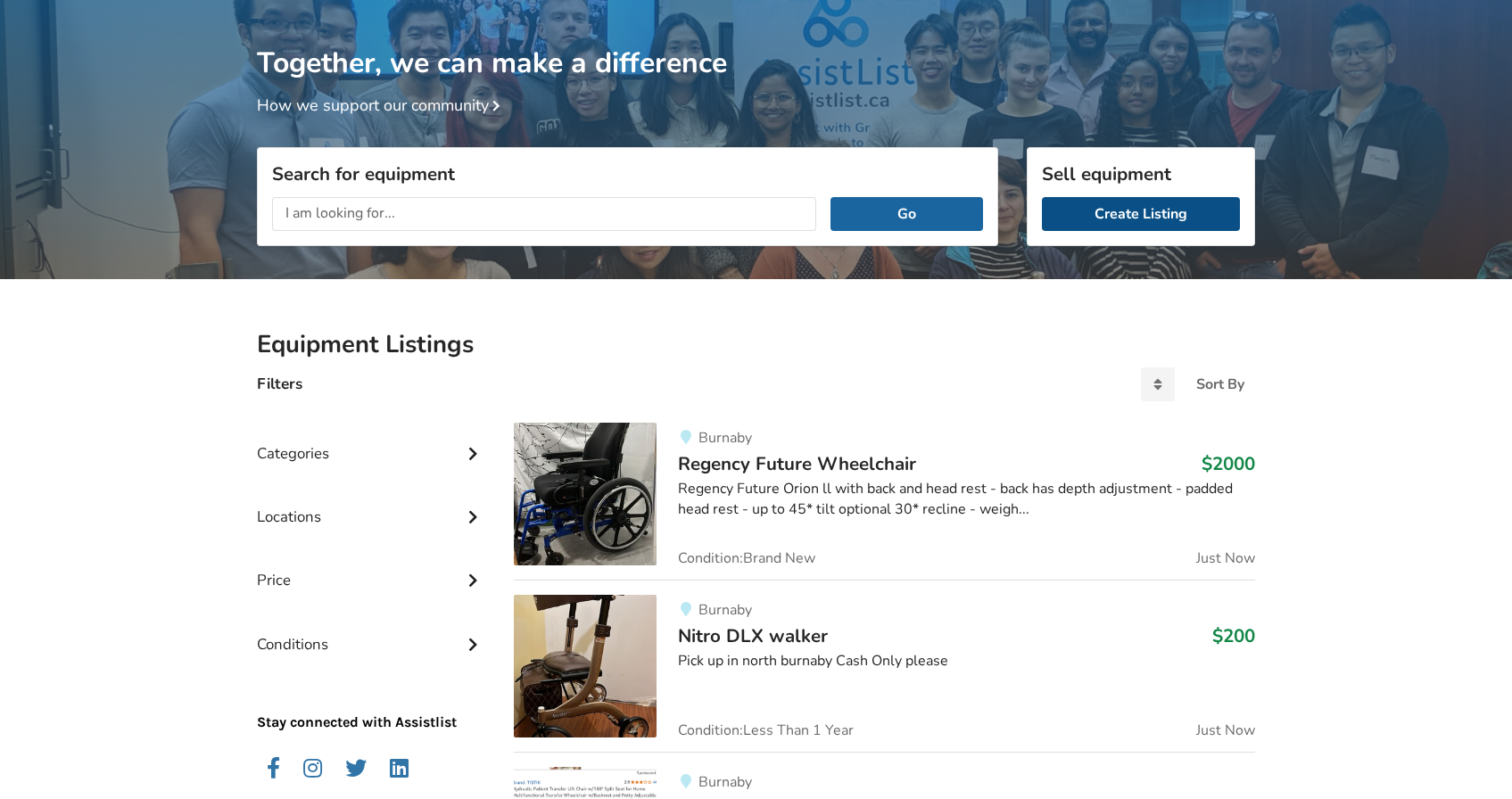 click on "Create Listing" at bounding box center (1141, 214) 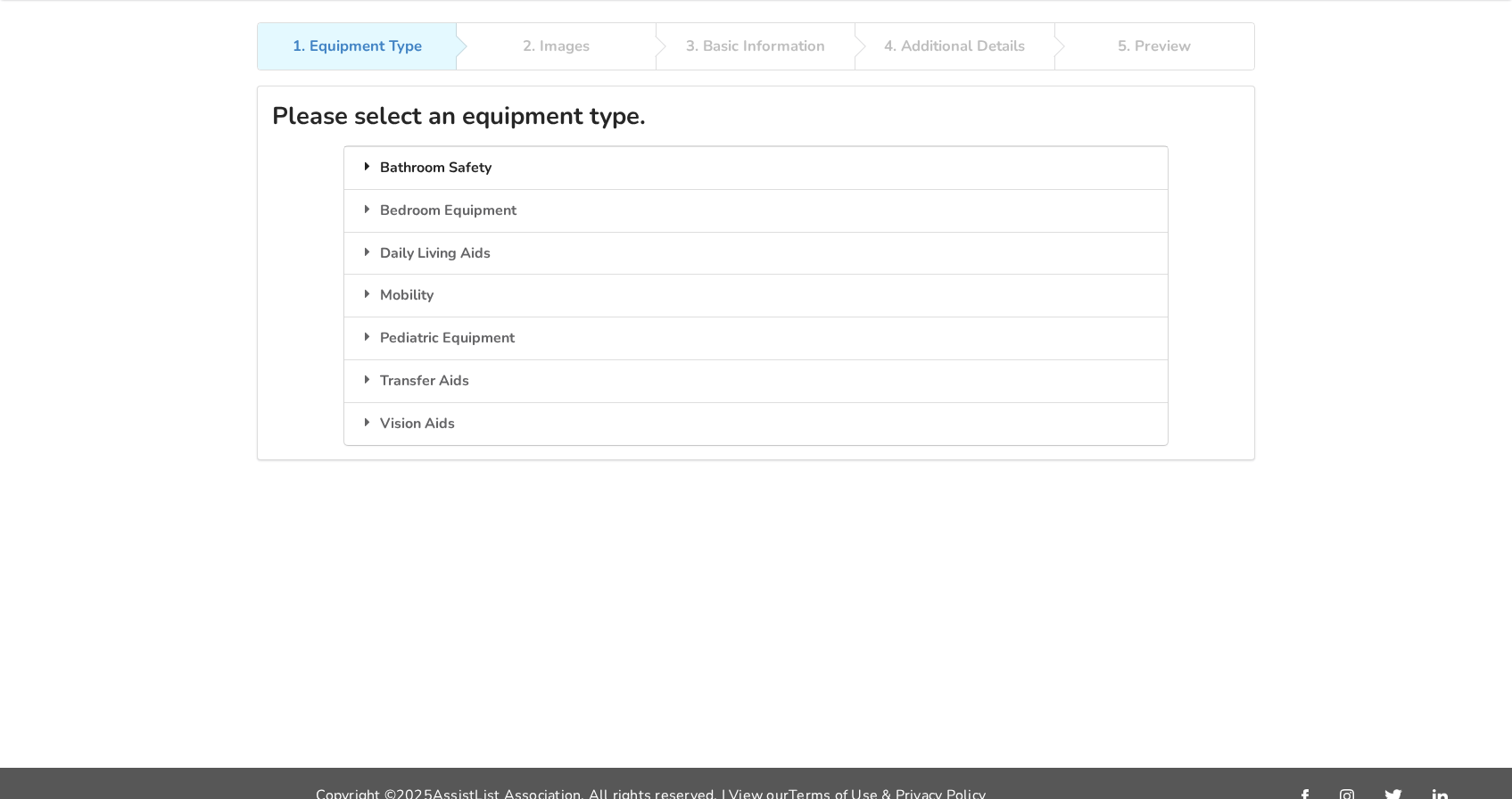 click on "Bathroom Safety" at bounding box center [756, 168] 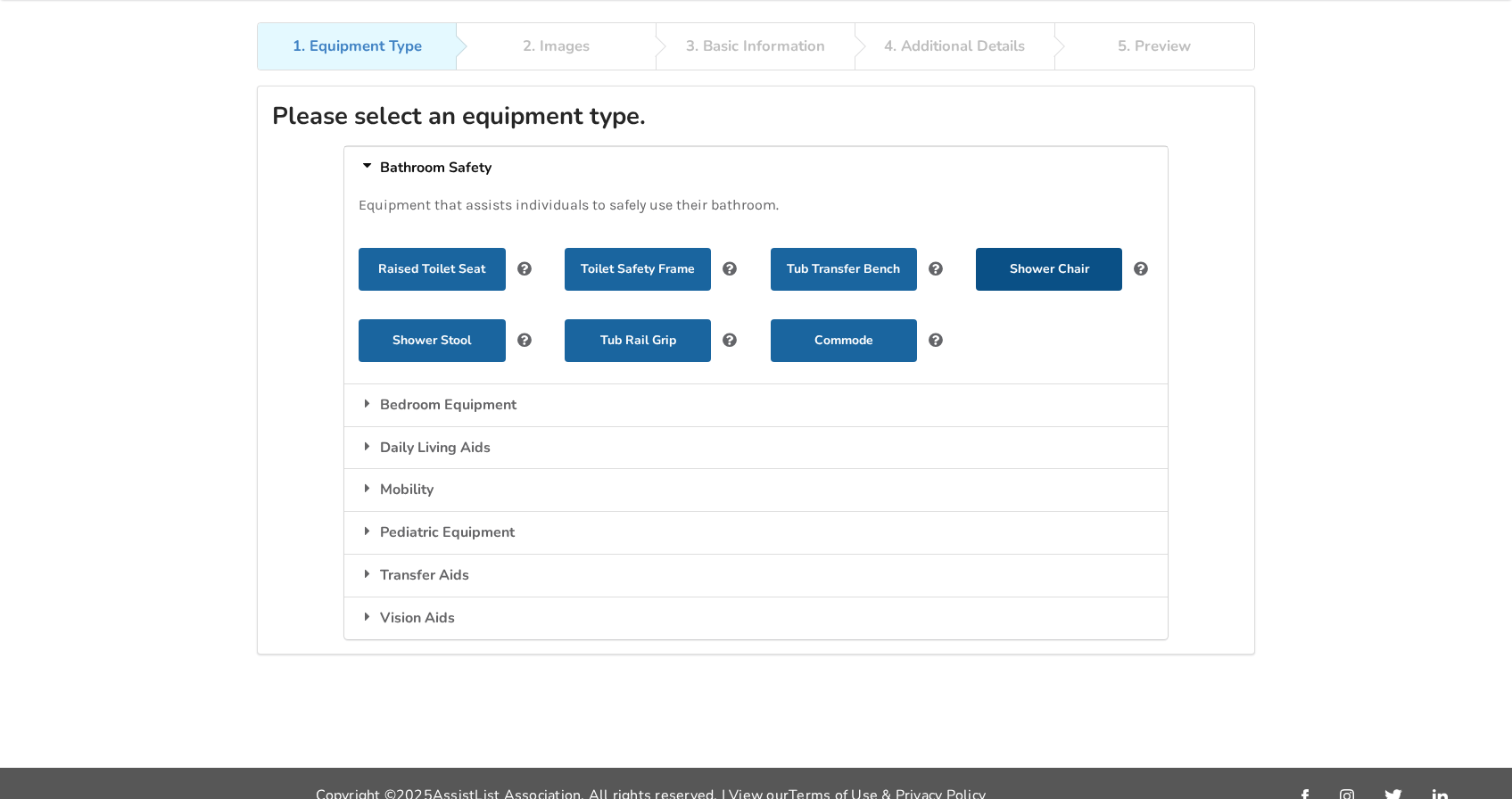 click on "Shower Chair" at bounding box center (1049, 269) 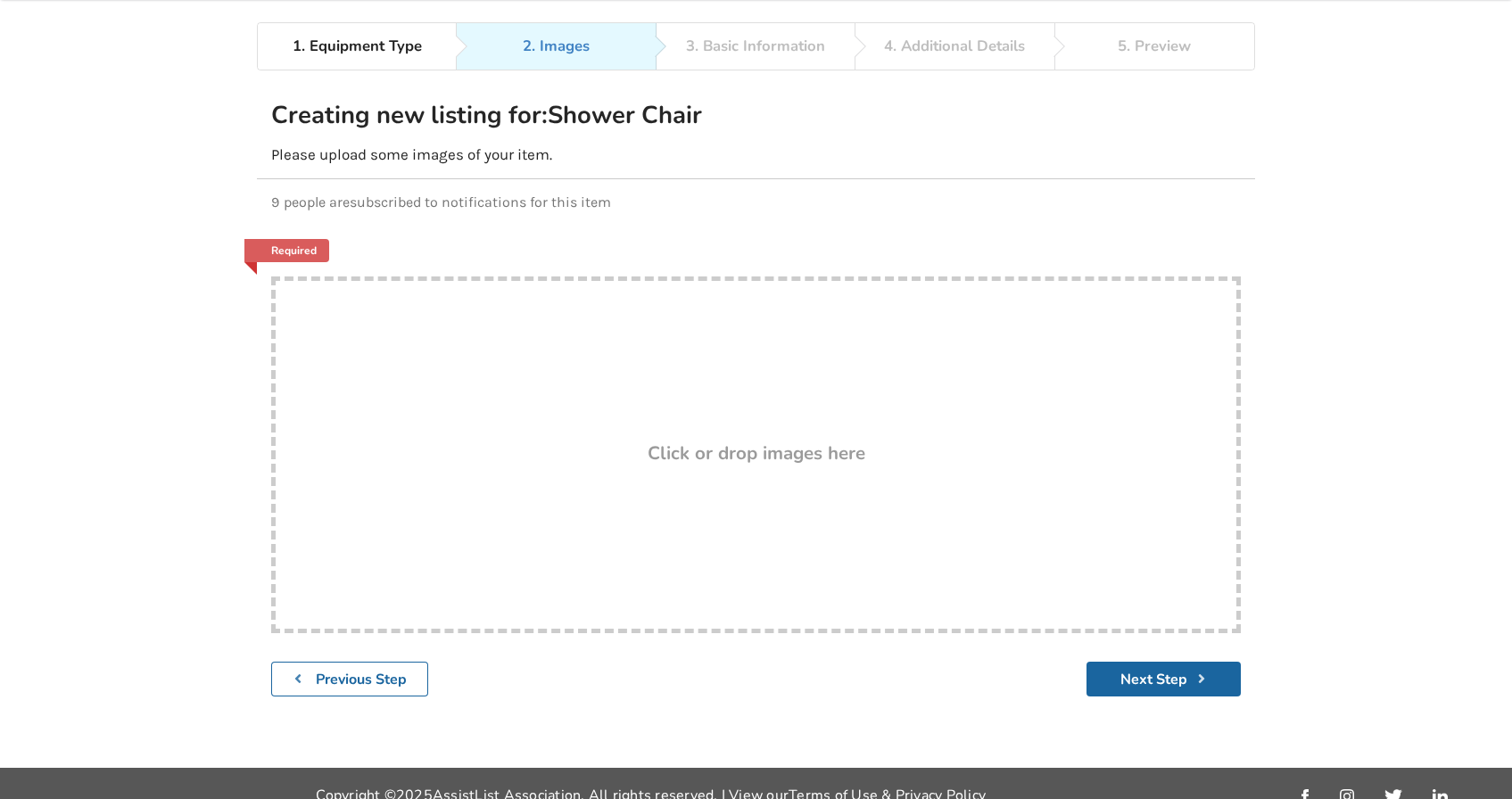 click on "Drop here! Click or drop images here" at bounding box center (756, 455) 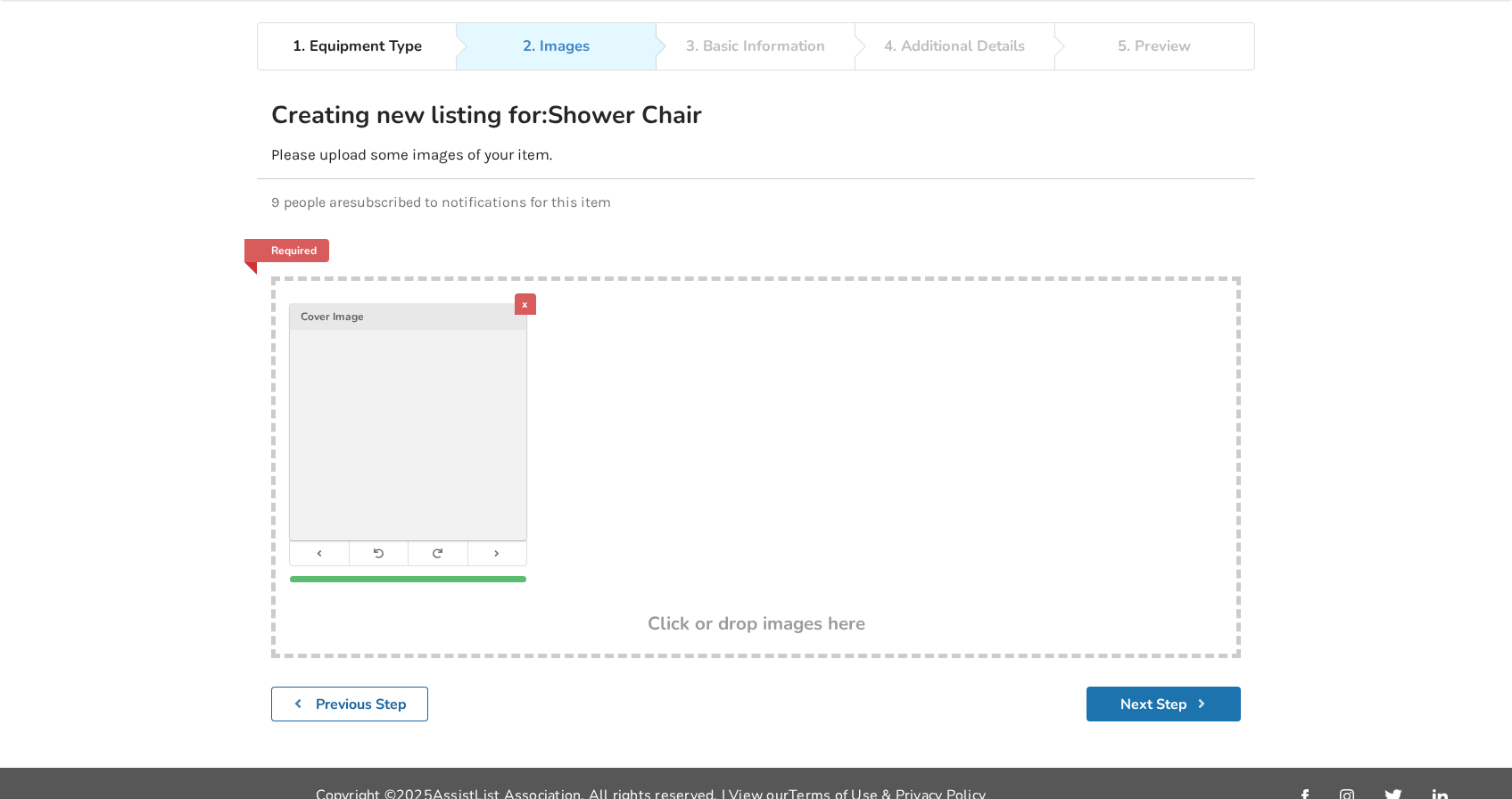 click on "Next Step" at bounding box center [1163, 704] 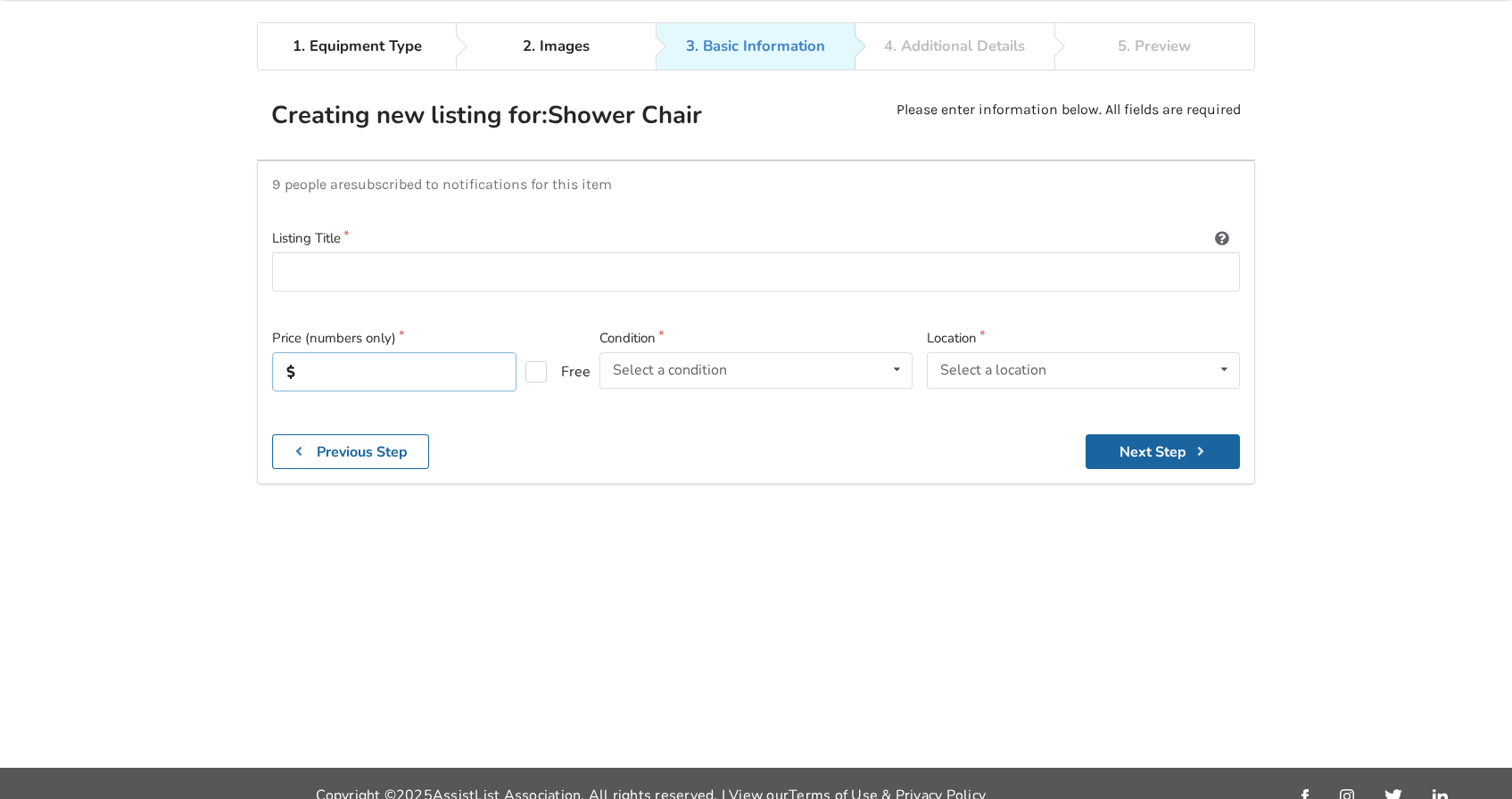 click at bounding box center (394, 372) 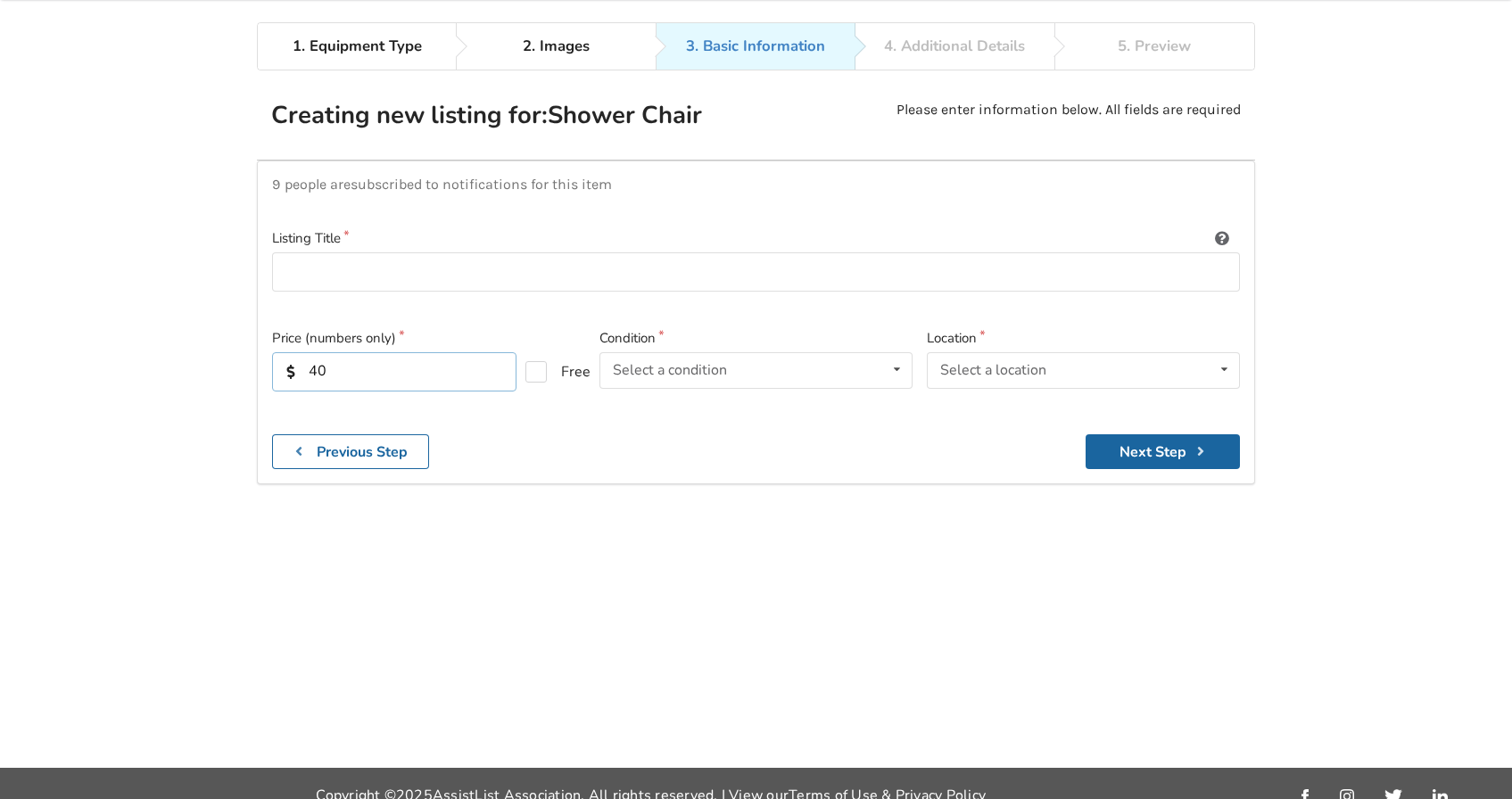 type on "40" 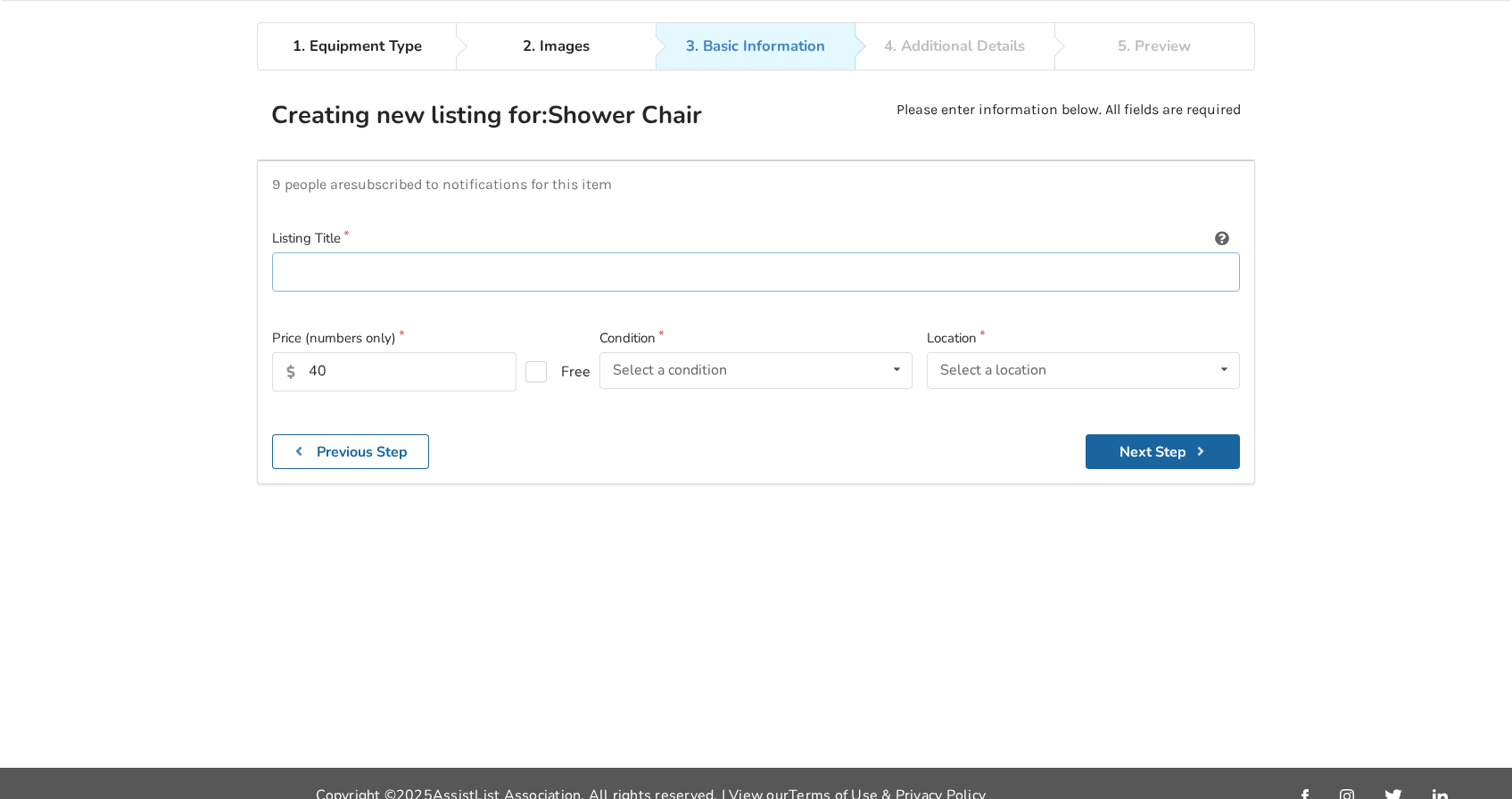 click at bounding box center [756, 272] 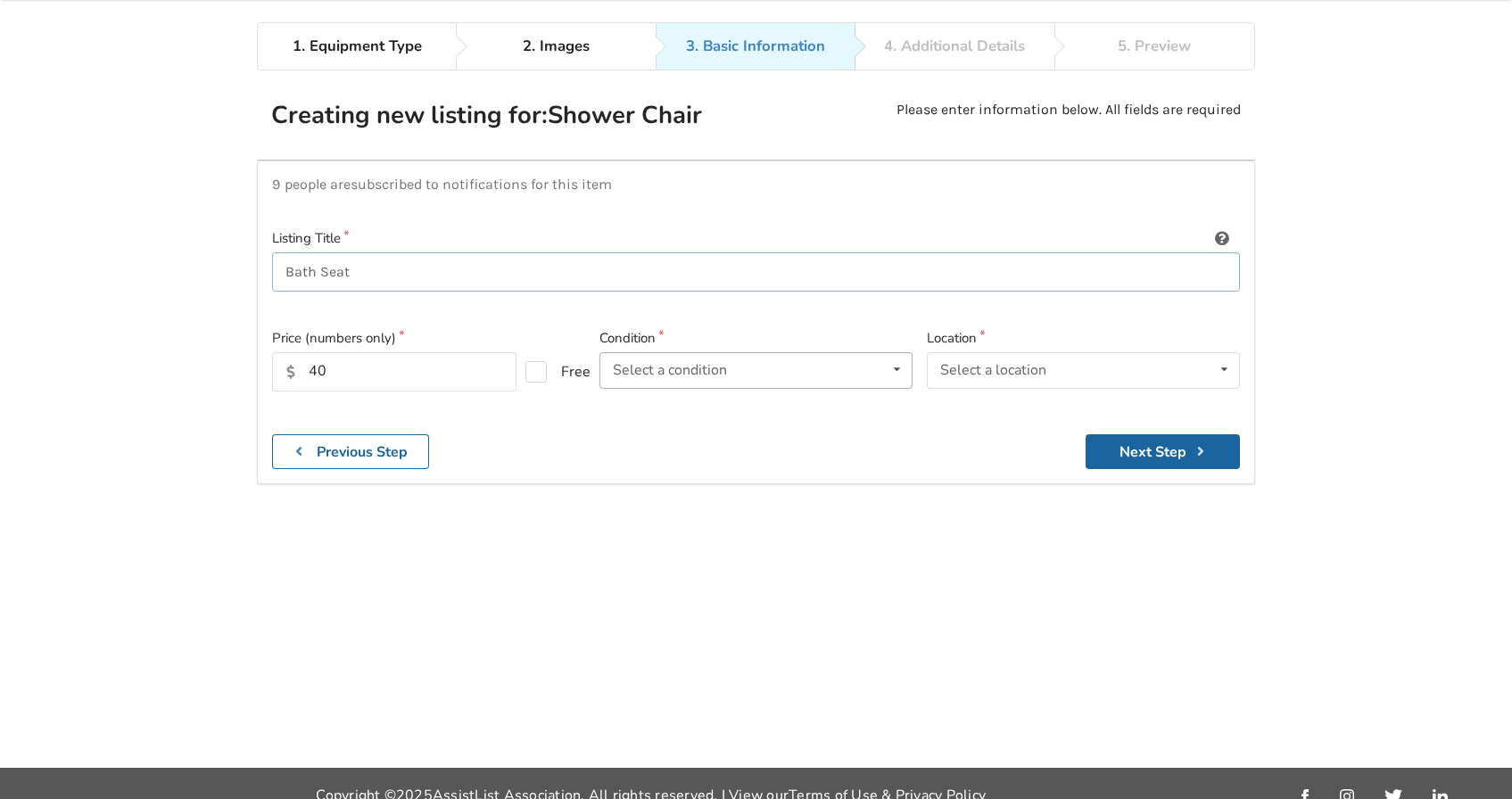 type on "Bath Seat" 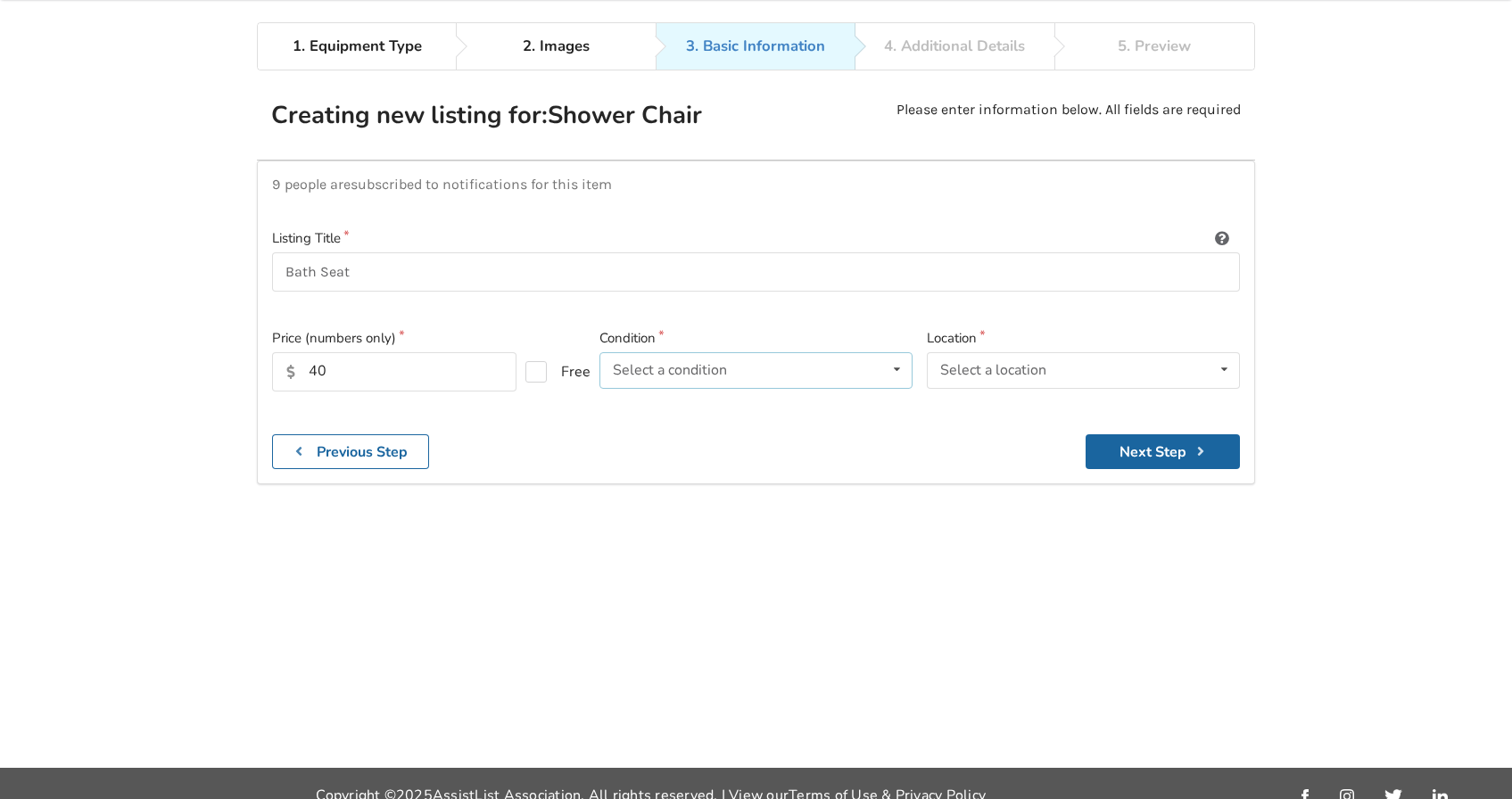 click on "Select a condition" at bounding box center [670, 370] 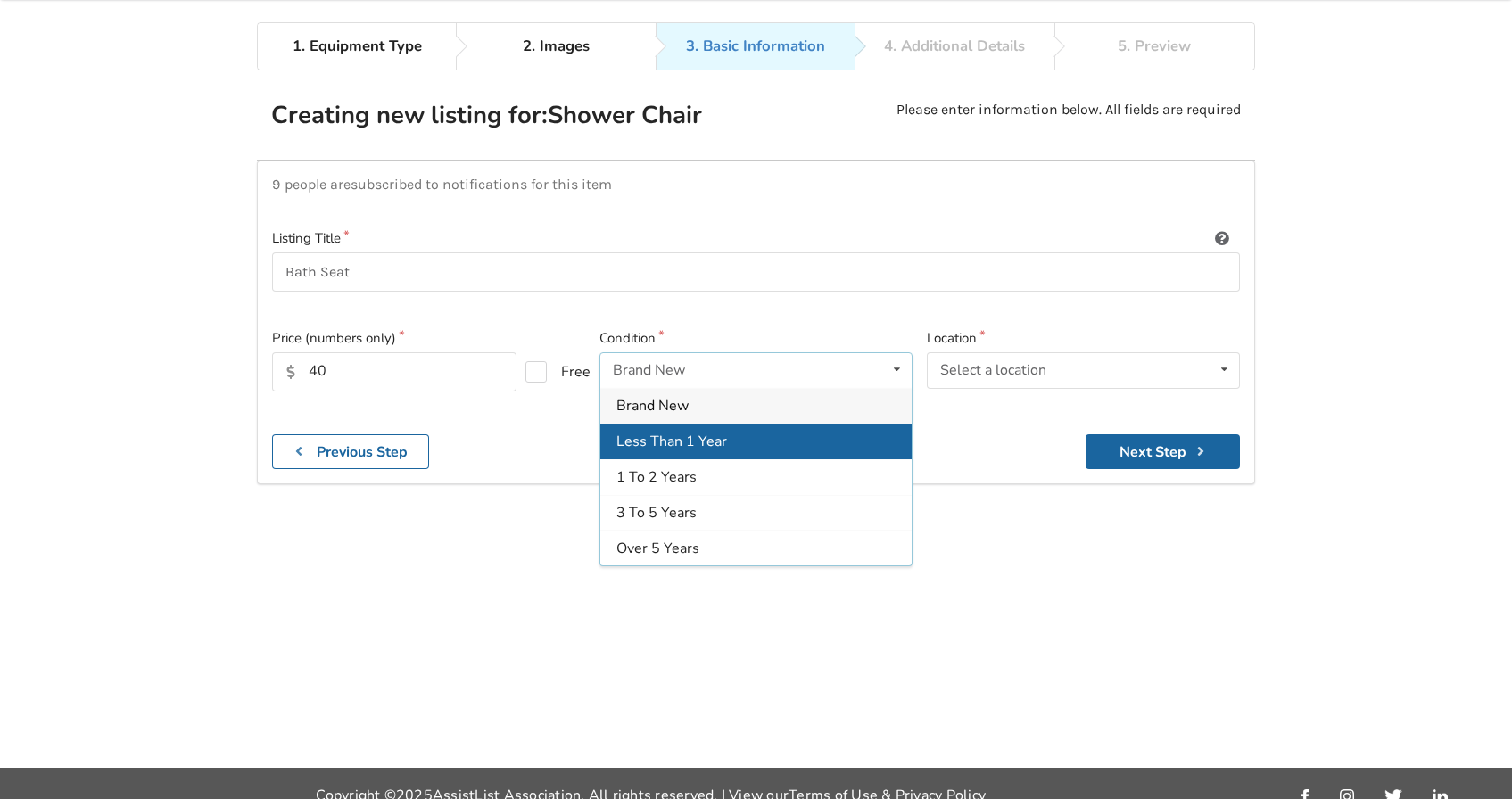 click on "Less Than 1 Year" at bounding box center (672, 441) 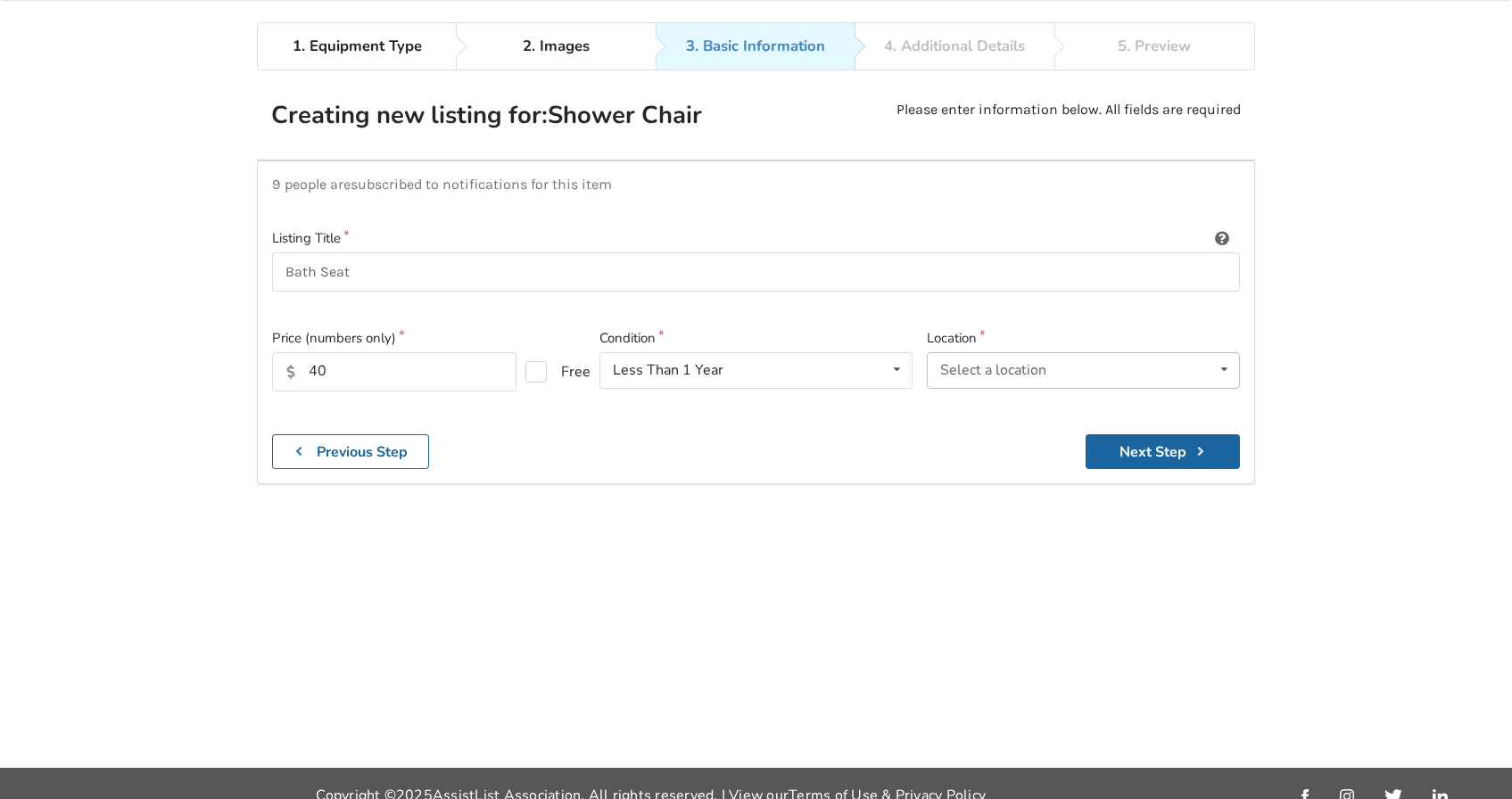 click on "Select a location Abbotsford Burnaby Chilliwack Coquitlam Delta Langley Maple Ridge Mission New Westminster Northern Interior BC North Vancouver Northwest [STATE] Pitt Meadows Port Coquitlam Port Moody Richmond Surrey Vancouver West Vancouver White Rock Other" at bounding box center [1083, 370] 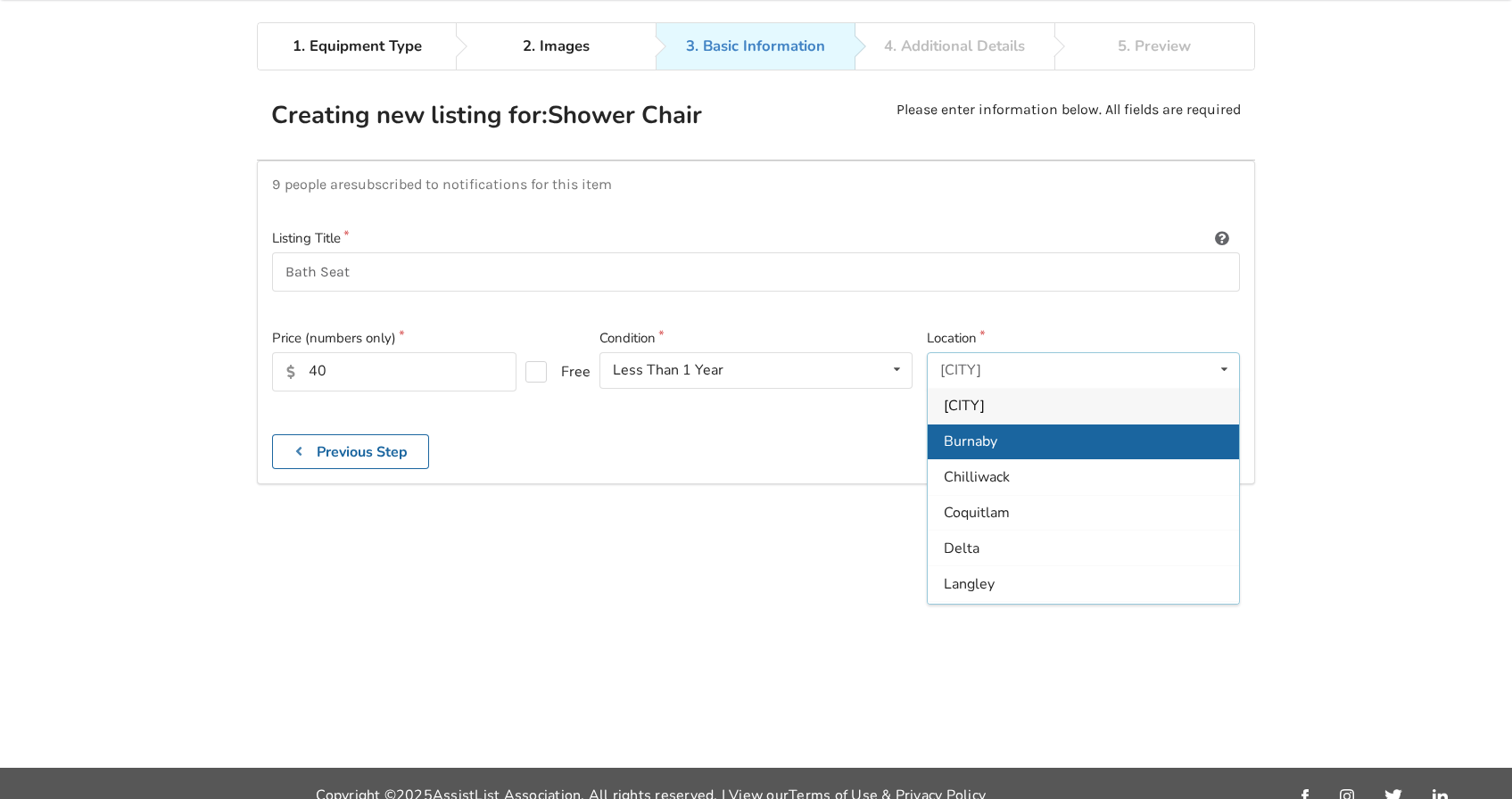 click on "Burnaby" at bounding box center [971, 441] 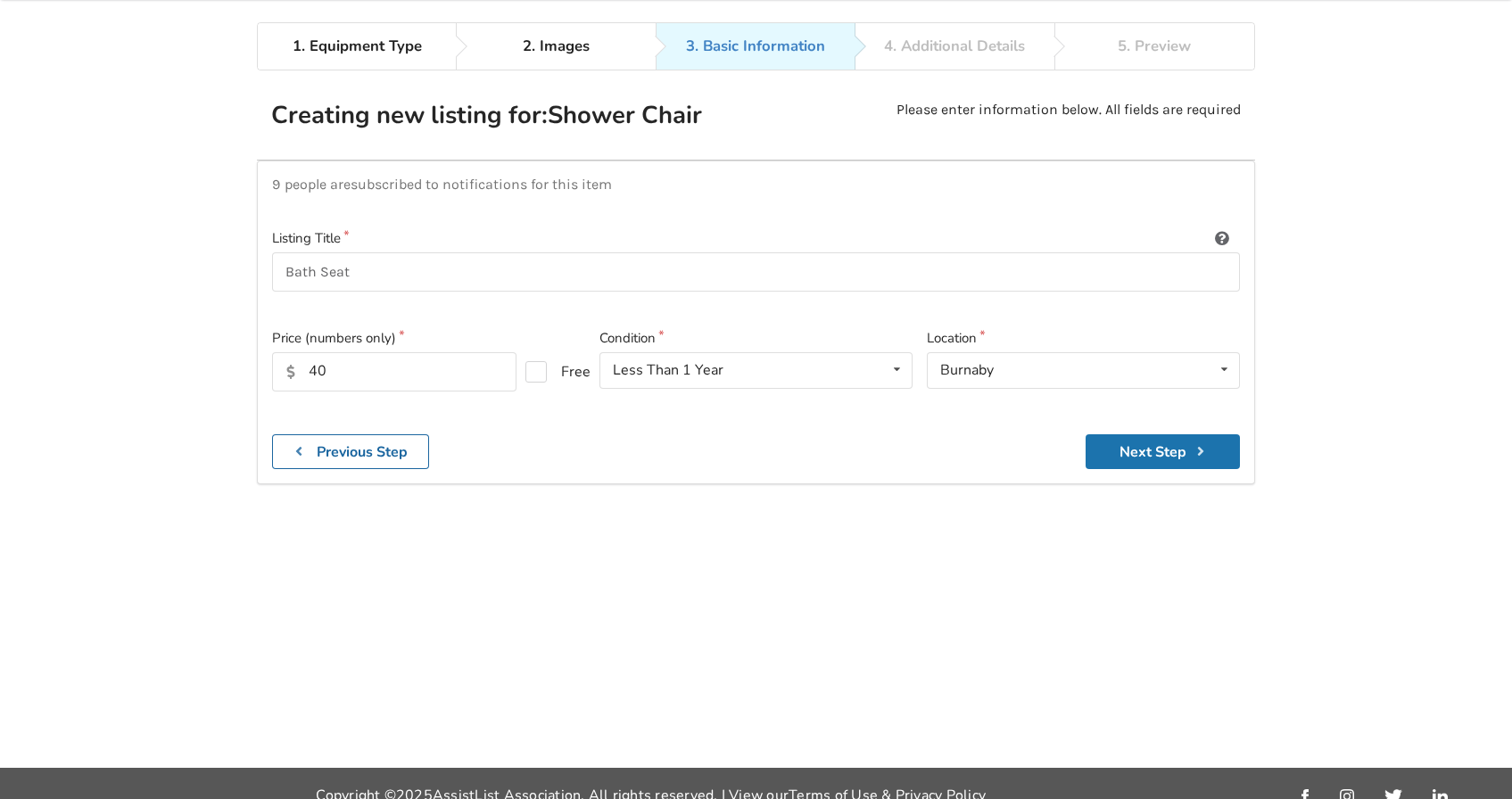 click on "Next Step" at bounding box center [1162, 451] 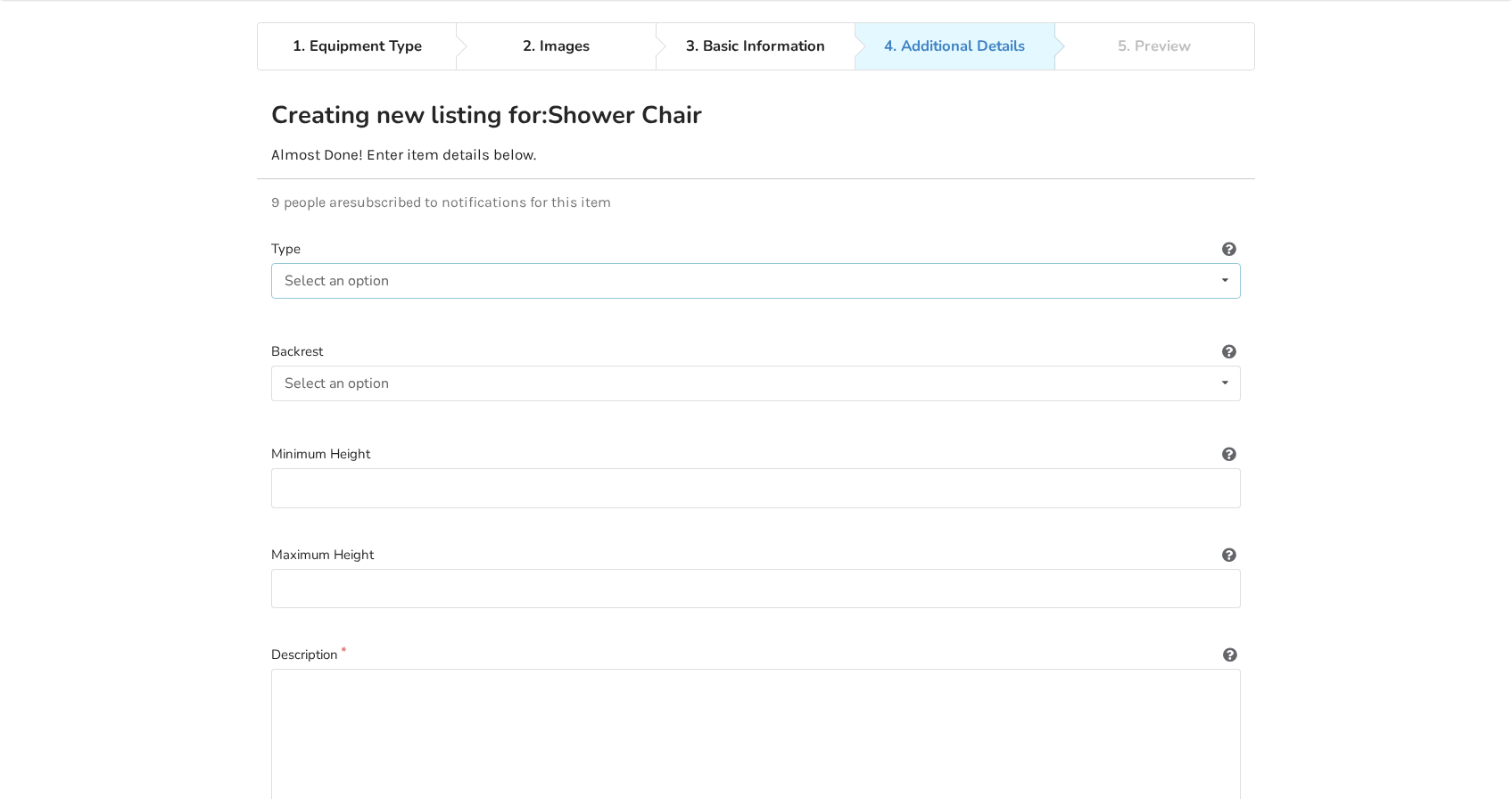 drag, startPoint x: 628, startPoint y: 286, endPoint x: 619, endPoint y: 282, distance: 9.84886 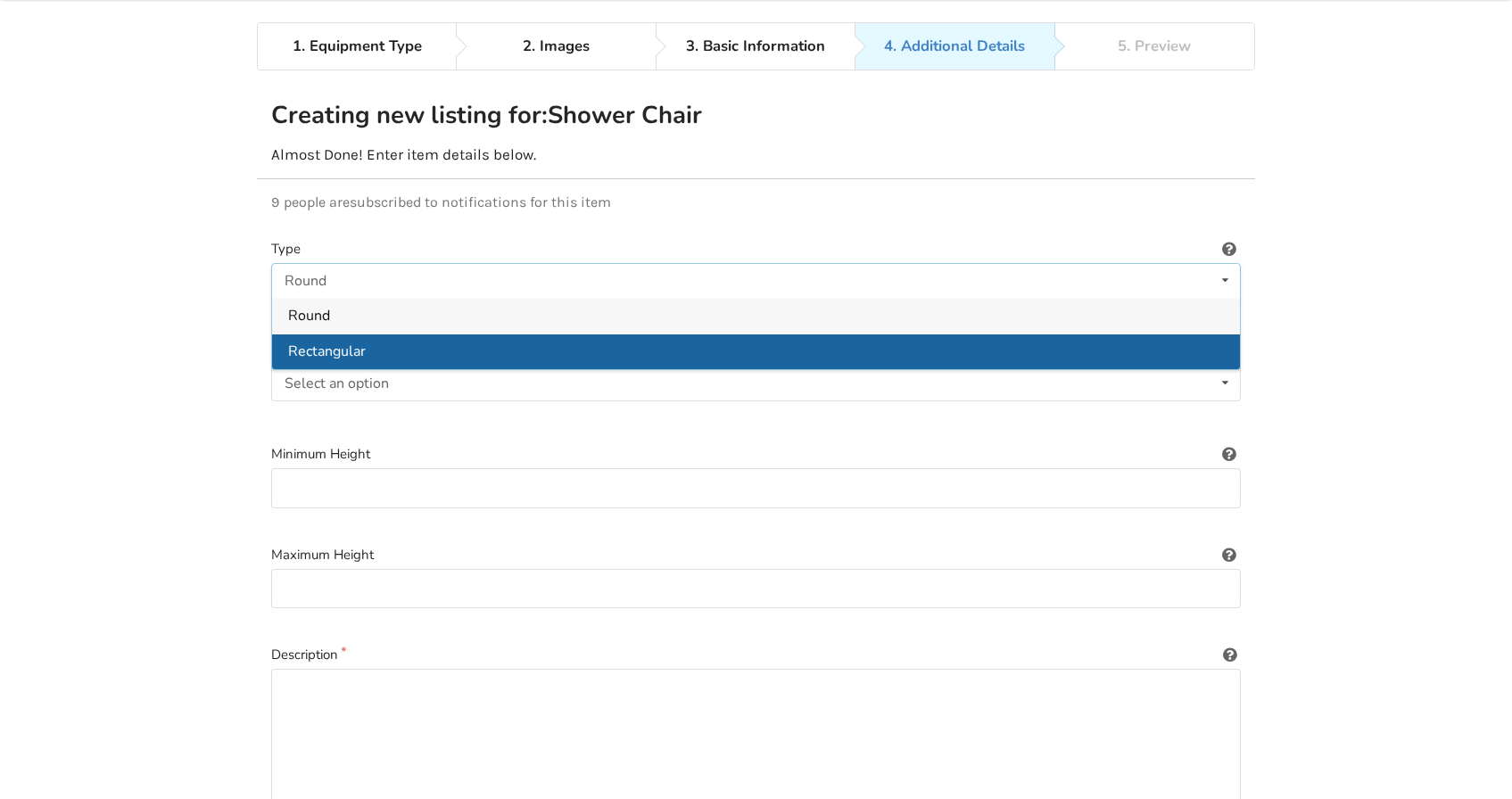 click on "Rectangular" at bounding box center [756, 351] 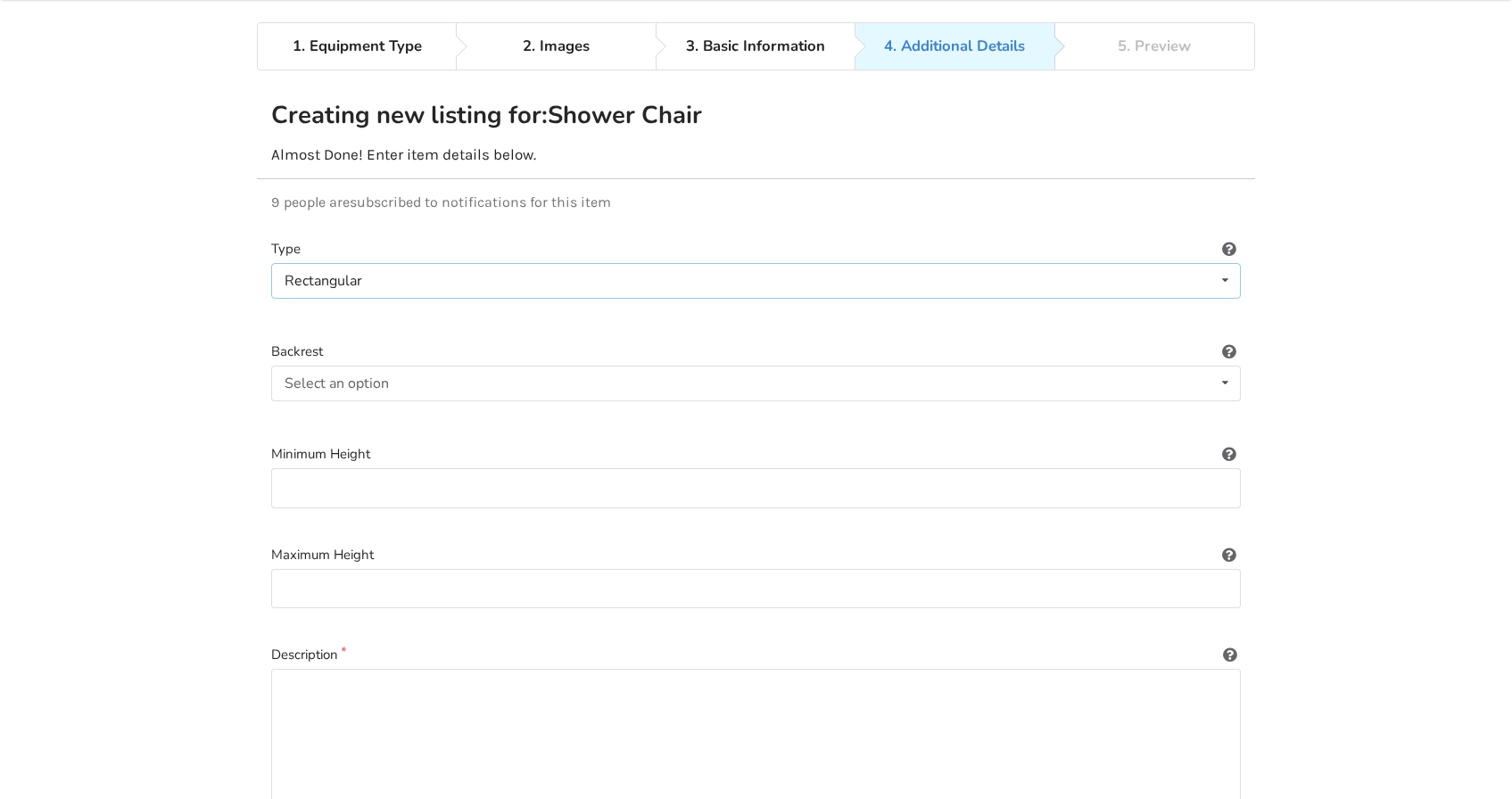 click on "Rectangular Round Rectangular" at bounding box center (756, 281) 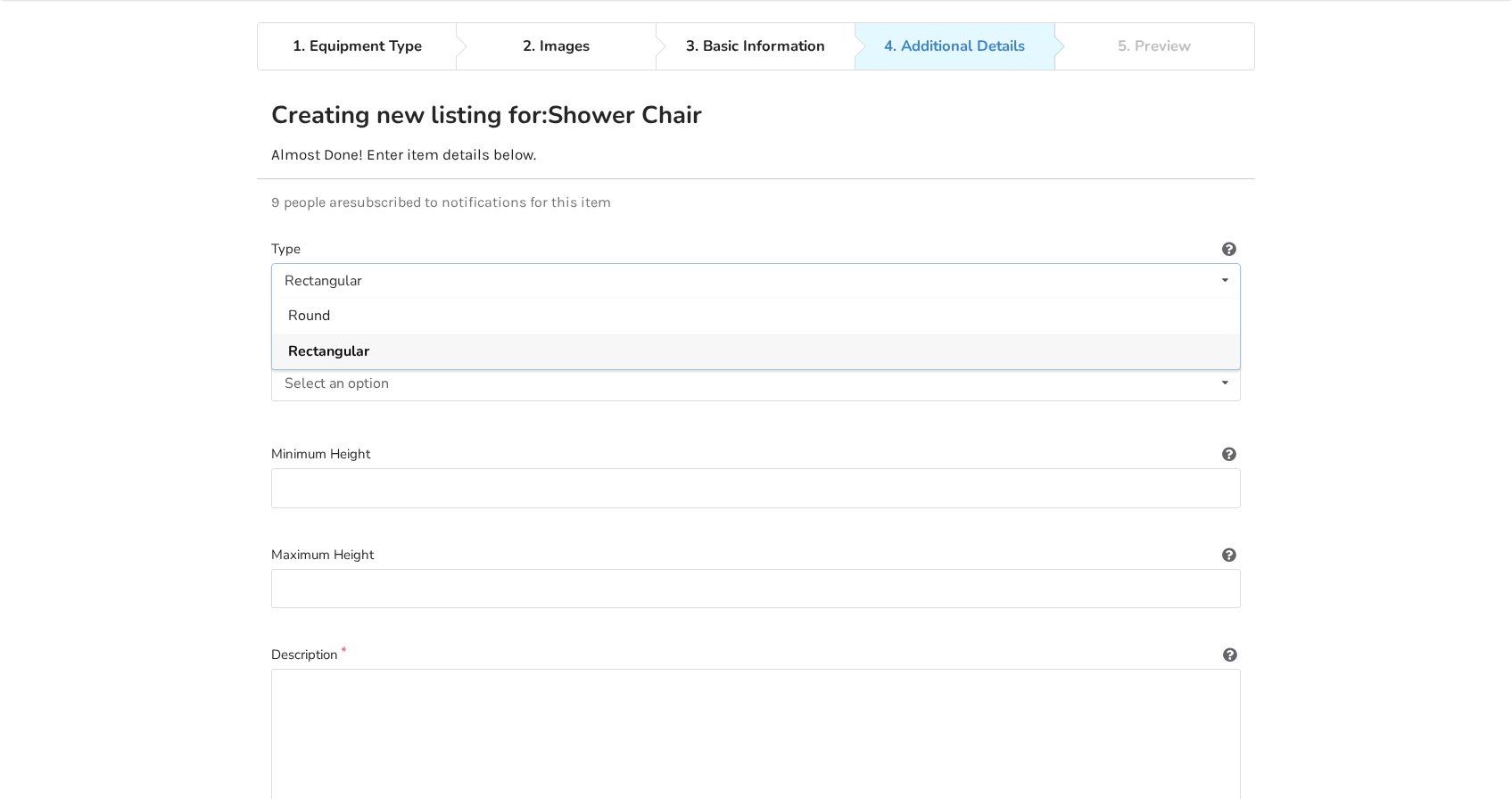 click on "Rectangular Round Rectangular" at bounding box center [756, 281] 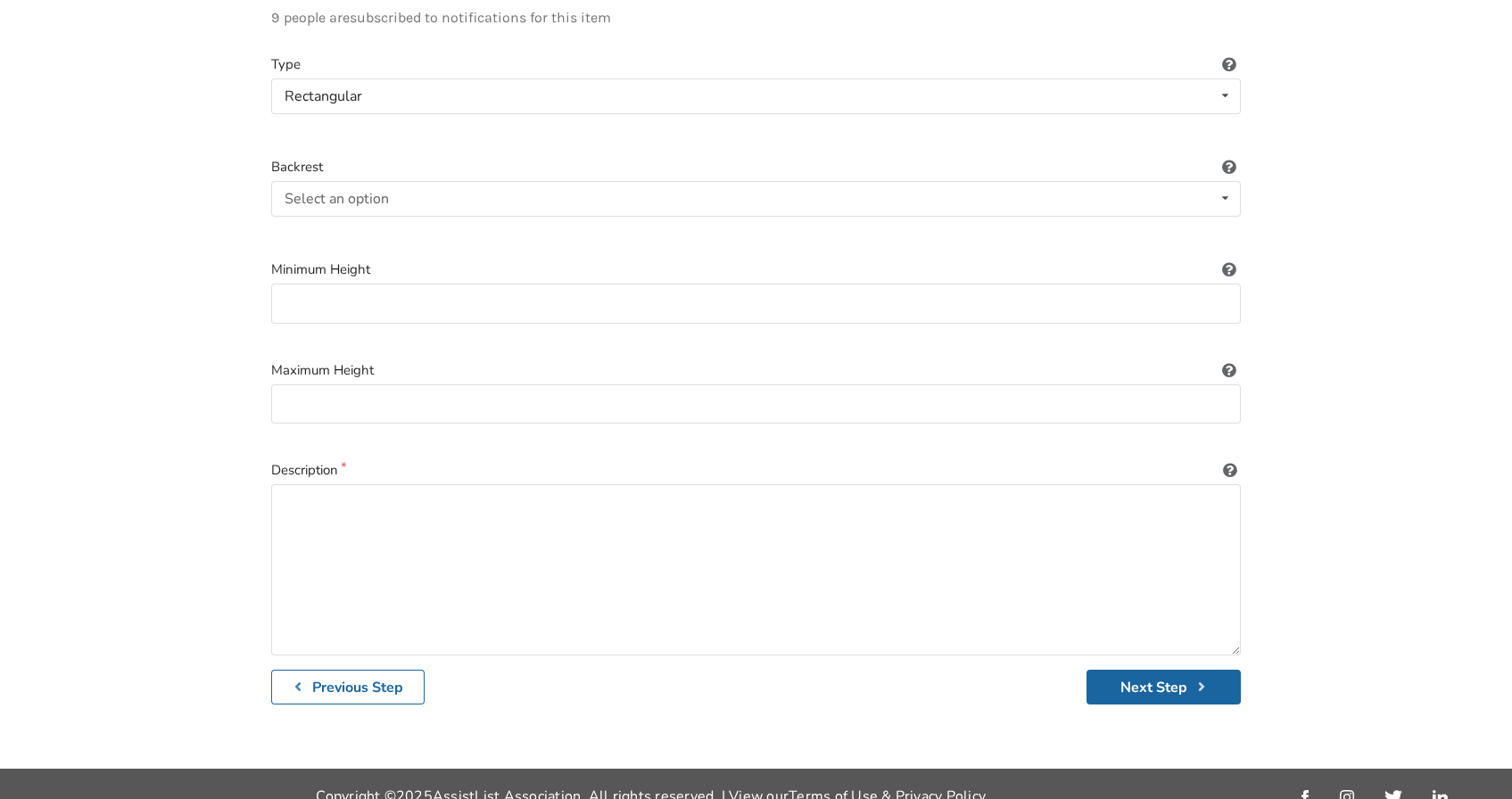 scroll, scrollTop: 265, scrollLeft: 0, axis: vertical 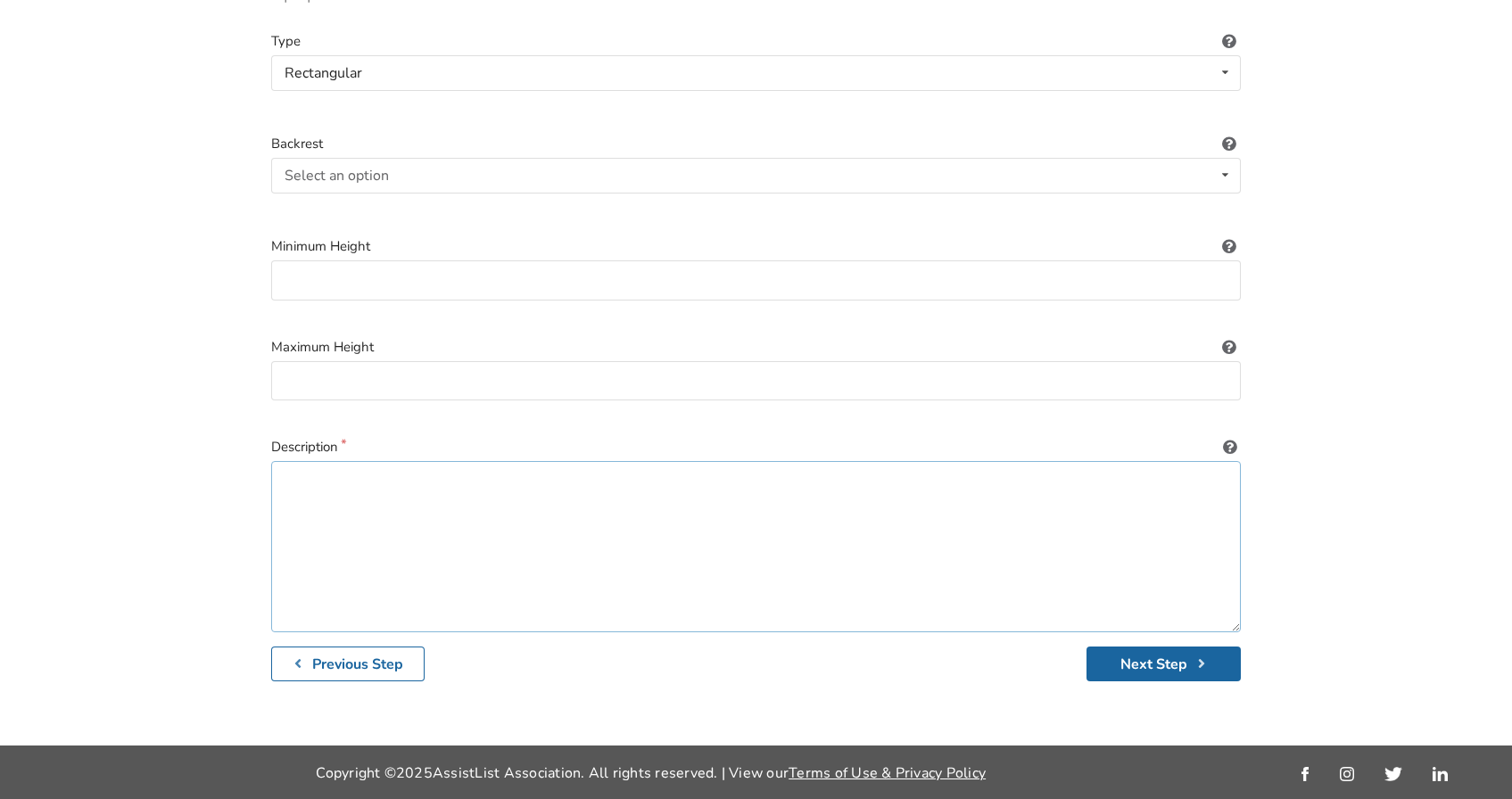 click at bounding box center (756, 547) 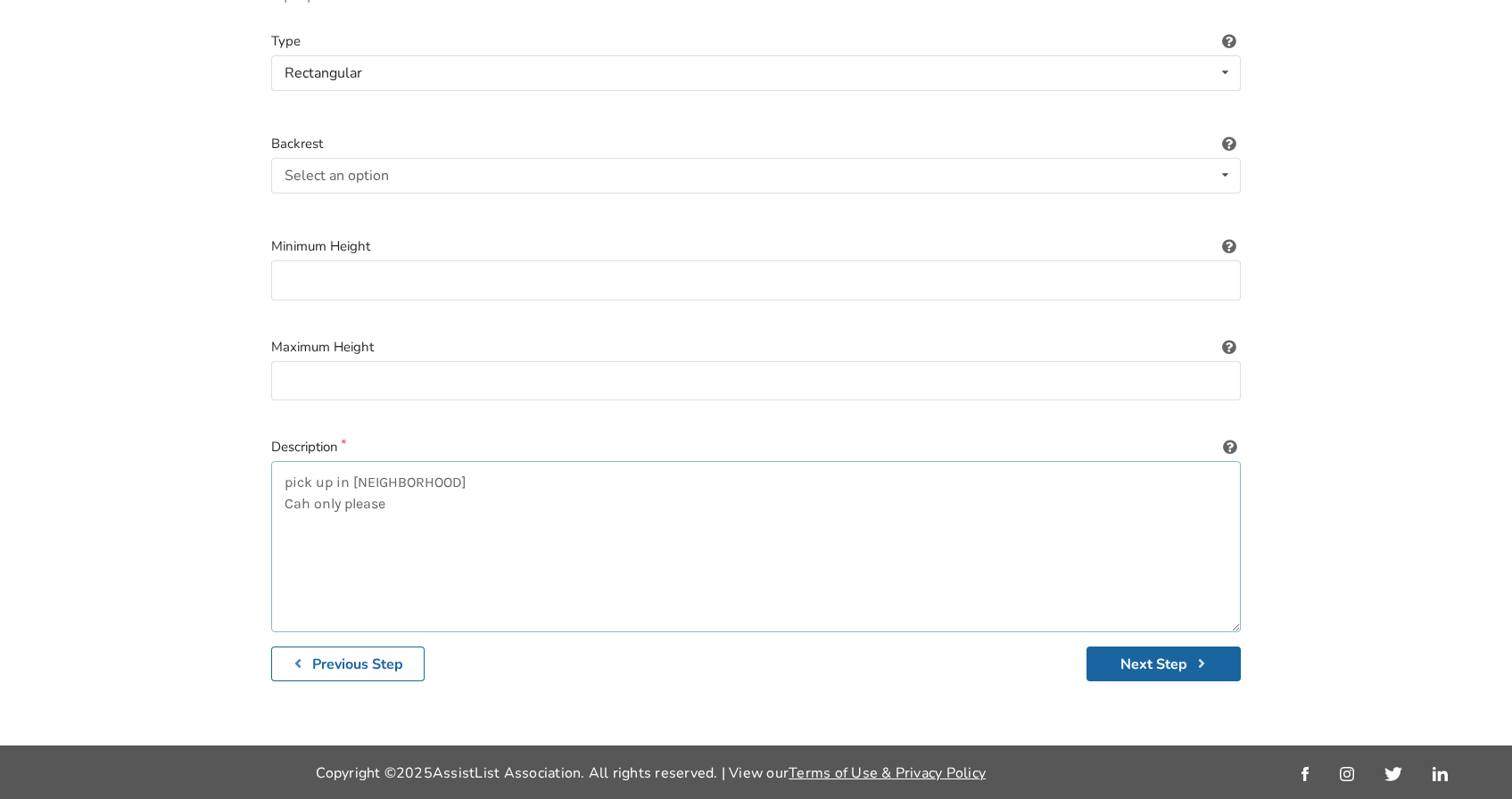 click on "pick up in [NEIGHBORHOOD]
Cah only please" at bounding box center (756, 547) 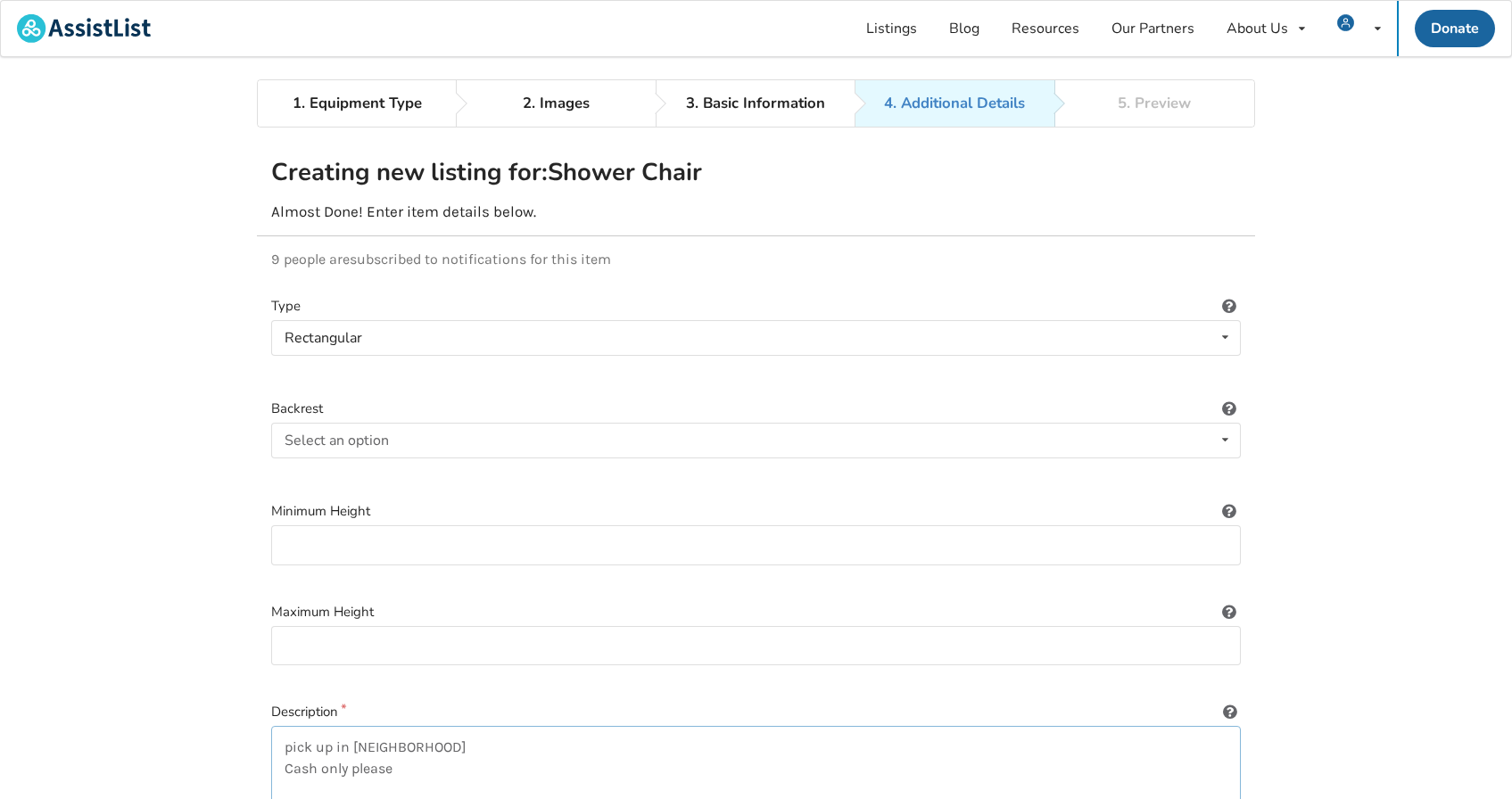 scroll, scrollTop: 265, scrollLeft: 0, axis: vertical 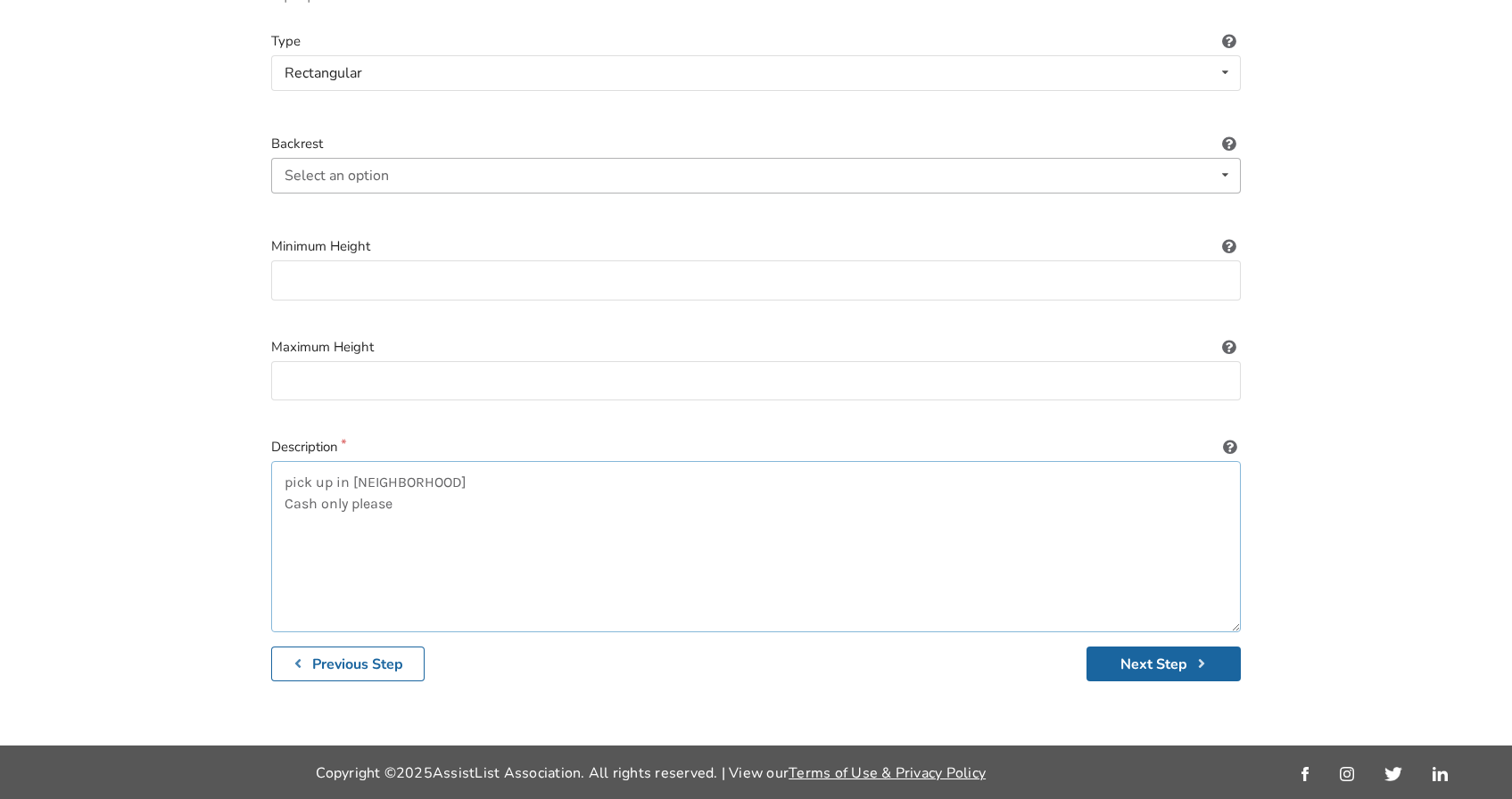 type on "pick up in [NEIGHBORHOOD]
Cash only please" 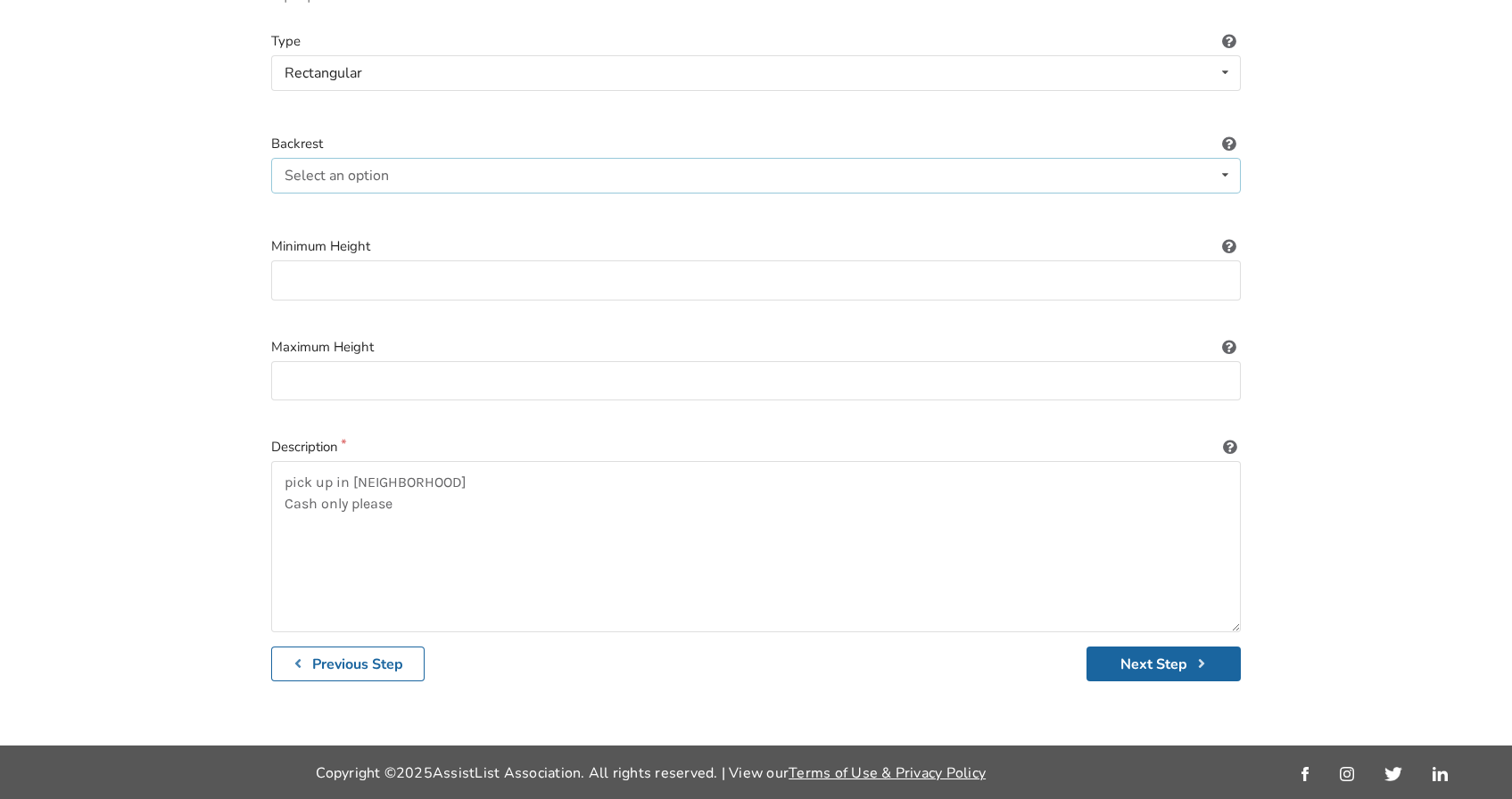 click on "Select an option Included Not included" at bounding box center [756, 176] 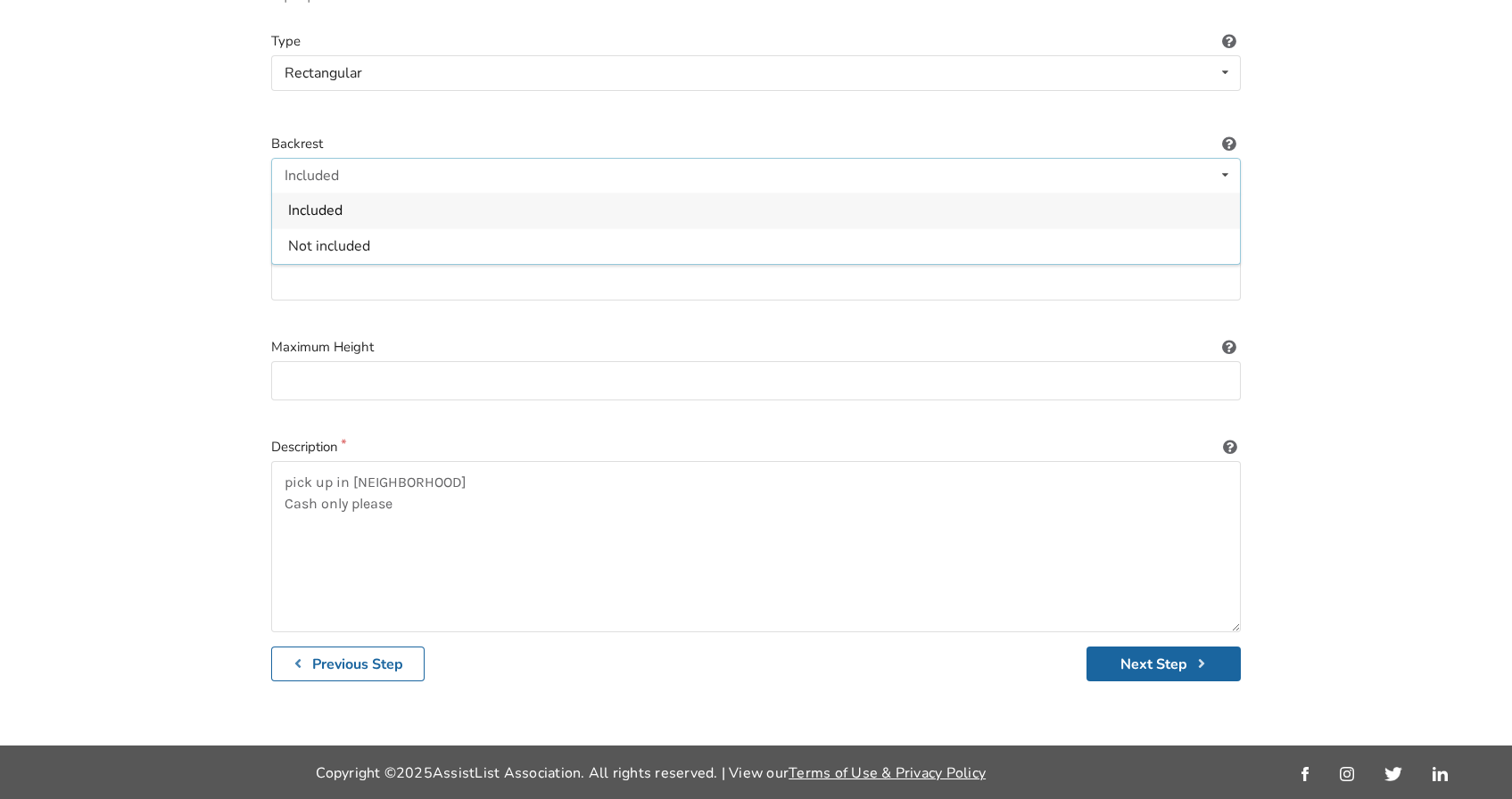 click on "Included" at bounding box center [756, 210] 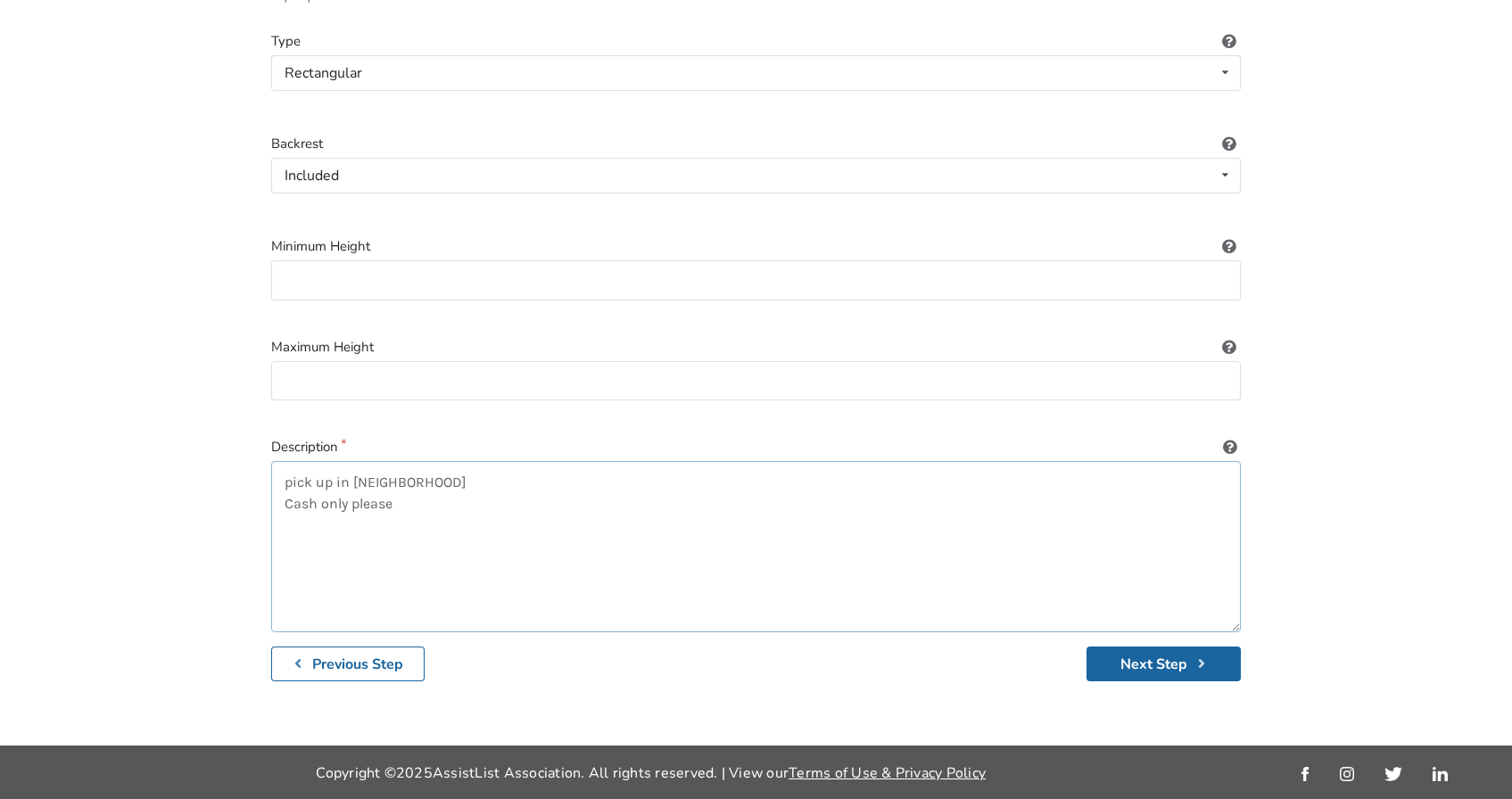 click on "pick up in [NEIGHBORHOOD]
Cash only please" at bounding box center [756, 547] 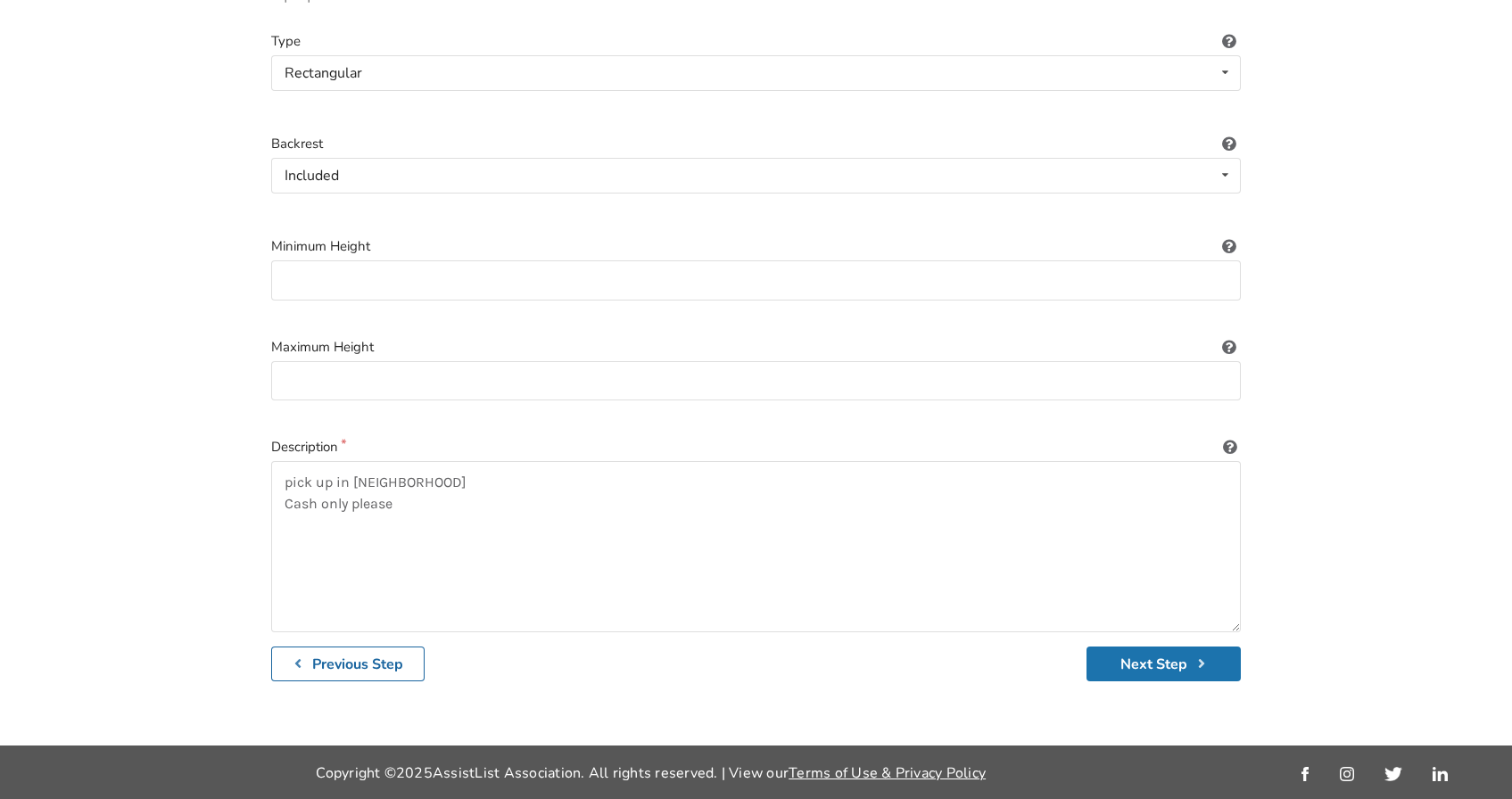 click on "Next Step" at bounding box center [1163, 663] 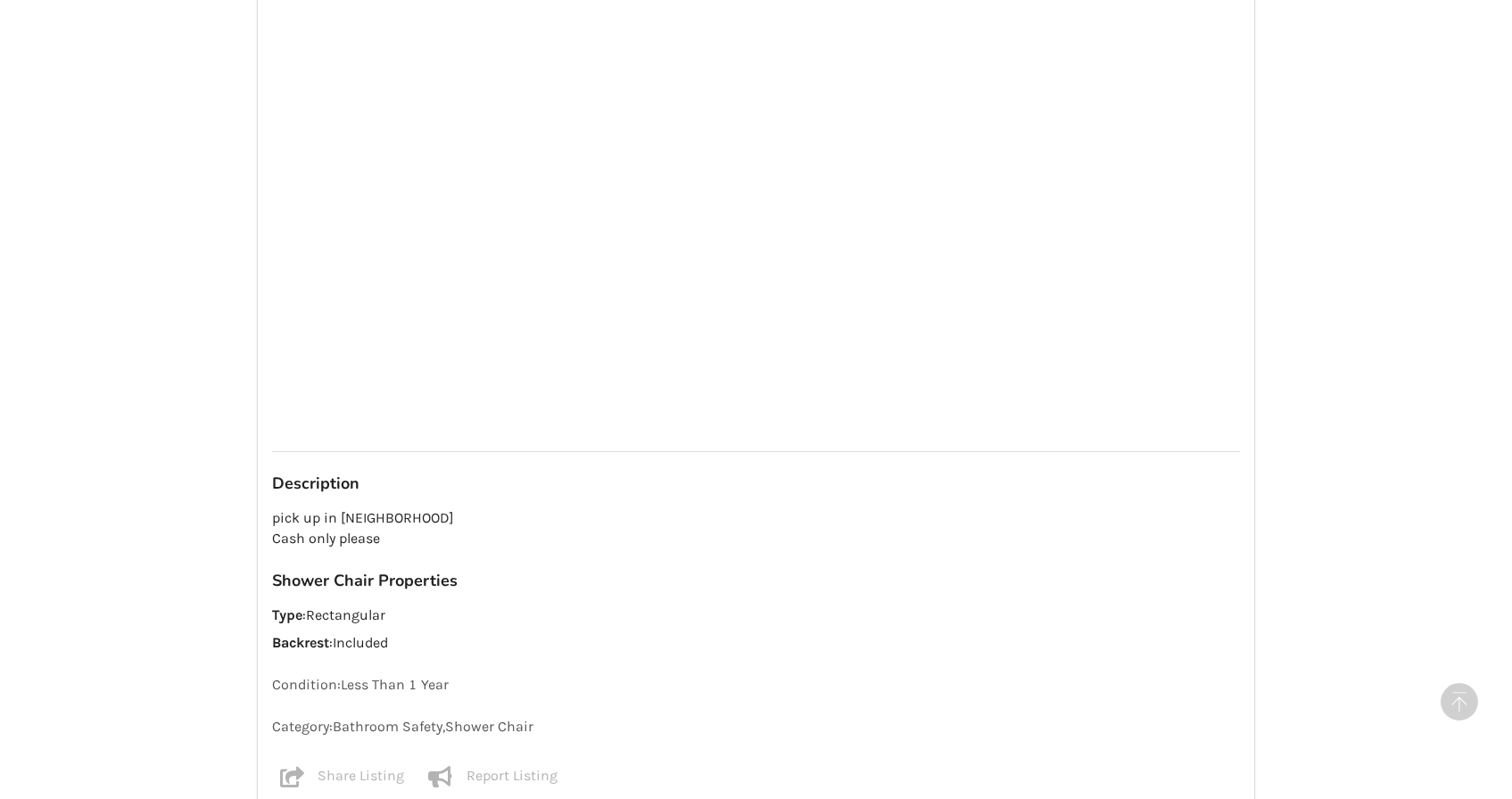 scroll, scrollTop: 1850, scrollLeft: 0, axis: vertical 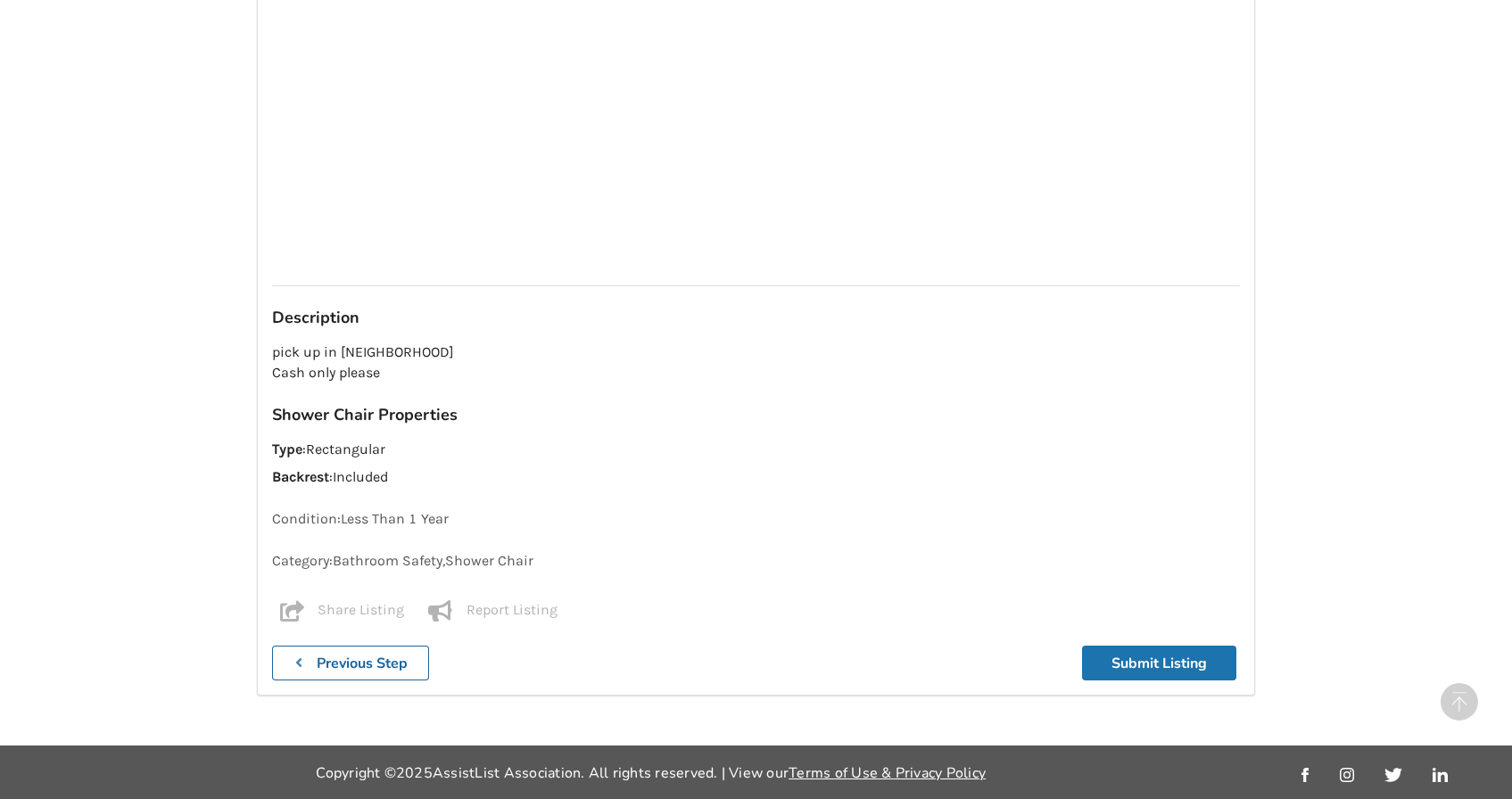 click on "Submit Listing" at bounding box center (1159, 663) 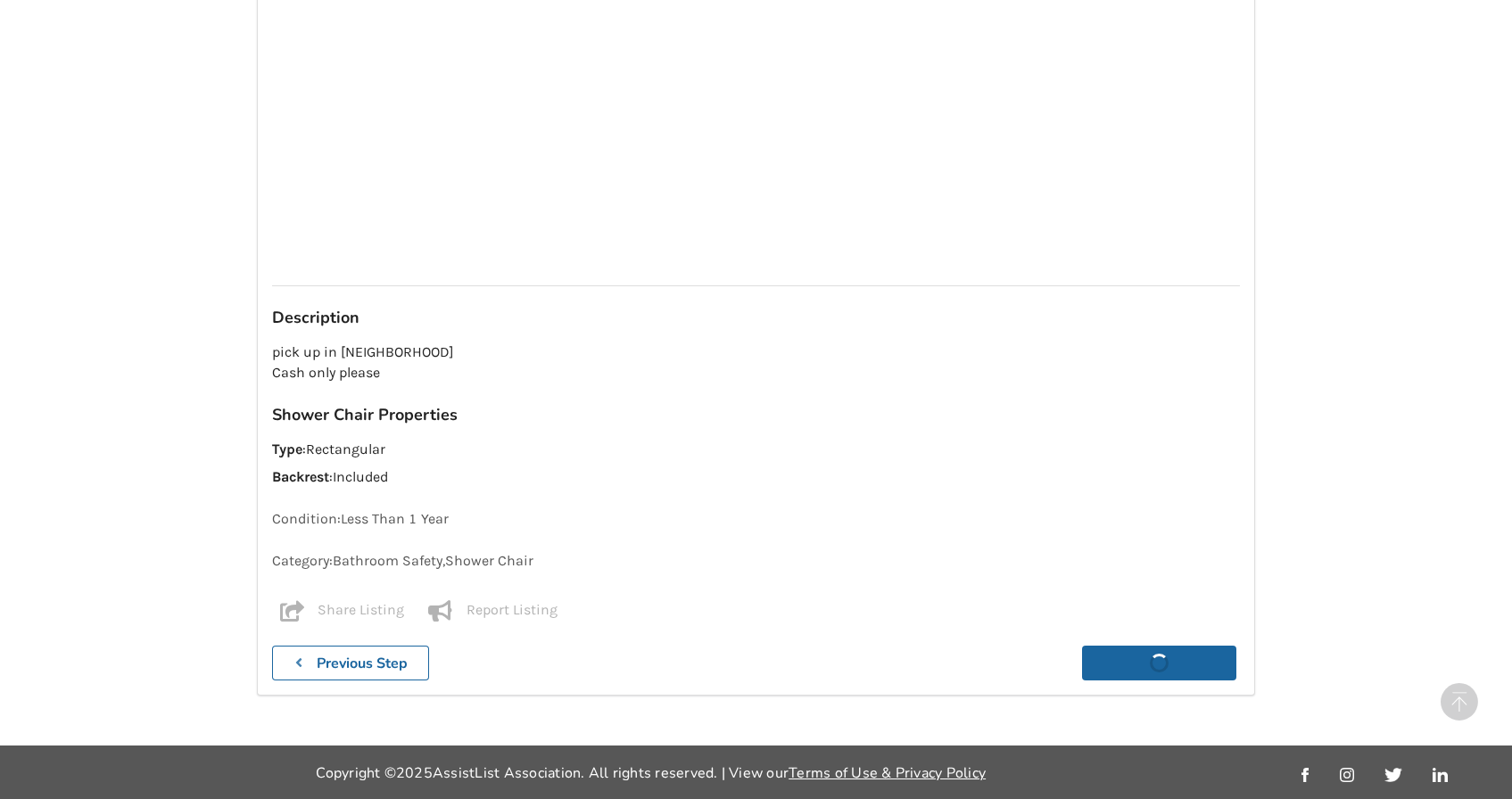 scroll, scrollTop: 0, scrollLeft: 0, axis: both 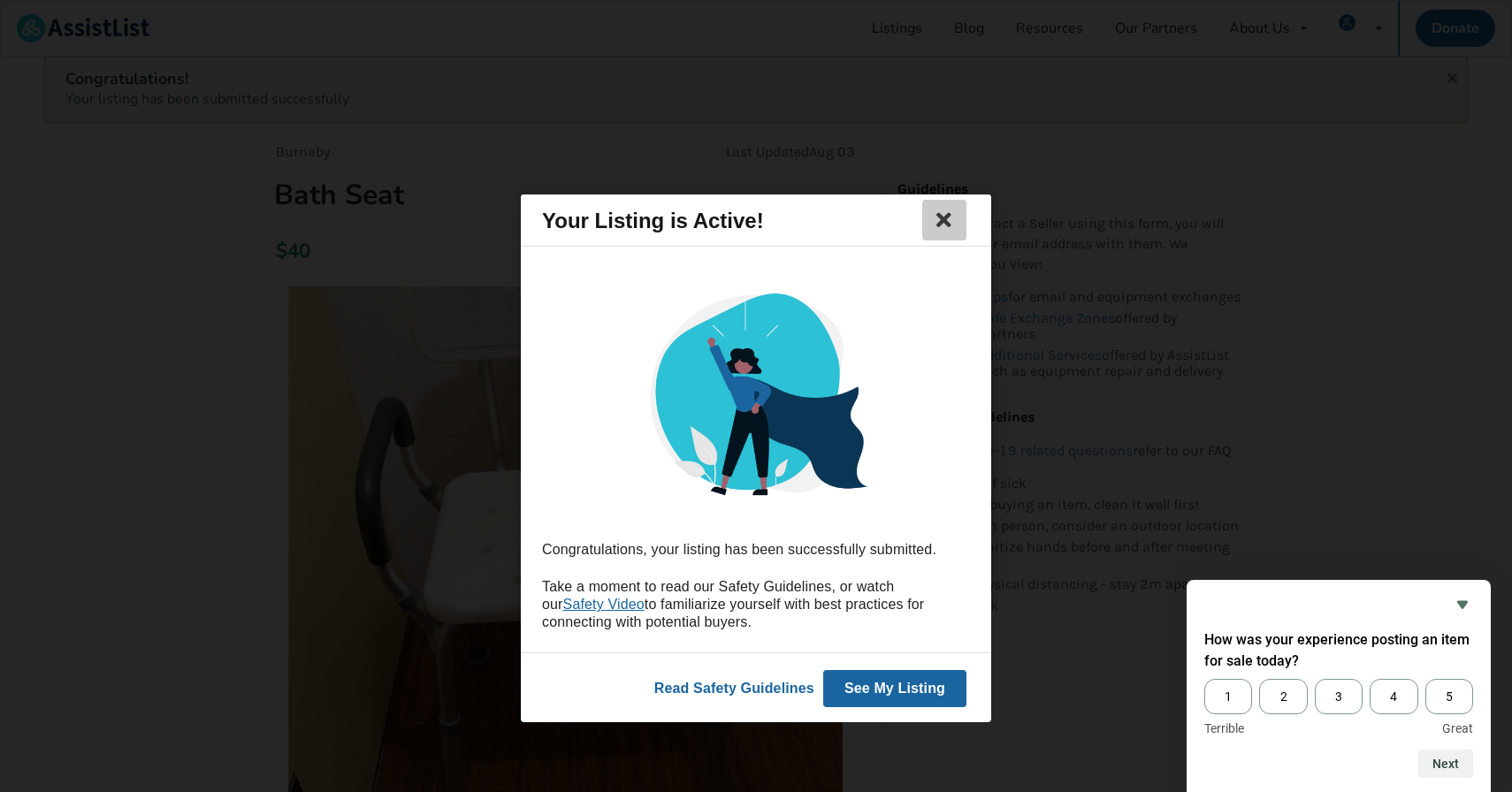 click at bounding box center (944, 220) 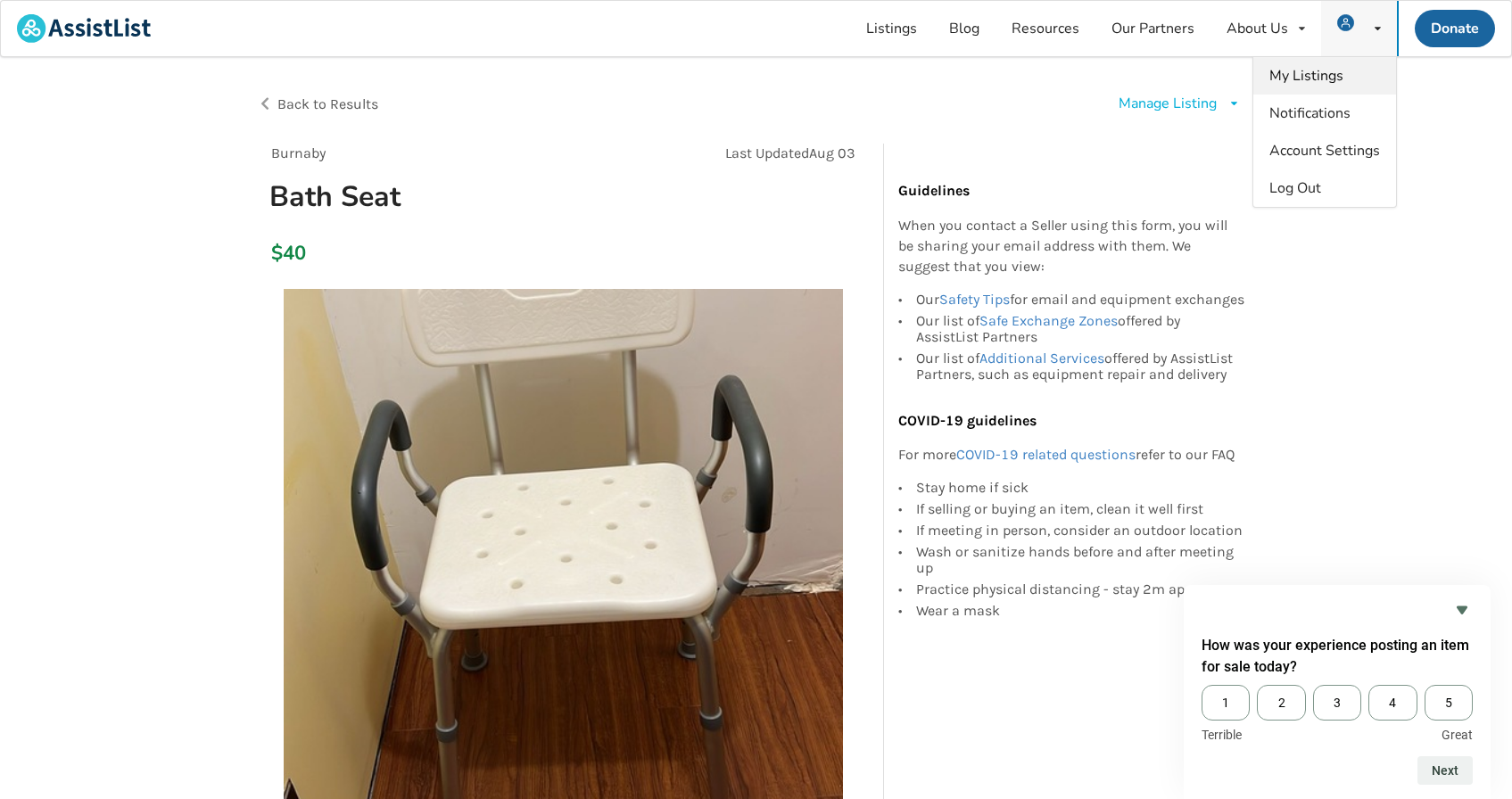 click on "My Listings" at bounding box center (1306, 76) 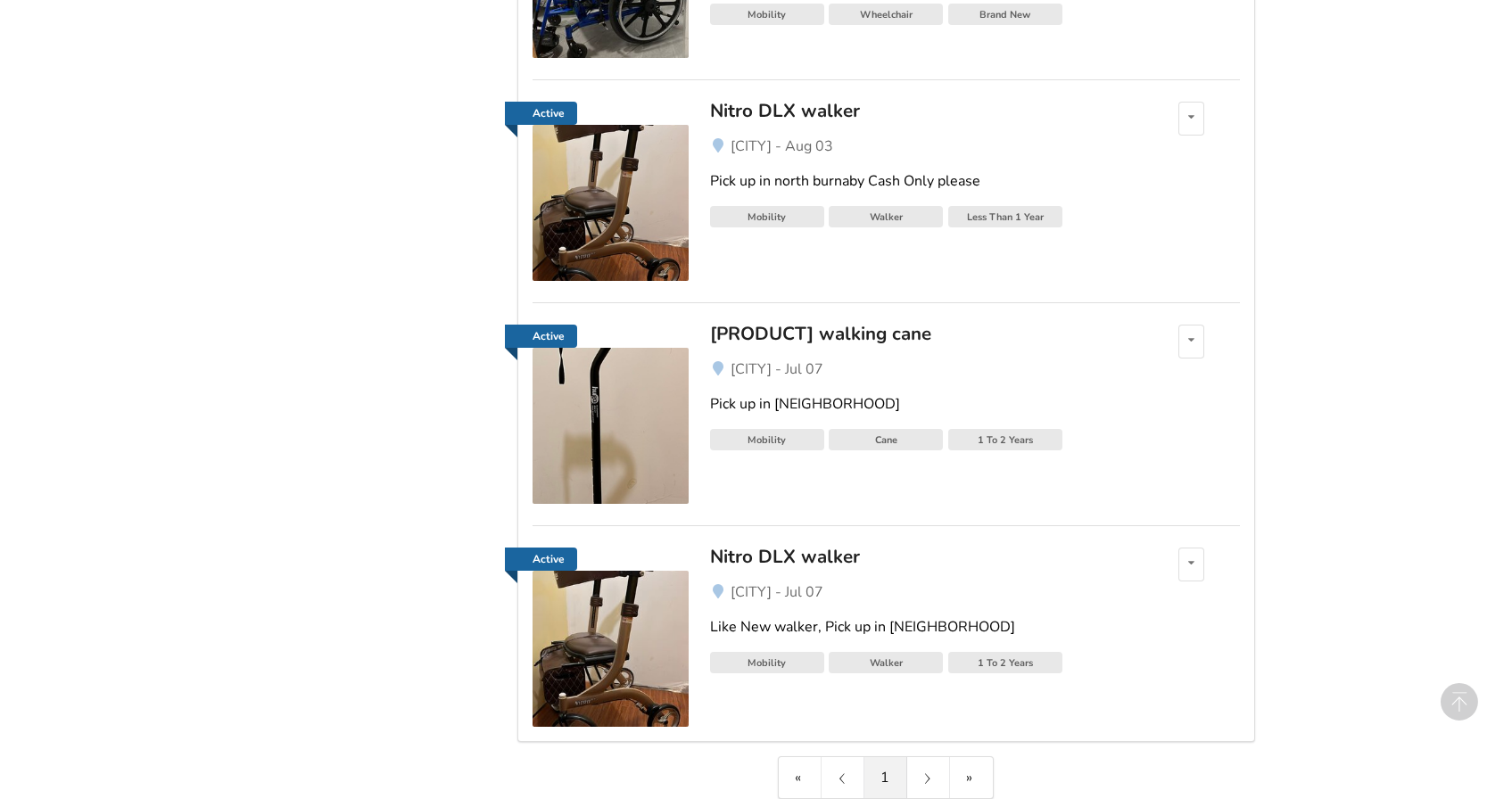 scroll, scrollTop: 611, scrollLeft: 0, axis: vertical 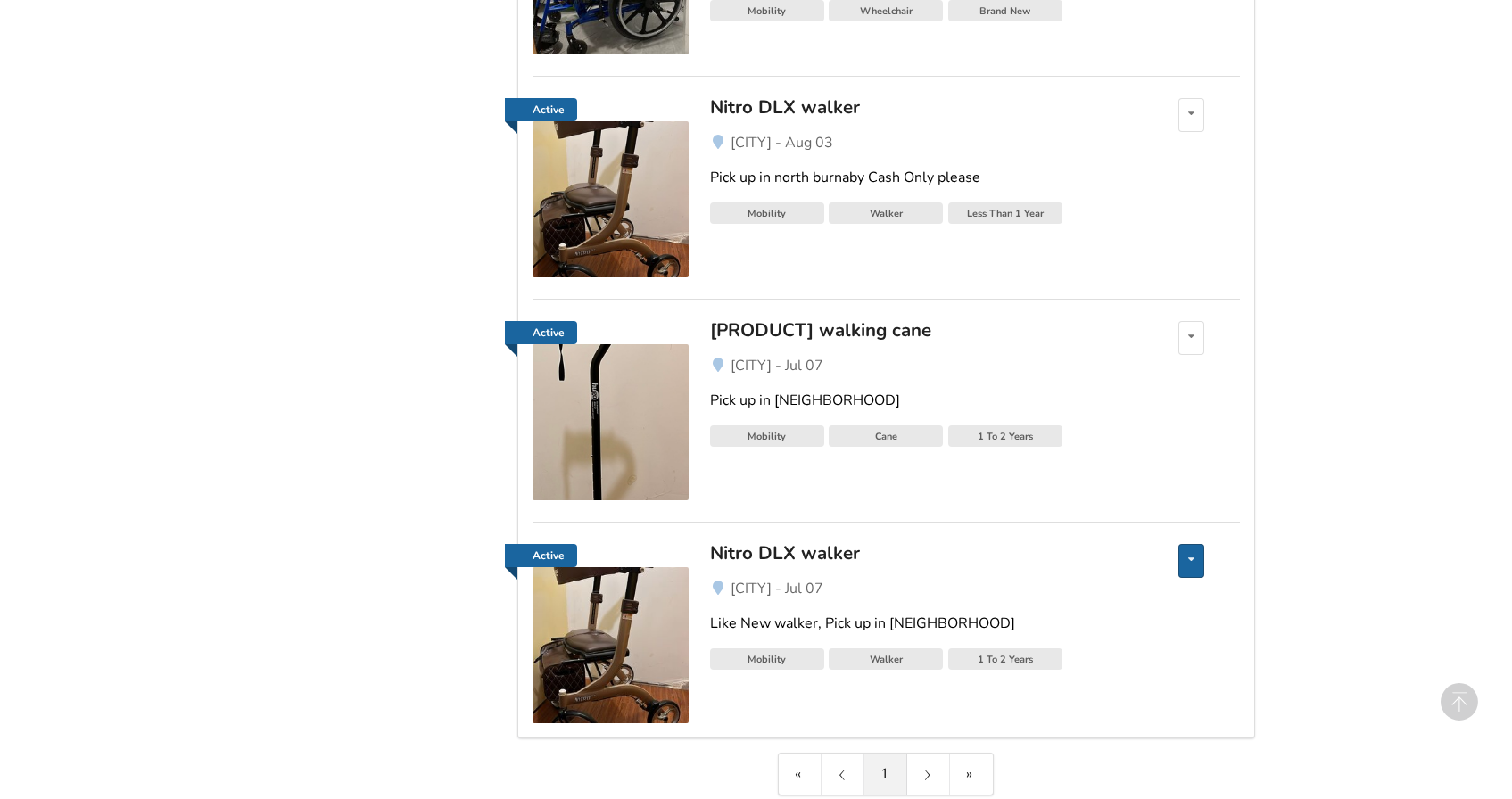 click on "Edit listing Renew listing Mark as Sold Delete listing" at bounding box center (1191, 561) 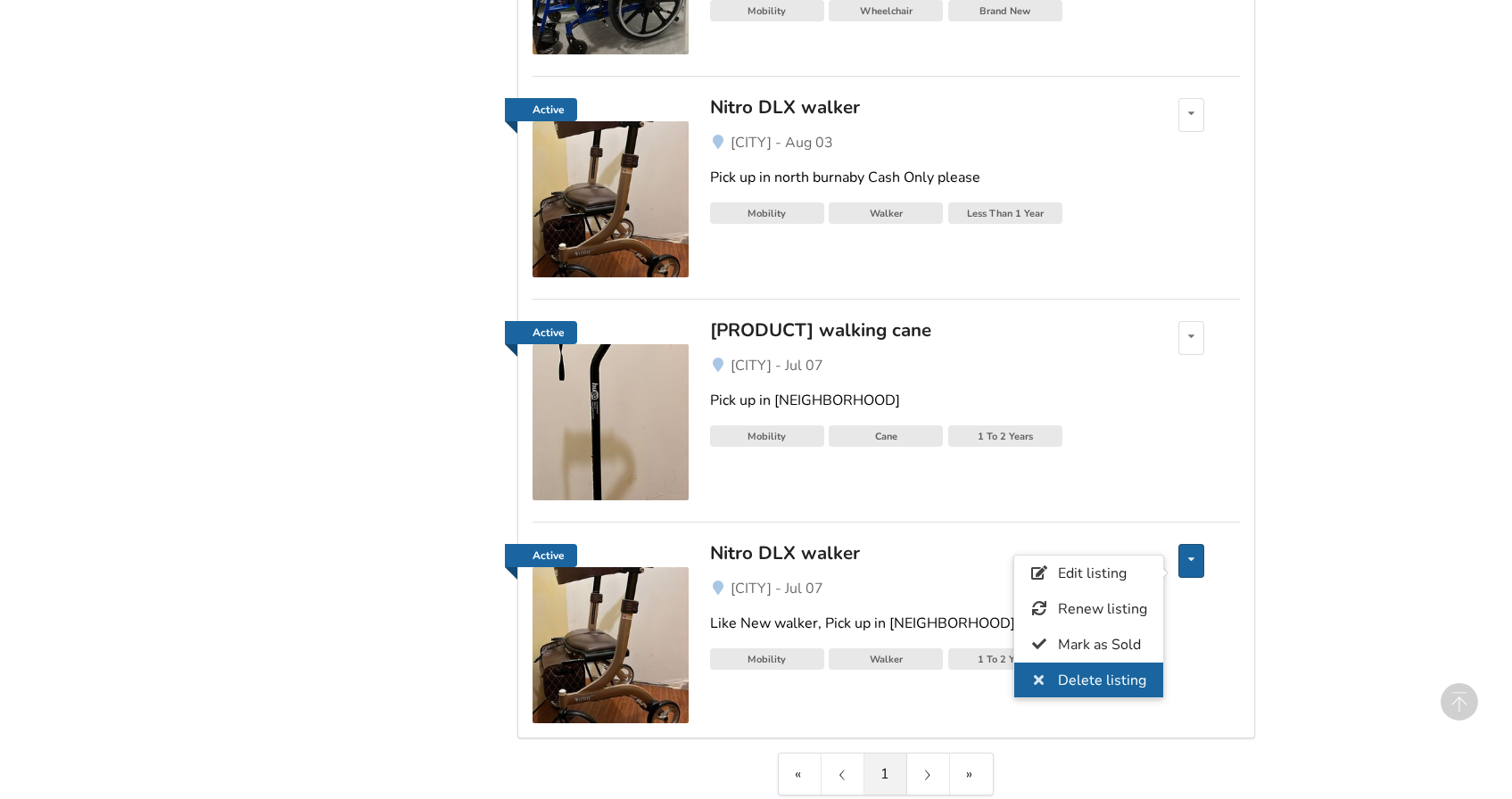 click on "Delete listing" at bounding box center (1102, 680) 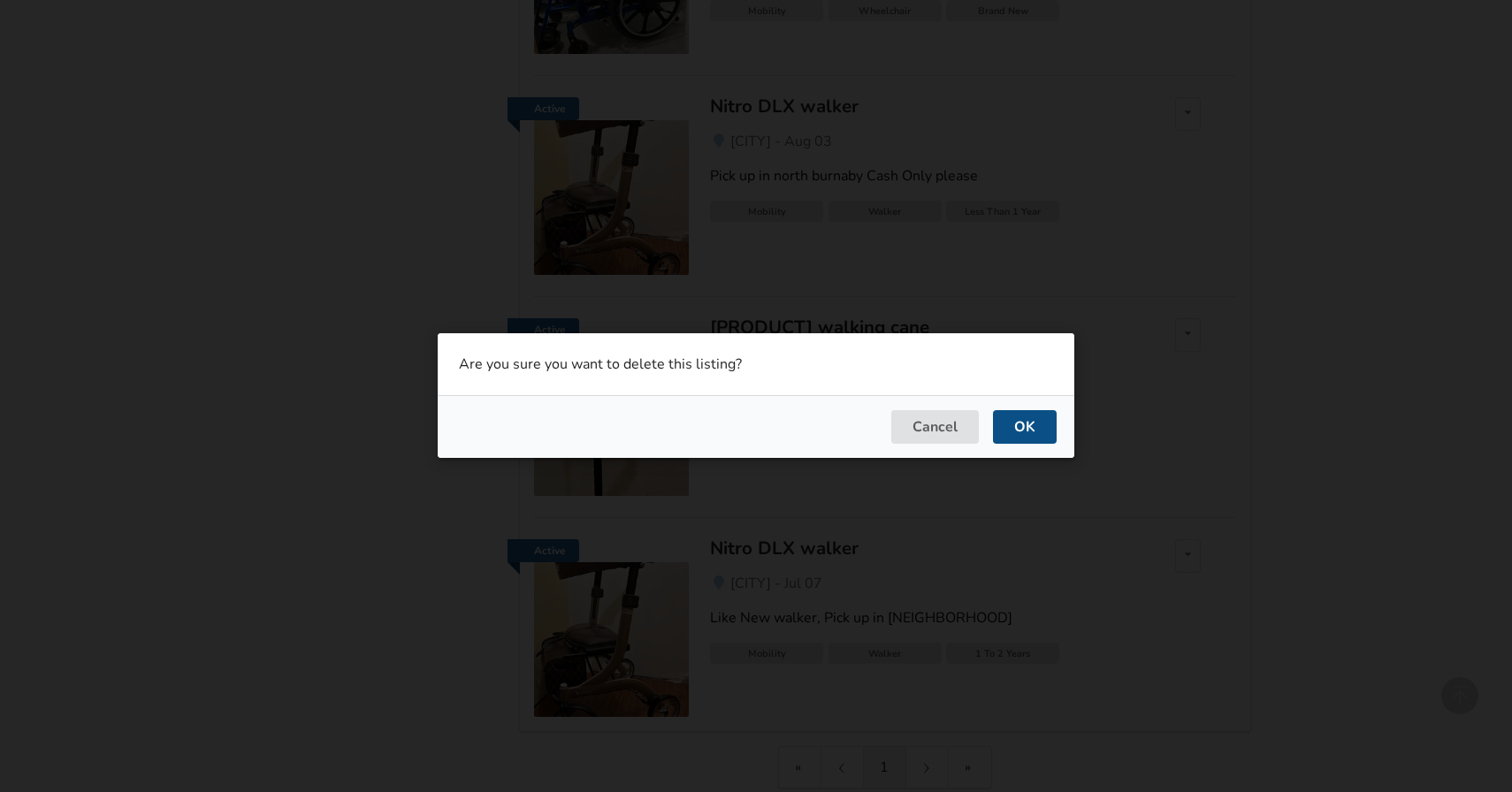 click on "OK" at bounding box center [1025, 428] 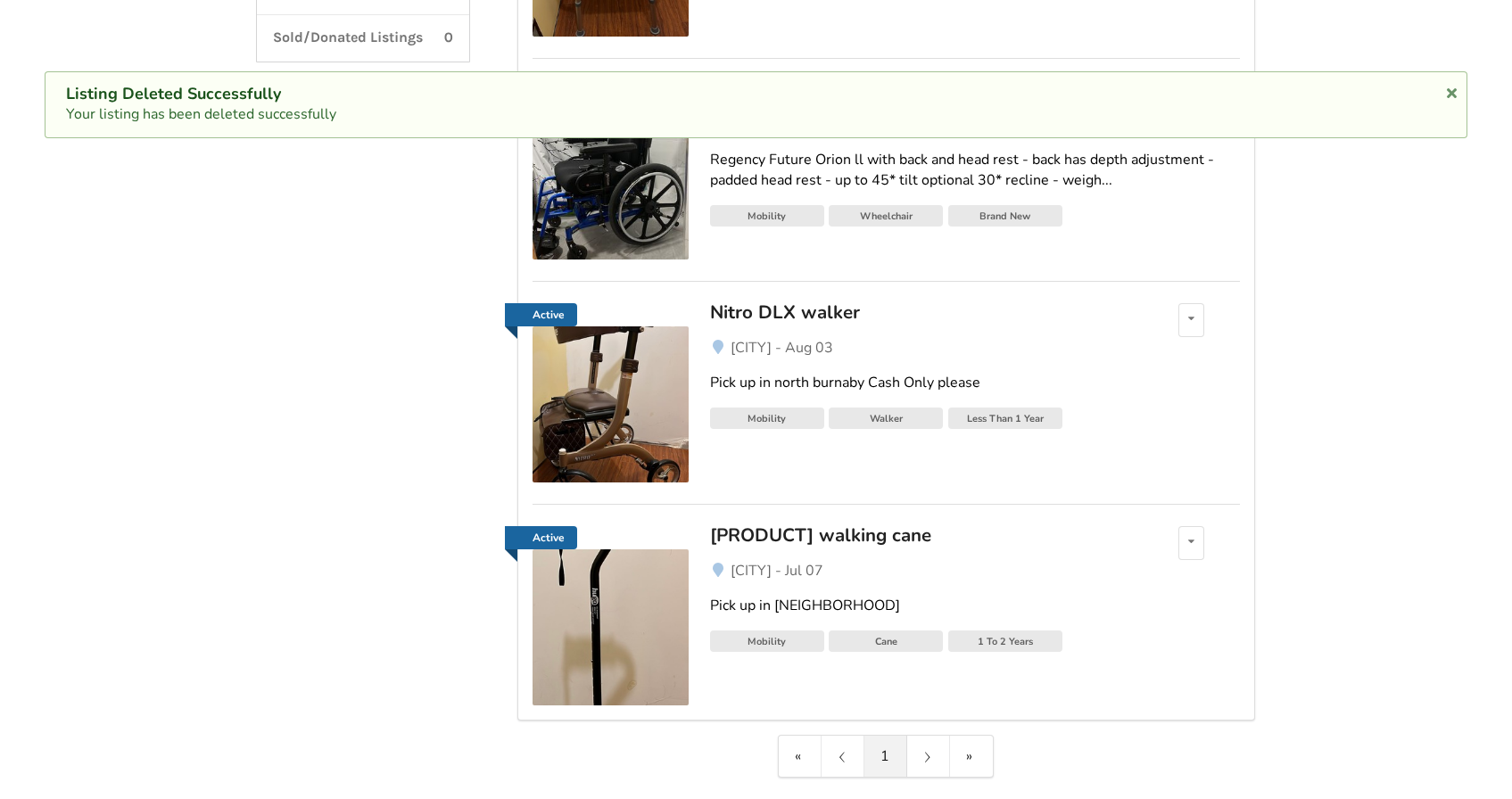 scroll, scrollTop: 372, scrollLeft: 0, axis: vertical 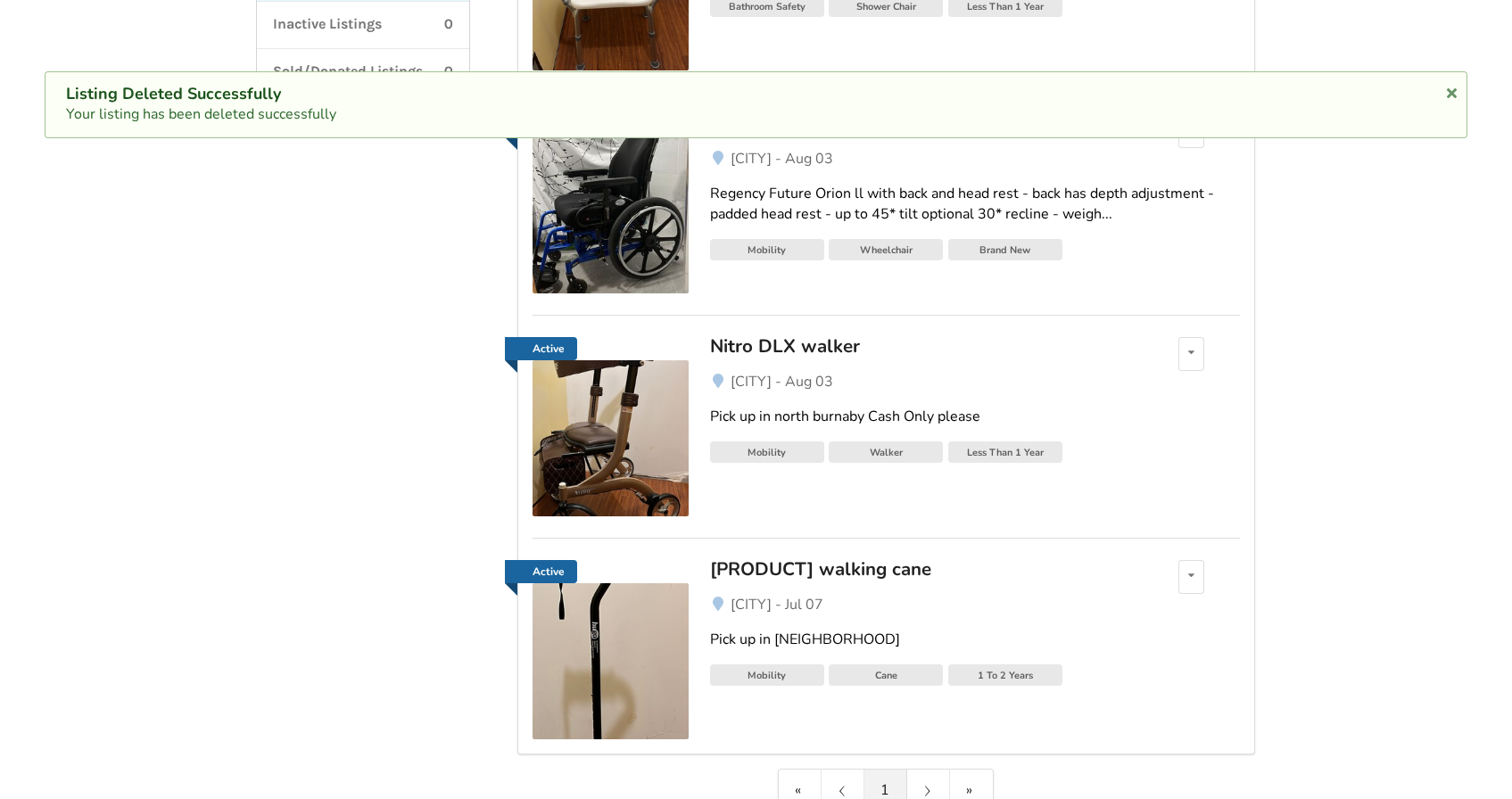 click at bounding box center [610, 661] 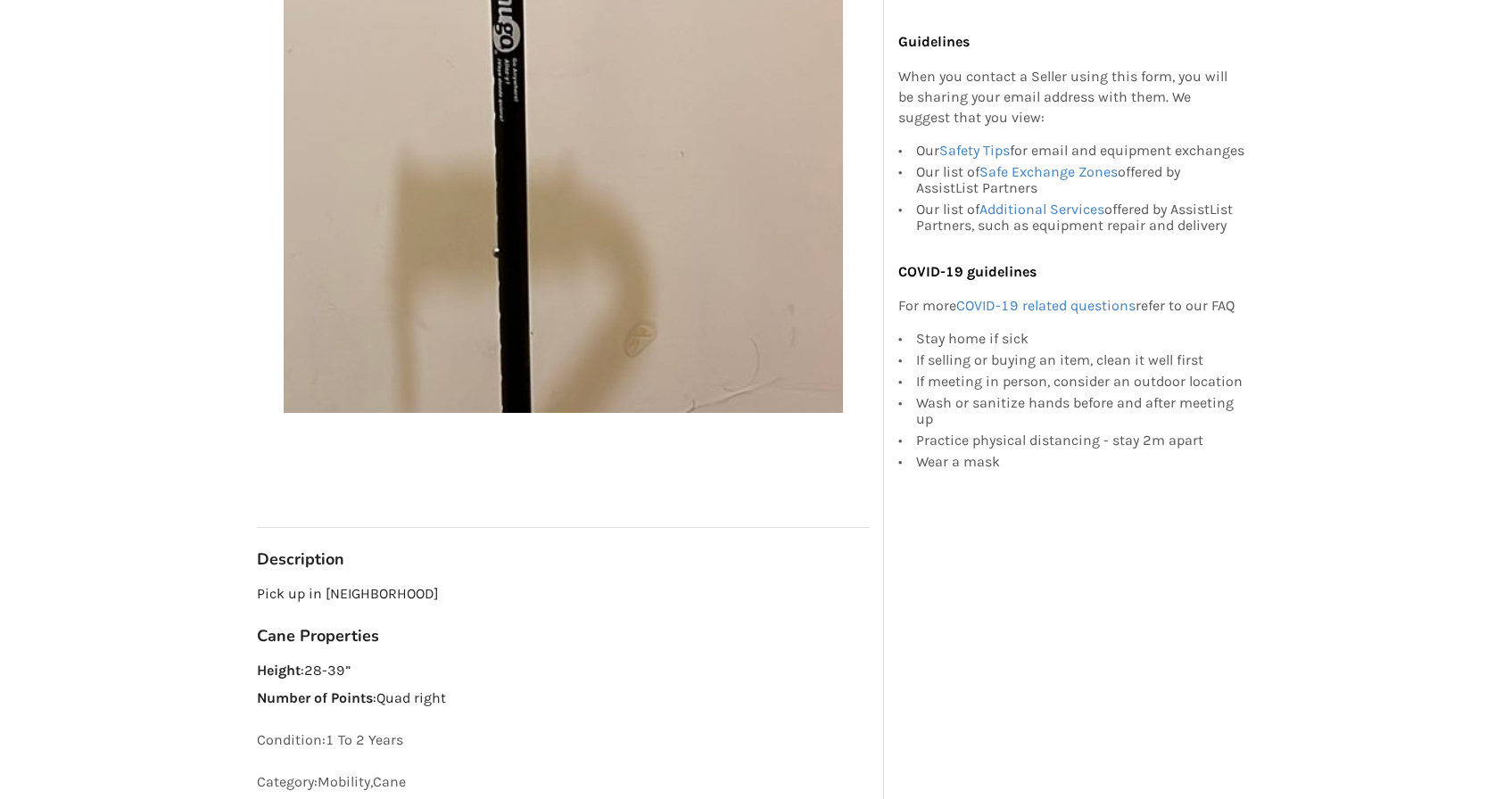 scroll, scrollTop: 78, scrollLeft: 0, axis: vertical 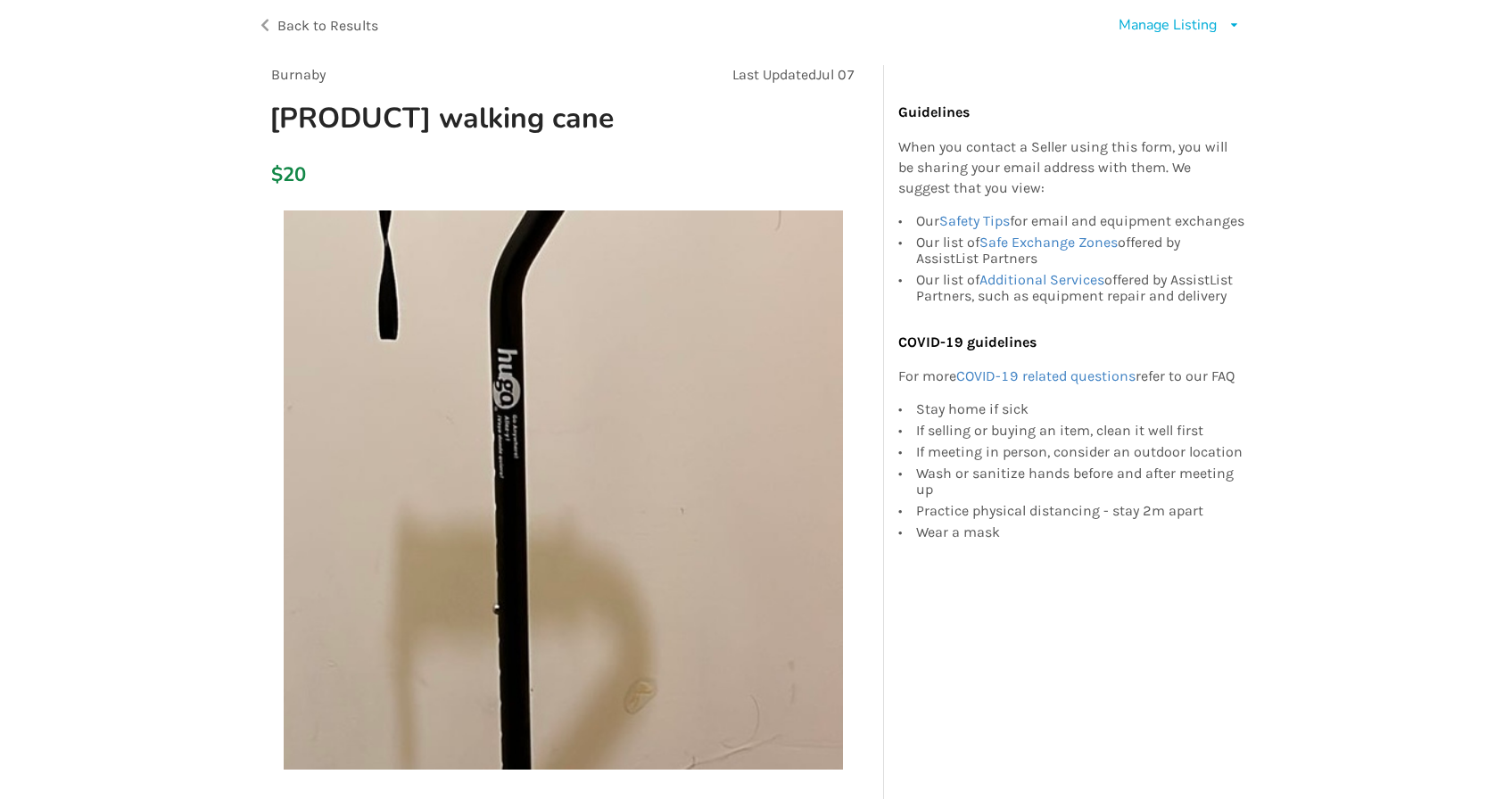 click on "Manage Listing" at bounding box center [1168, 25] 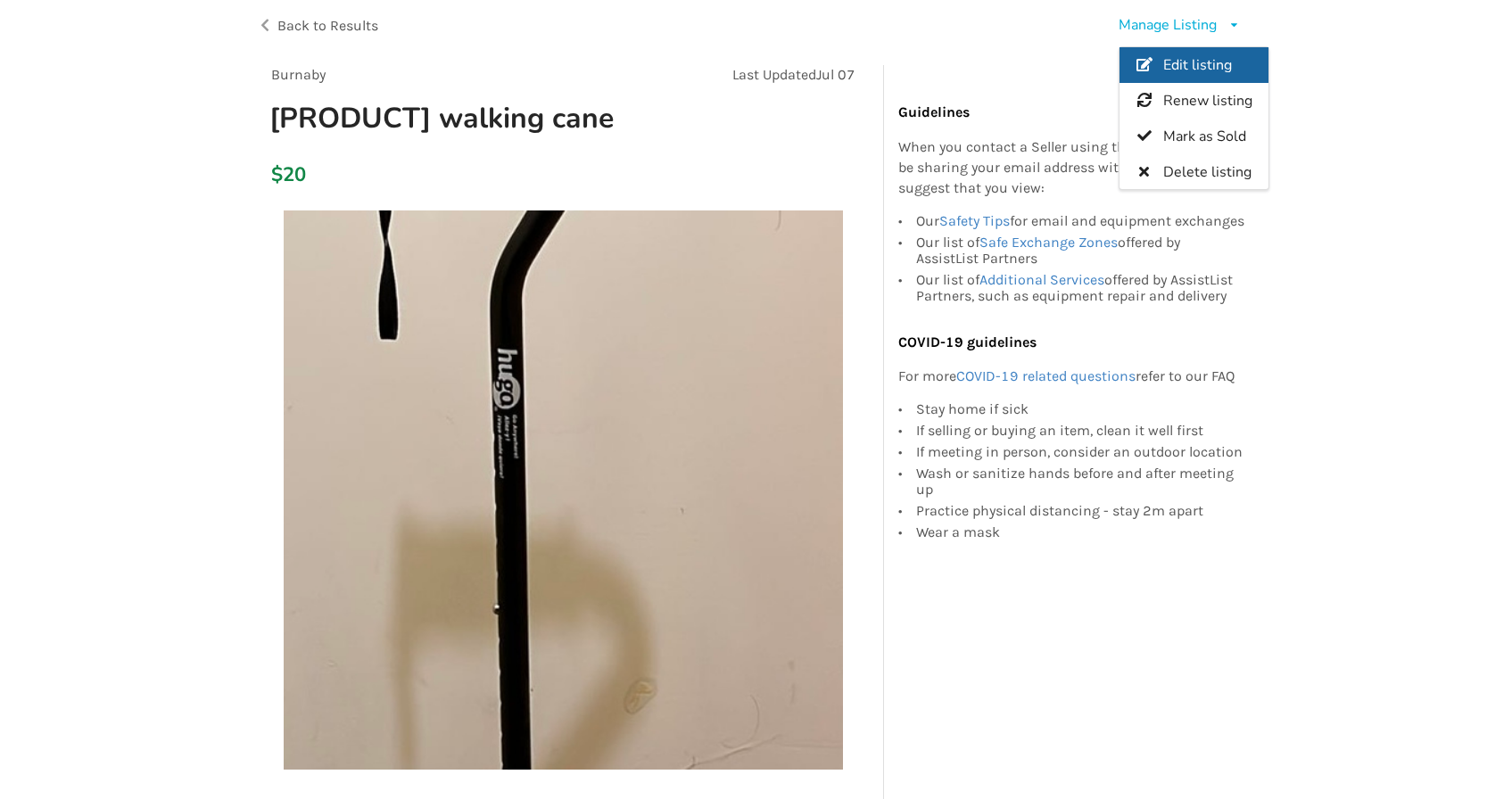 click on "Edit listing" at bounding box center [1197, 66] 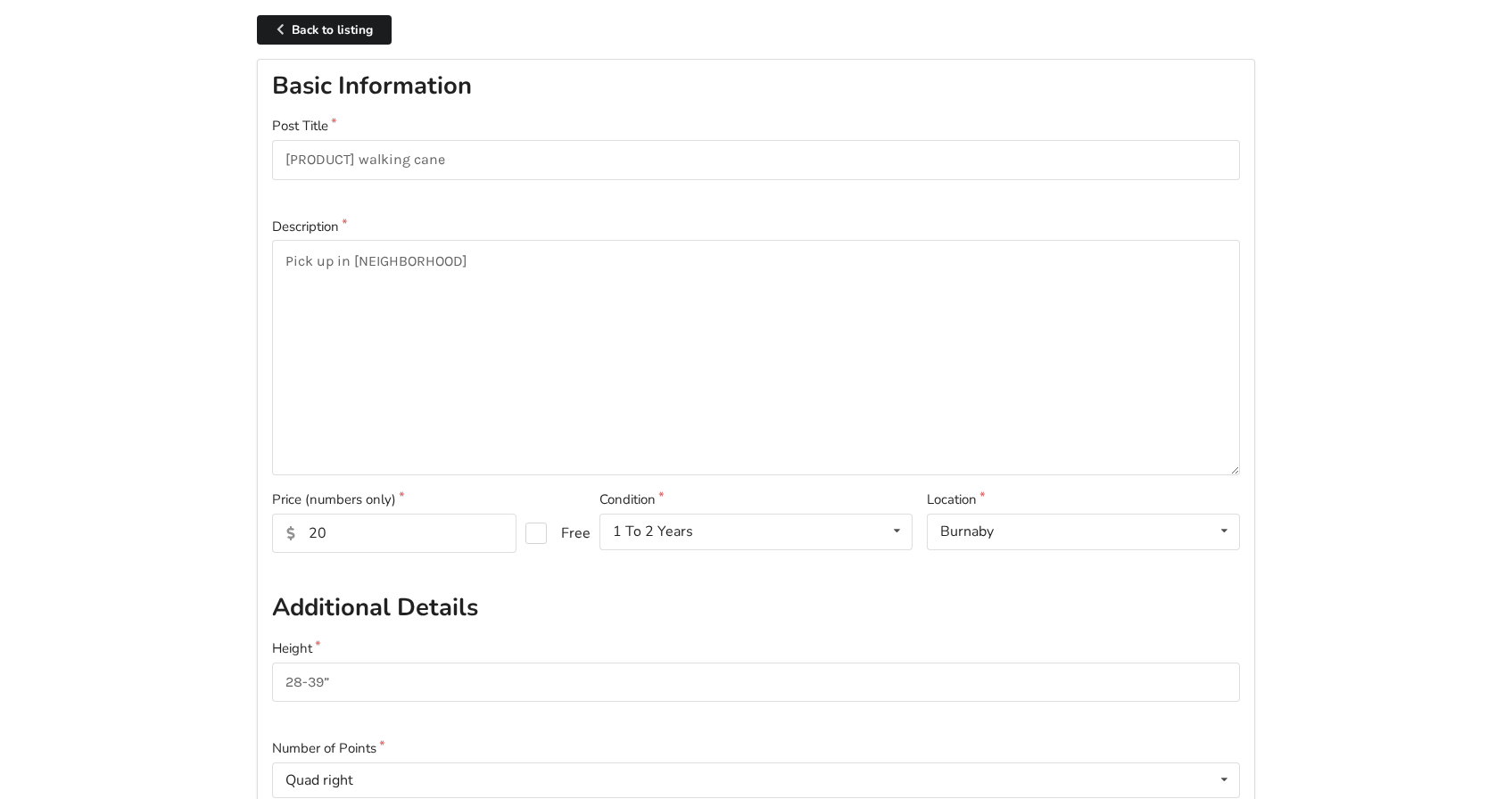 drag, startPoint x: 217, startPoint y: 456, endPoint x: 195, endPoint y: 452, distance: 22.36068 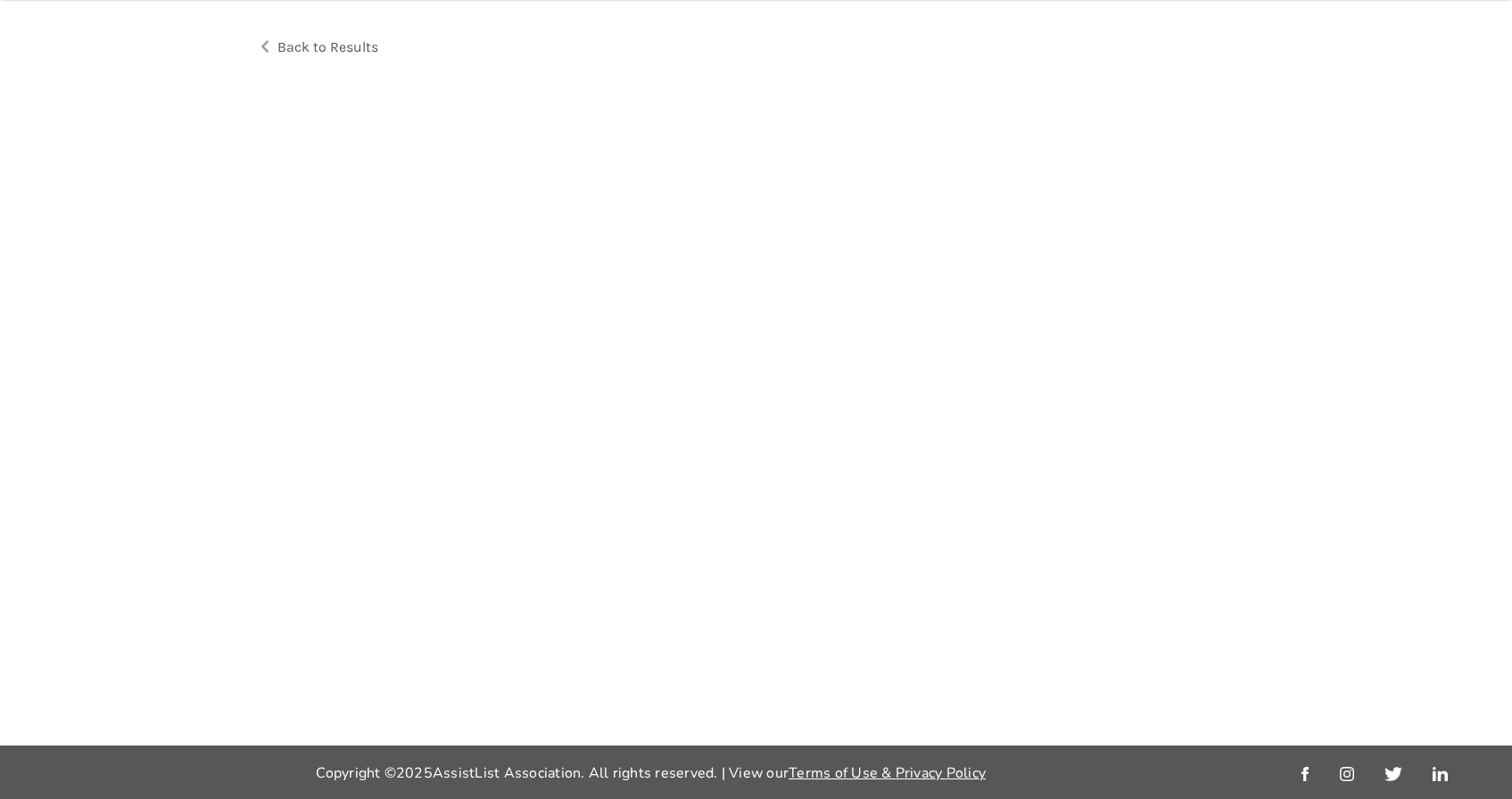 scroll, scrollTop: 57, scrollLeft: 0, axis: vertical 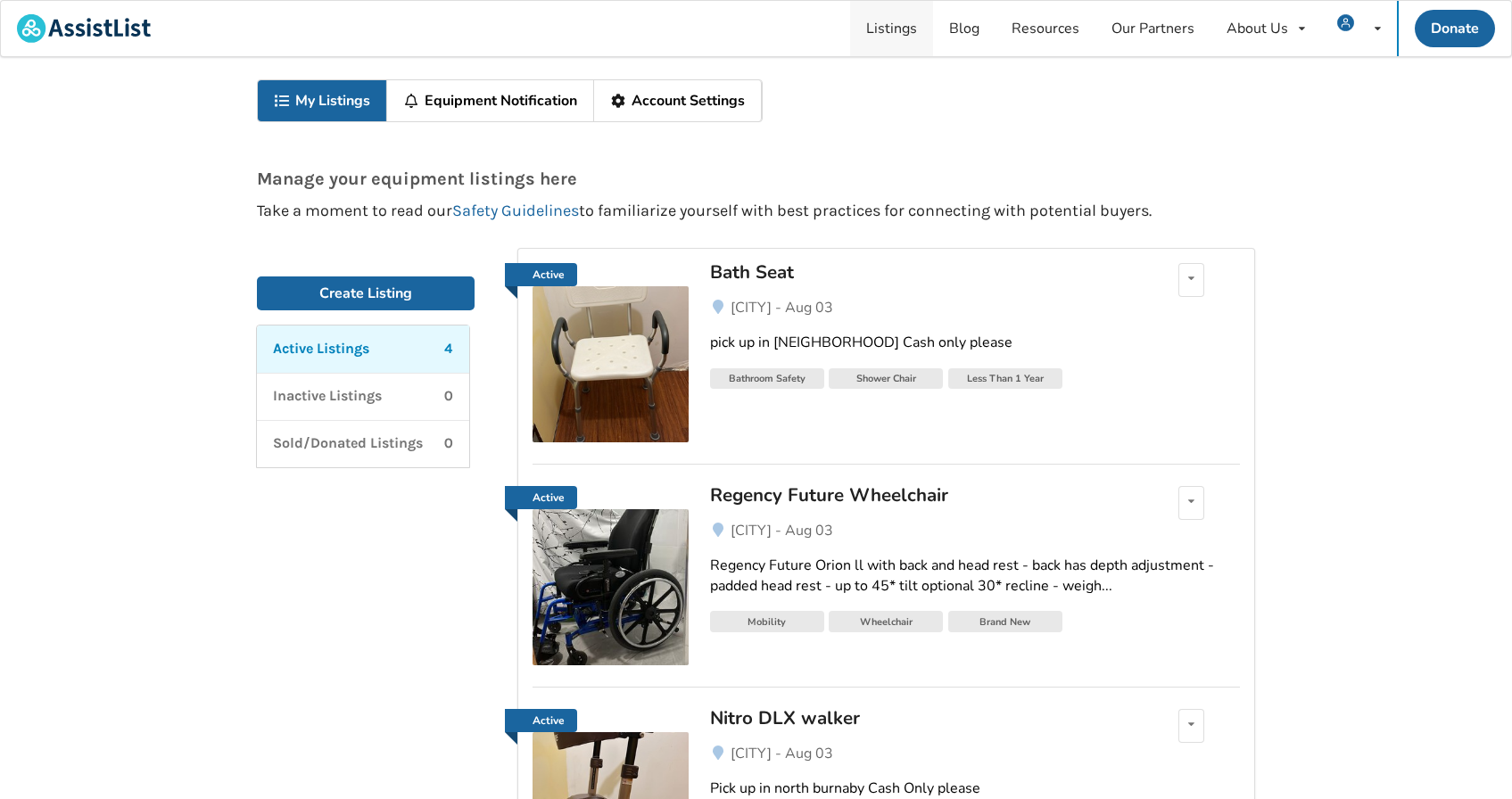 click on "Listings" at bounding box center [891, 29] 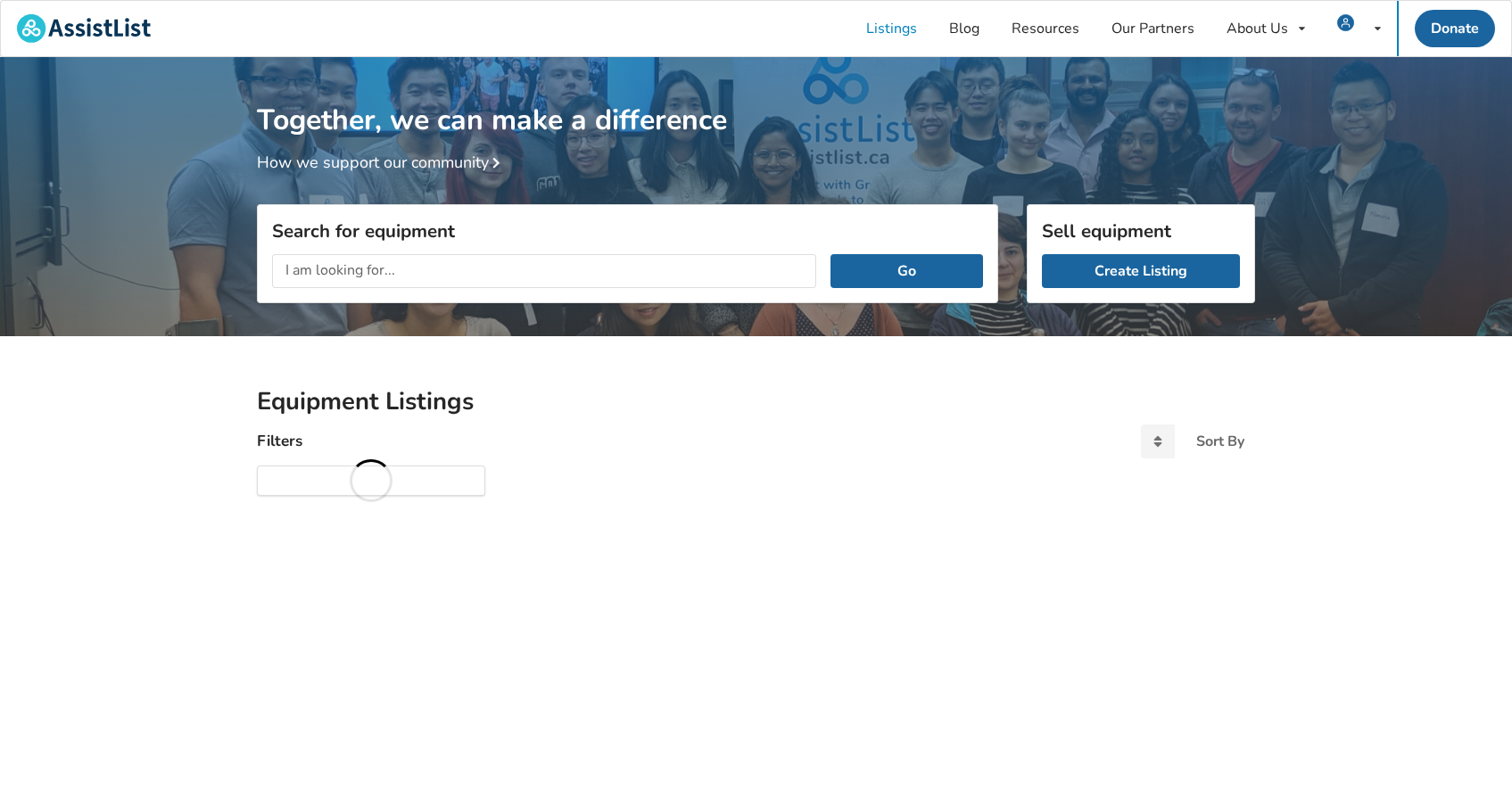 scroll, scrollTop: 57, scrollLeft: 0, axis: vertical 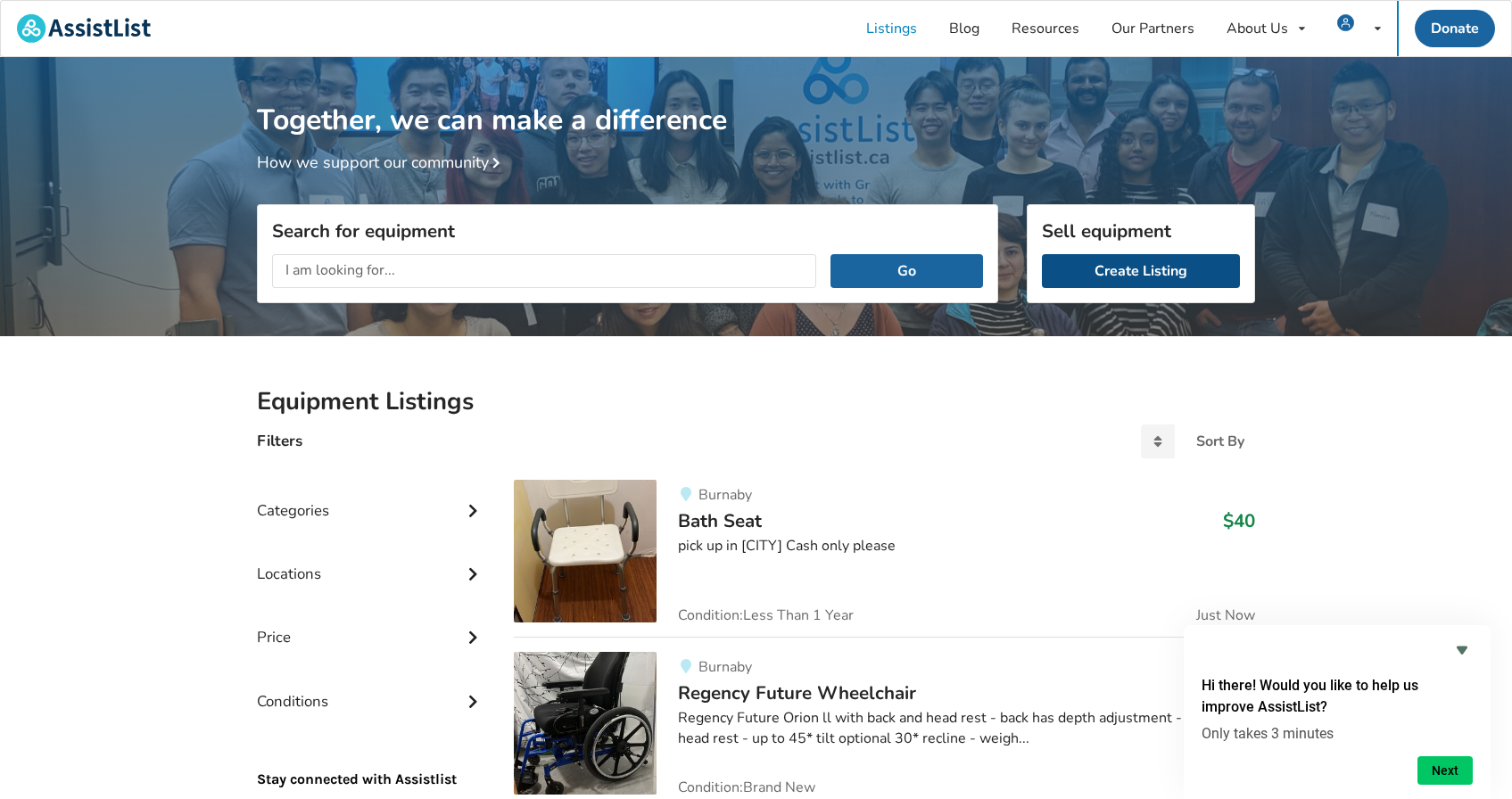 click on "Create Listing" at bounding box center [1141, 271] 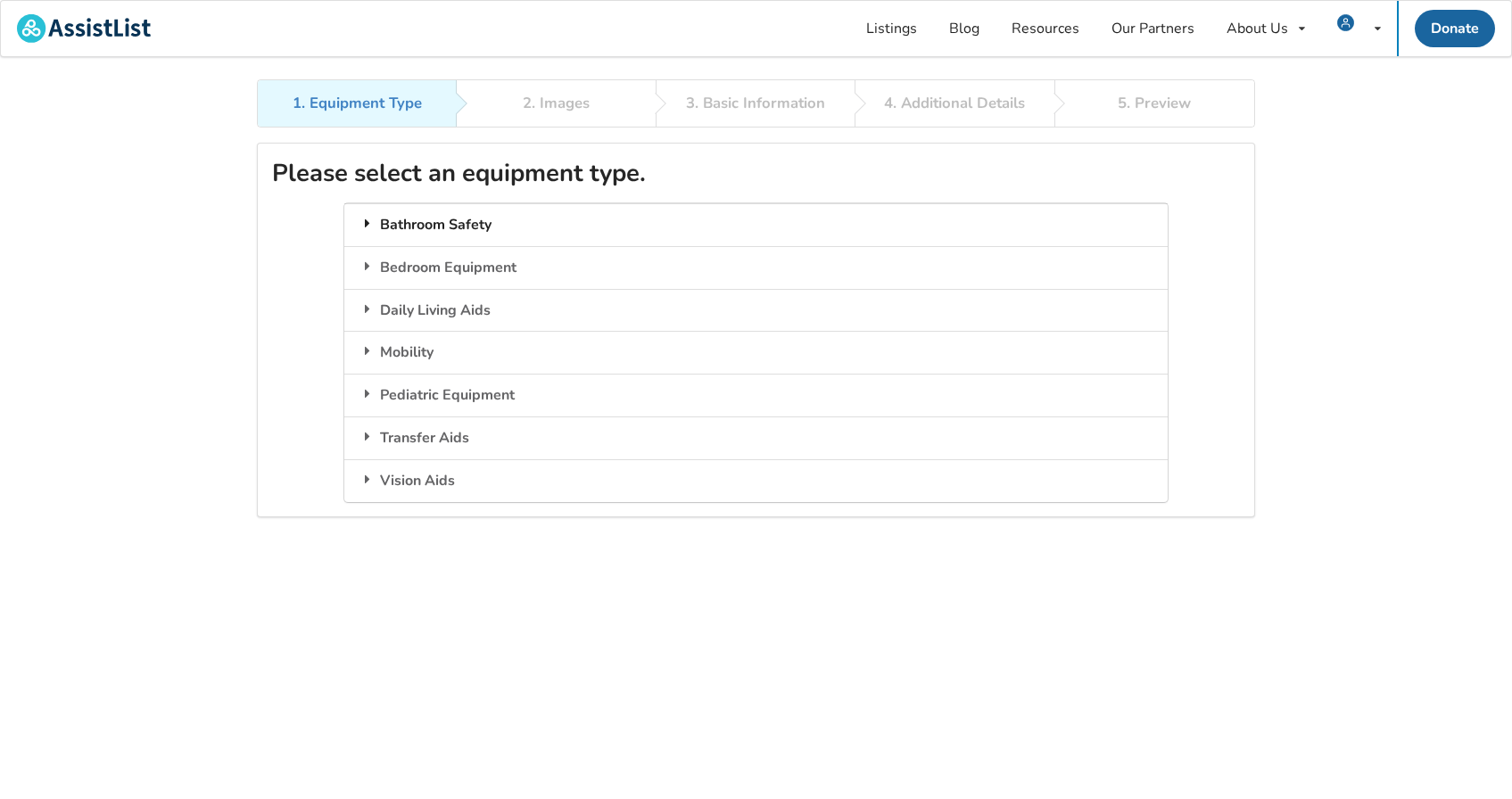 click on "Bathroom Safety" at bounding box center (756, 225) 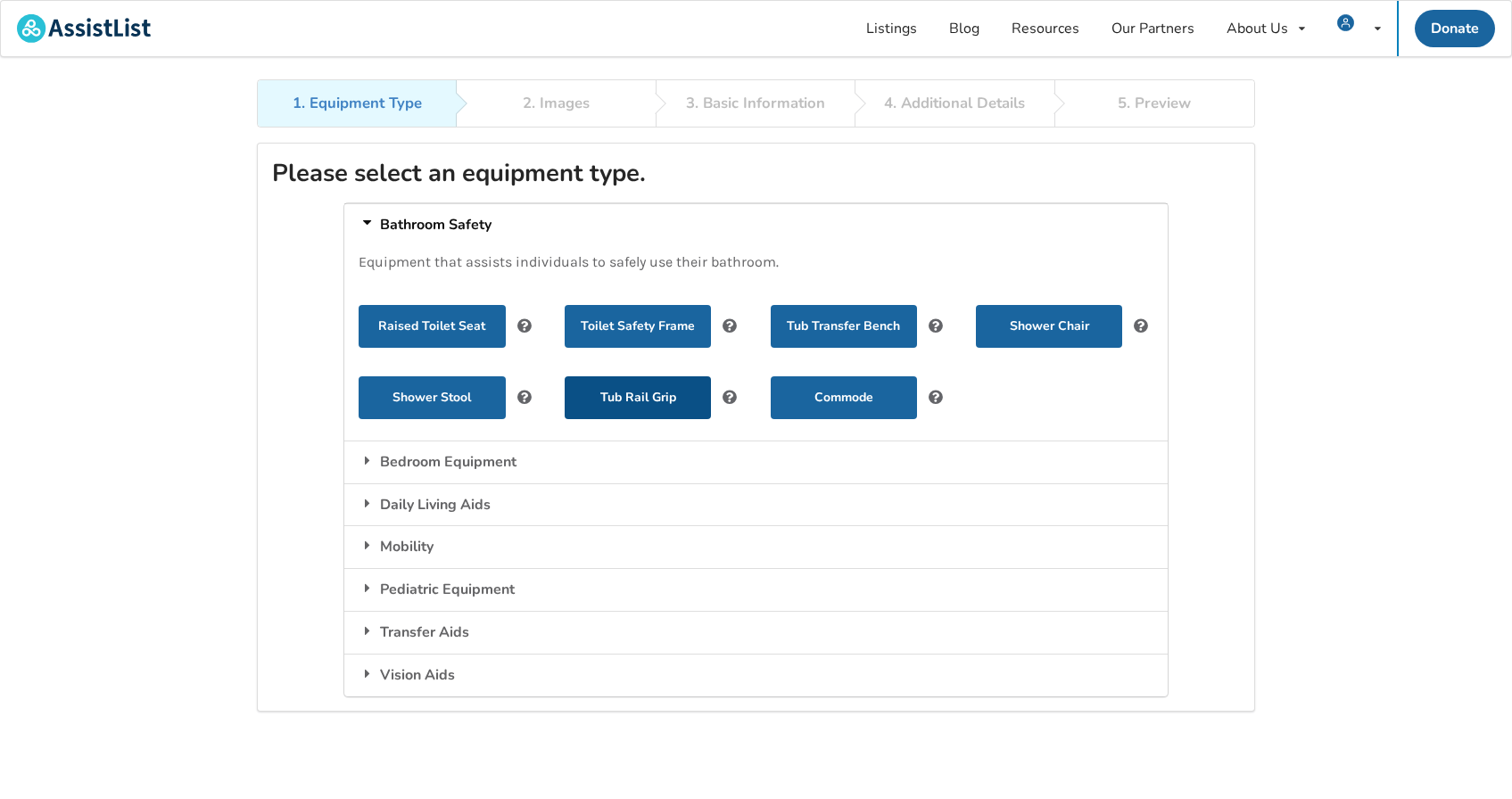 click on "Tub Rail Grip" at bounding box center [638, 398] 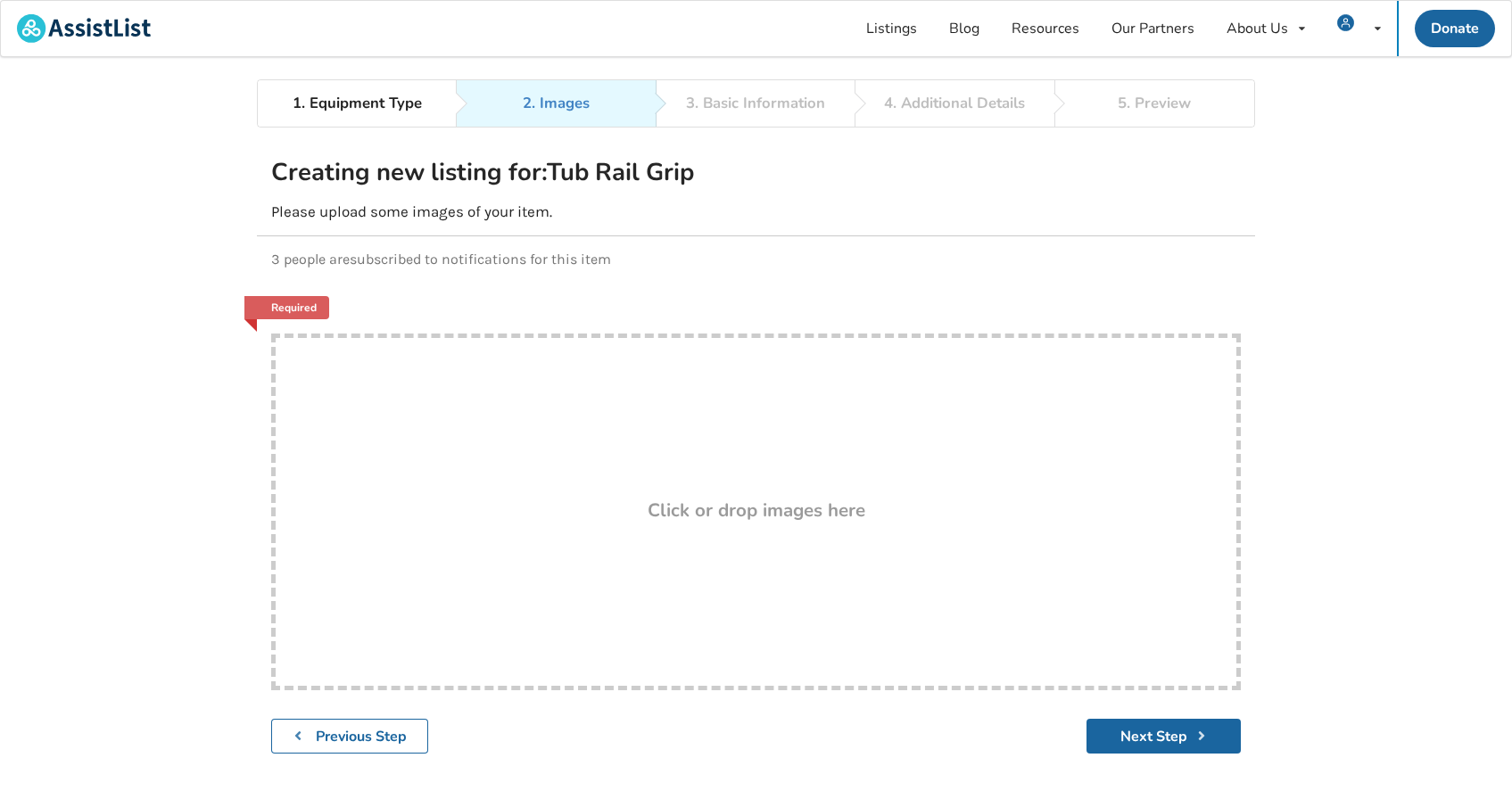 click on "Drop here! Click or drop images here" at bounding box center (756, 512) 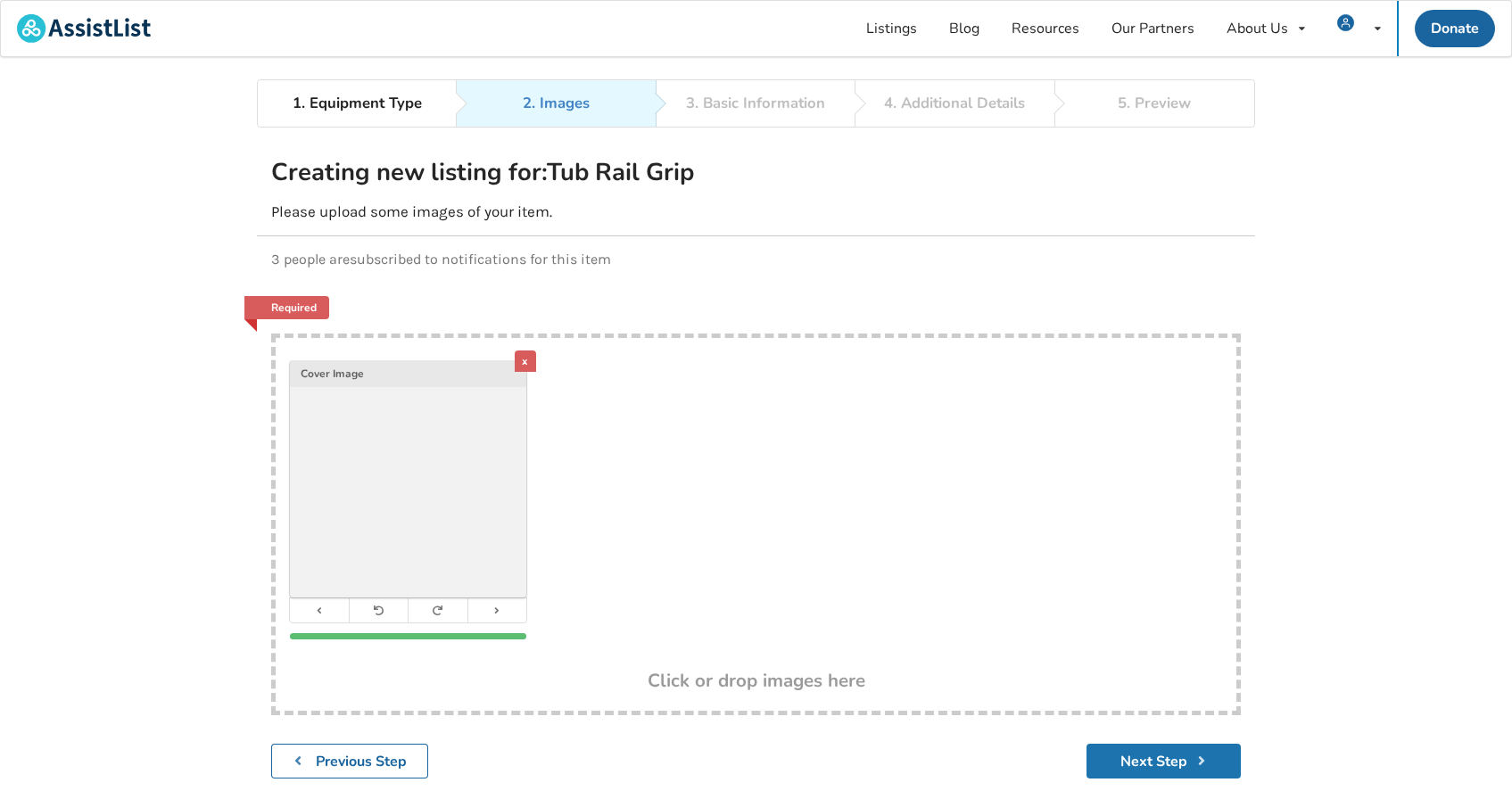click on "Next Step" at bounding box center [1163, 761] 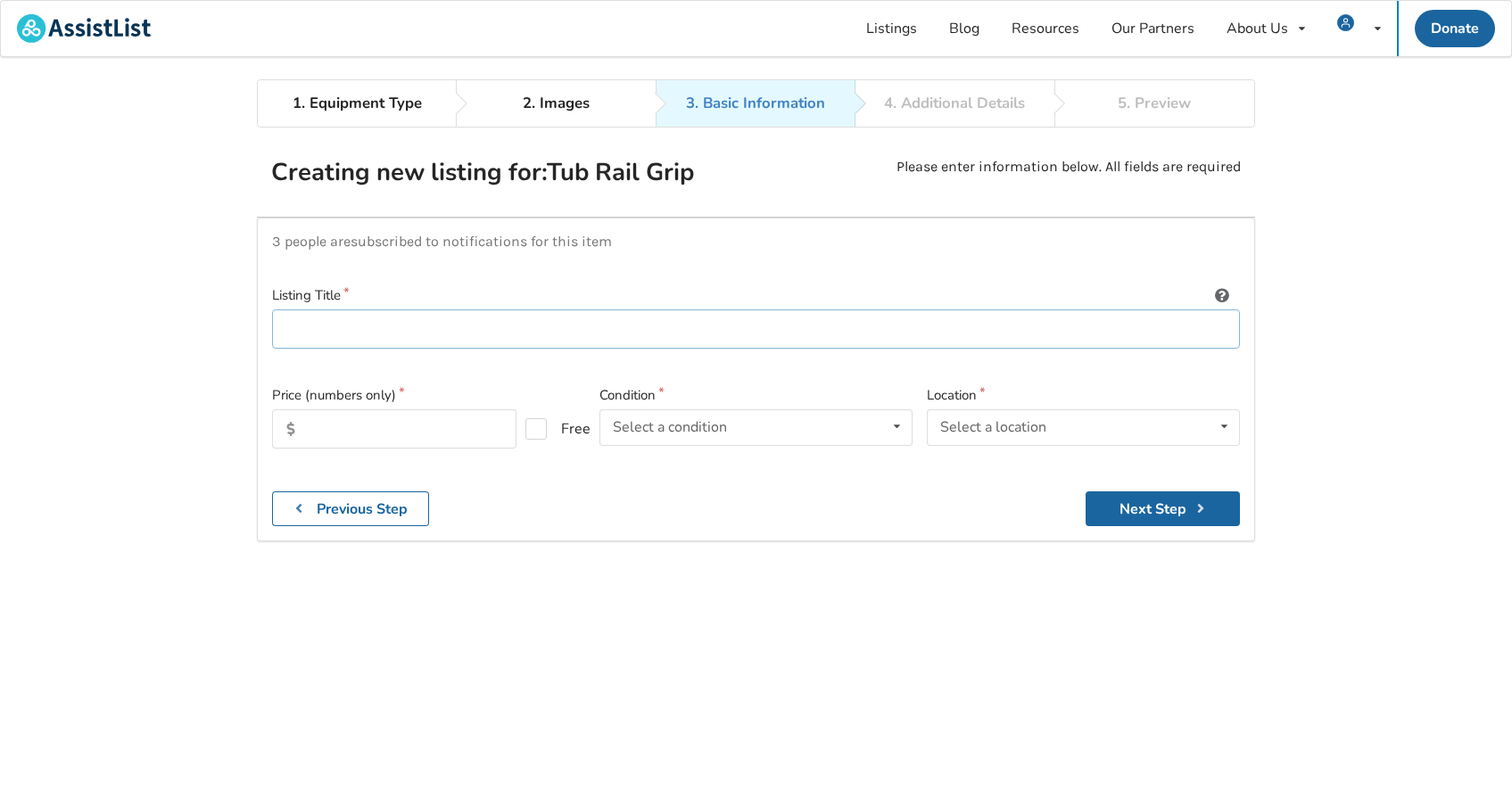 click at bounding box center (756, 329) 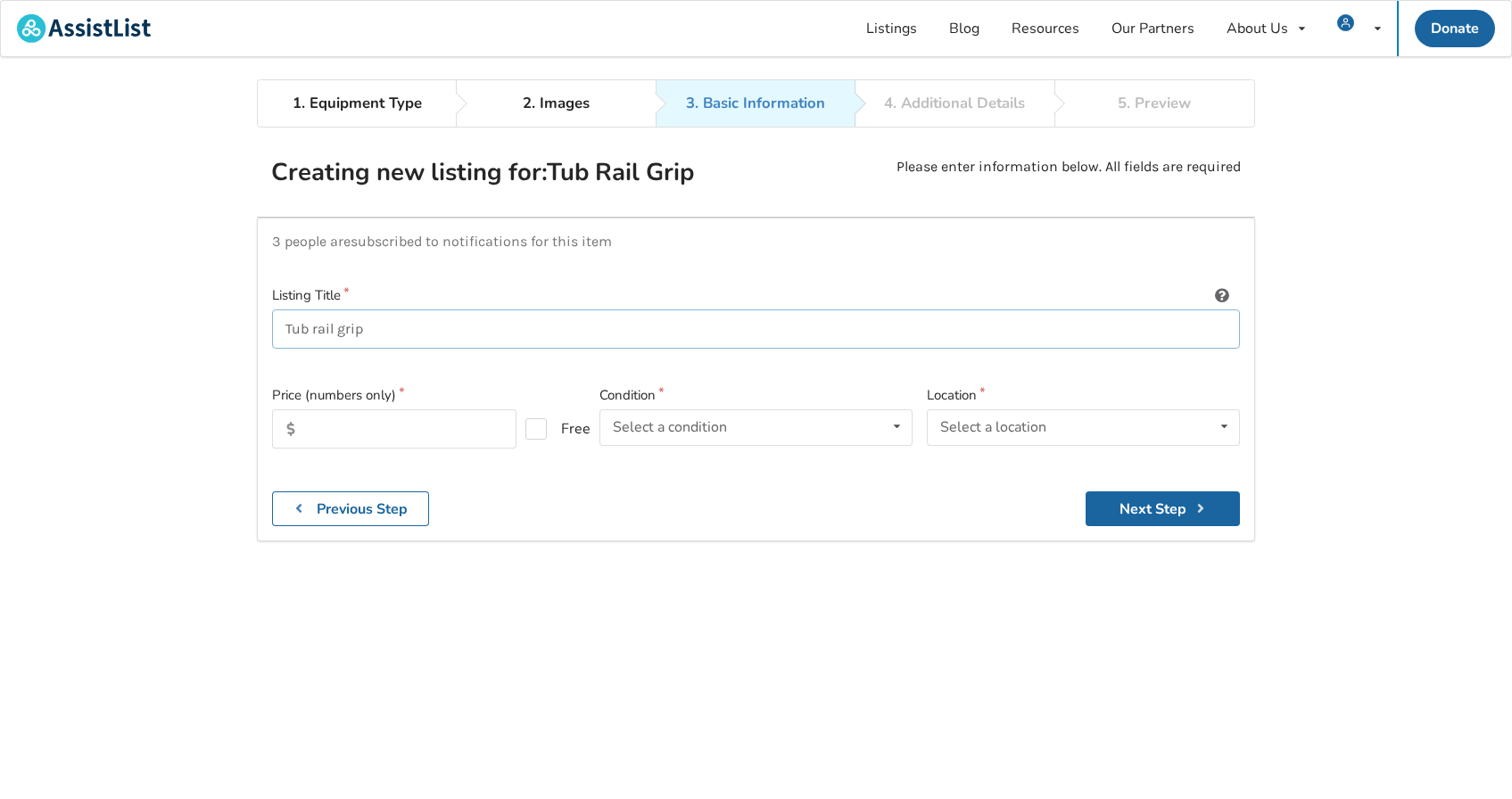 type on "Tub rail grip" 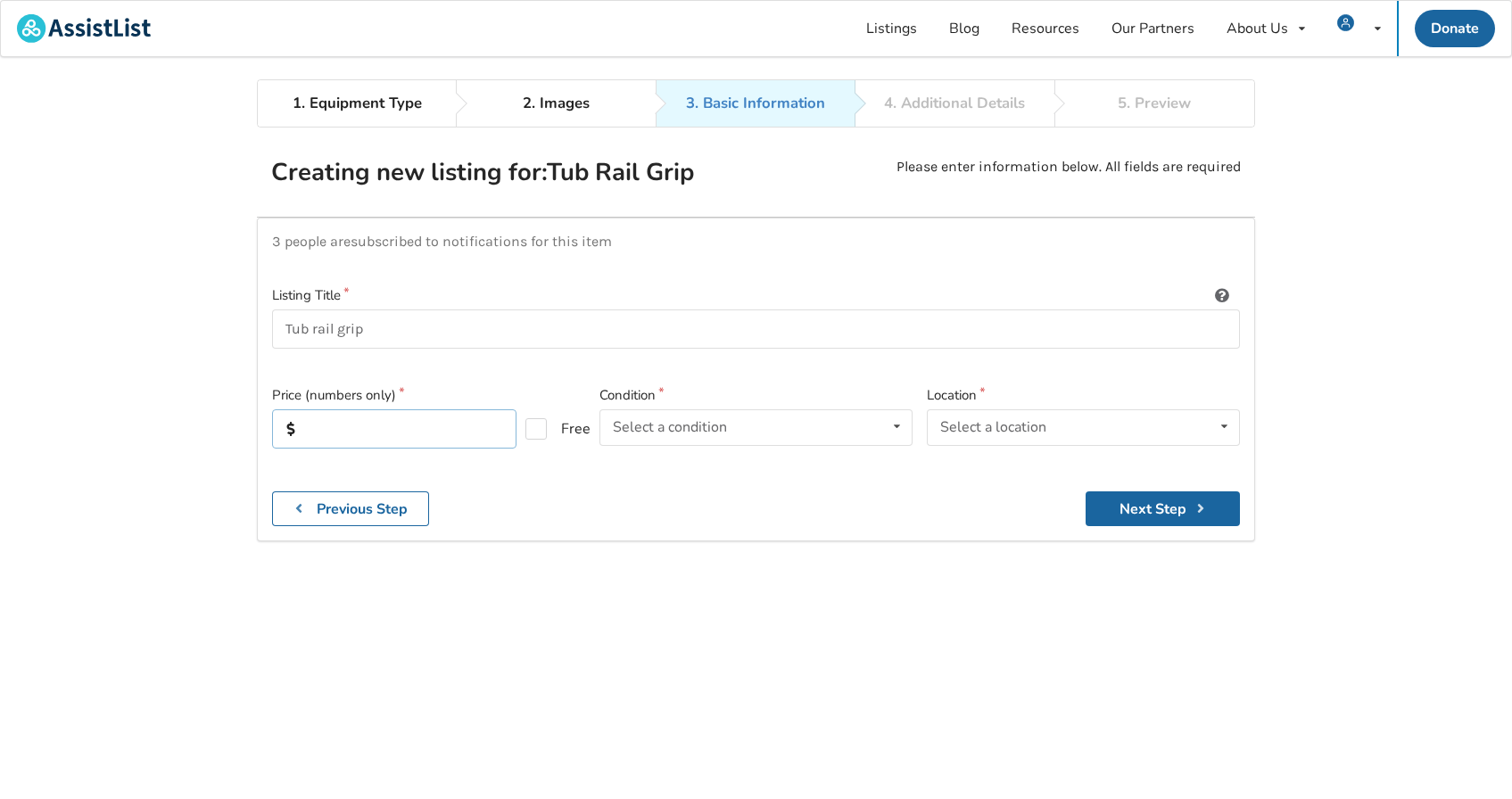 click at bounding box center (394, 429) 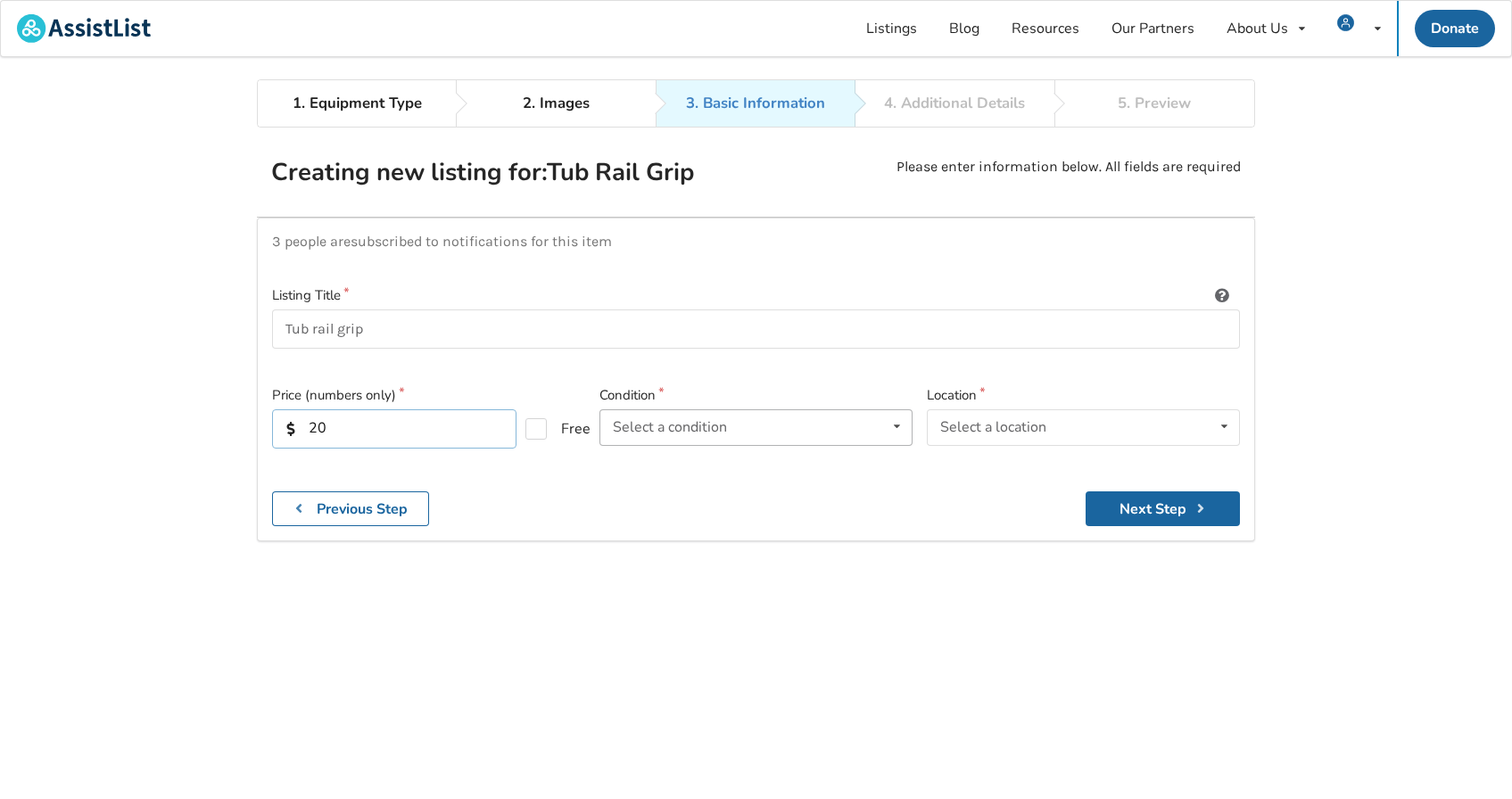 type on "20" 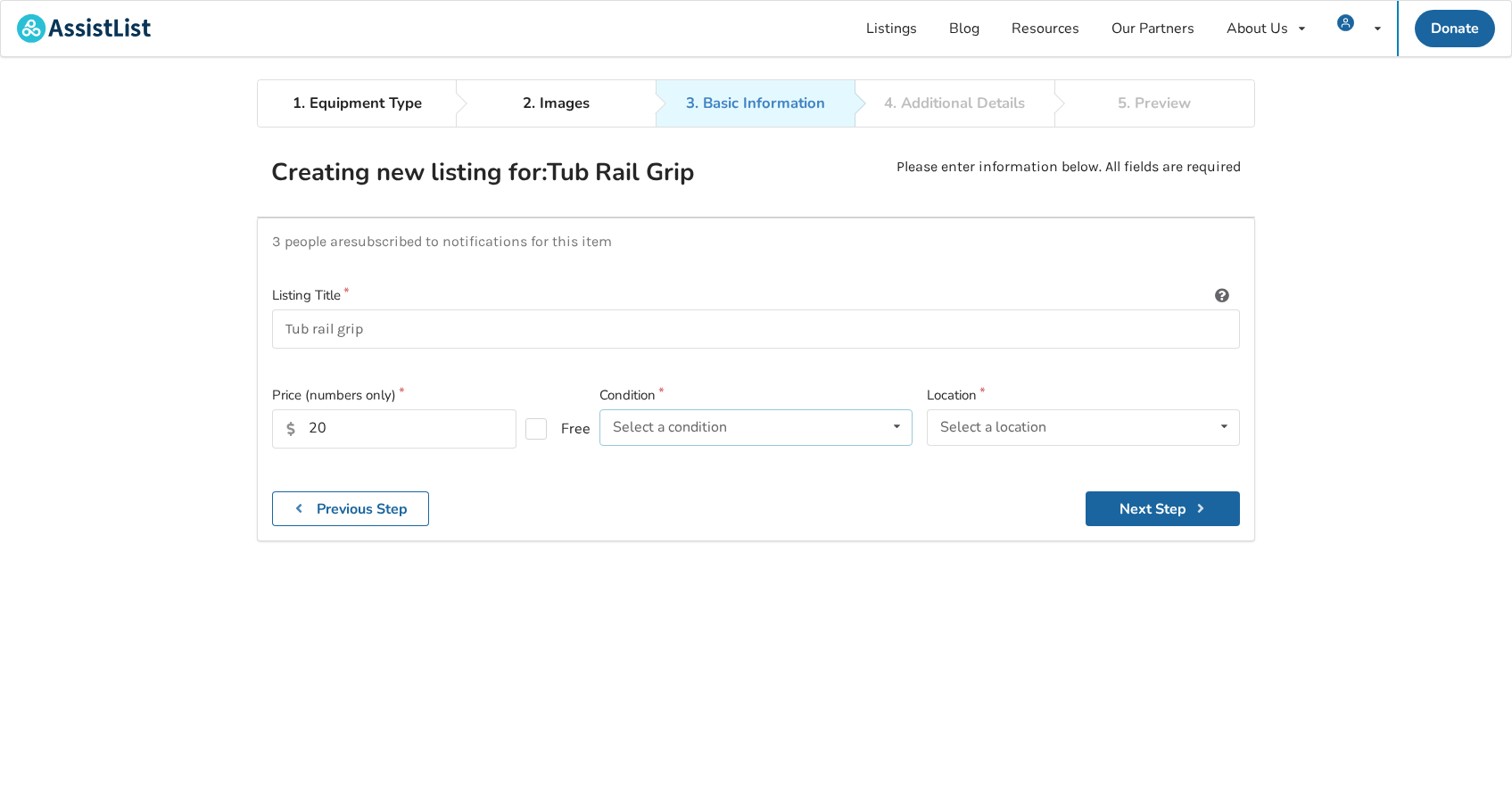 click on "Select a condition" at bounding box center [670, 427] 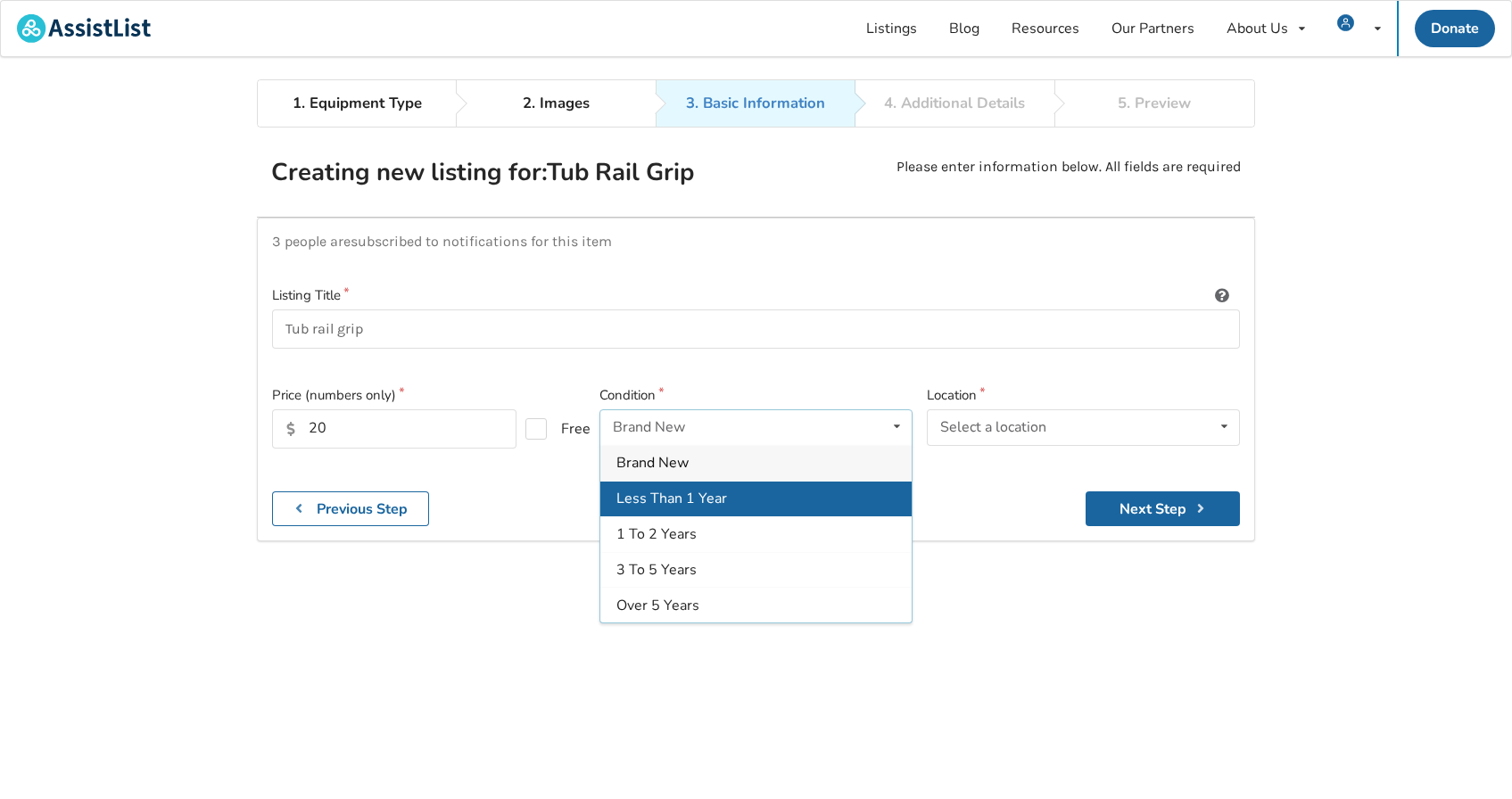 click on "Less Than 1 Year" at bounding box center (672, 498) 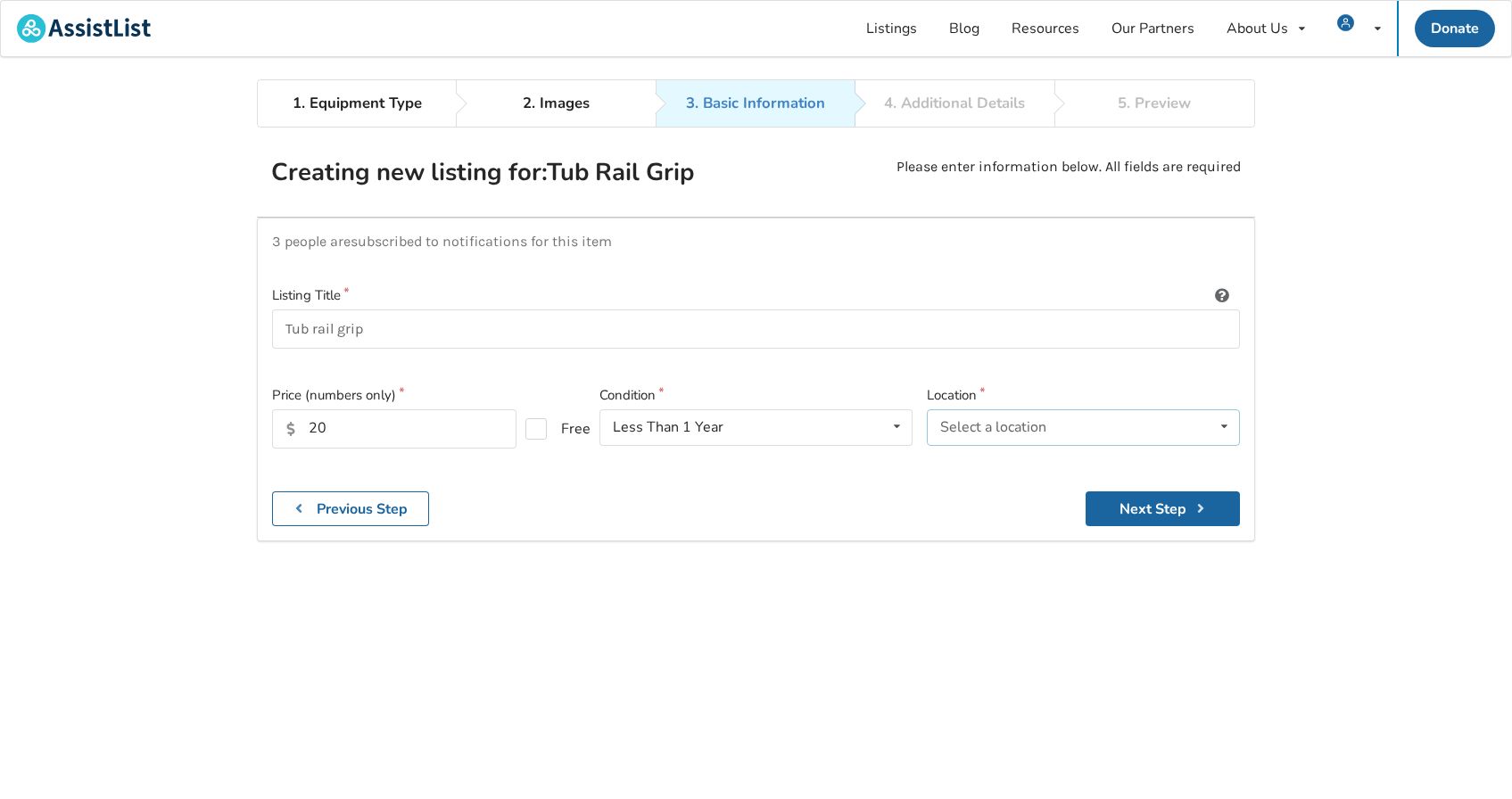 click on "Select a location [CITY] [CITY] [CITY] [CITY] [CITY] [CITY] [CITY] [CITY] [CITY] [CITY] [CITY] [CITY] [CITY] [CITY] [CITY] [CITY] [CITY] [CITY] [CITY] [CITY] [CITY] [CITY] [CITY] [CITY] [CITY] [CITY] [CITY]" at bounding box center [1083, 427] 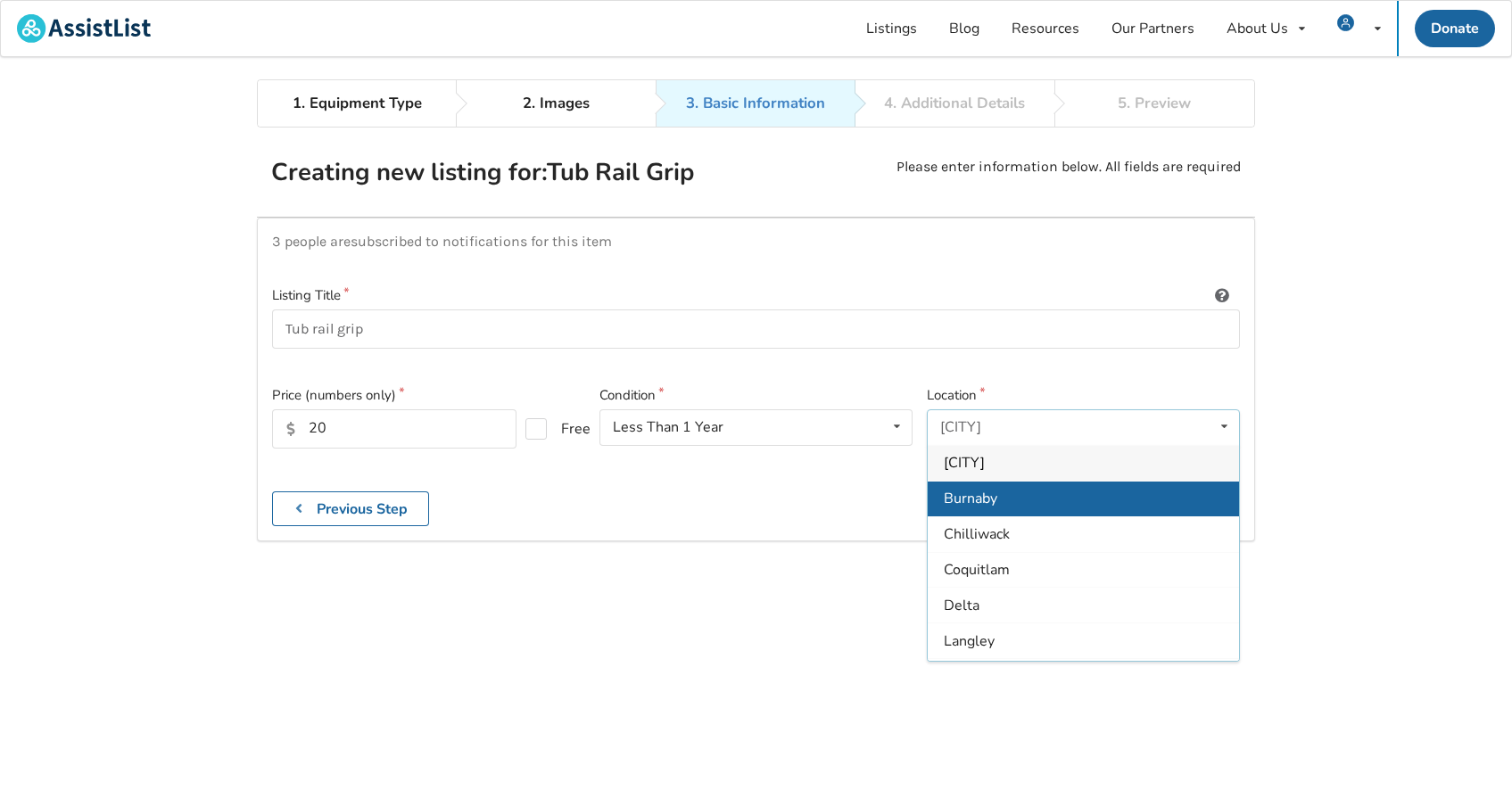 click on "Burnaby" at bounding box center (971, 498) 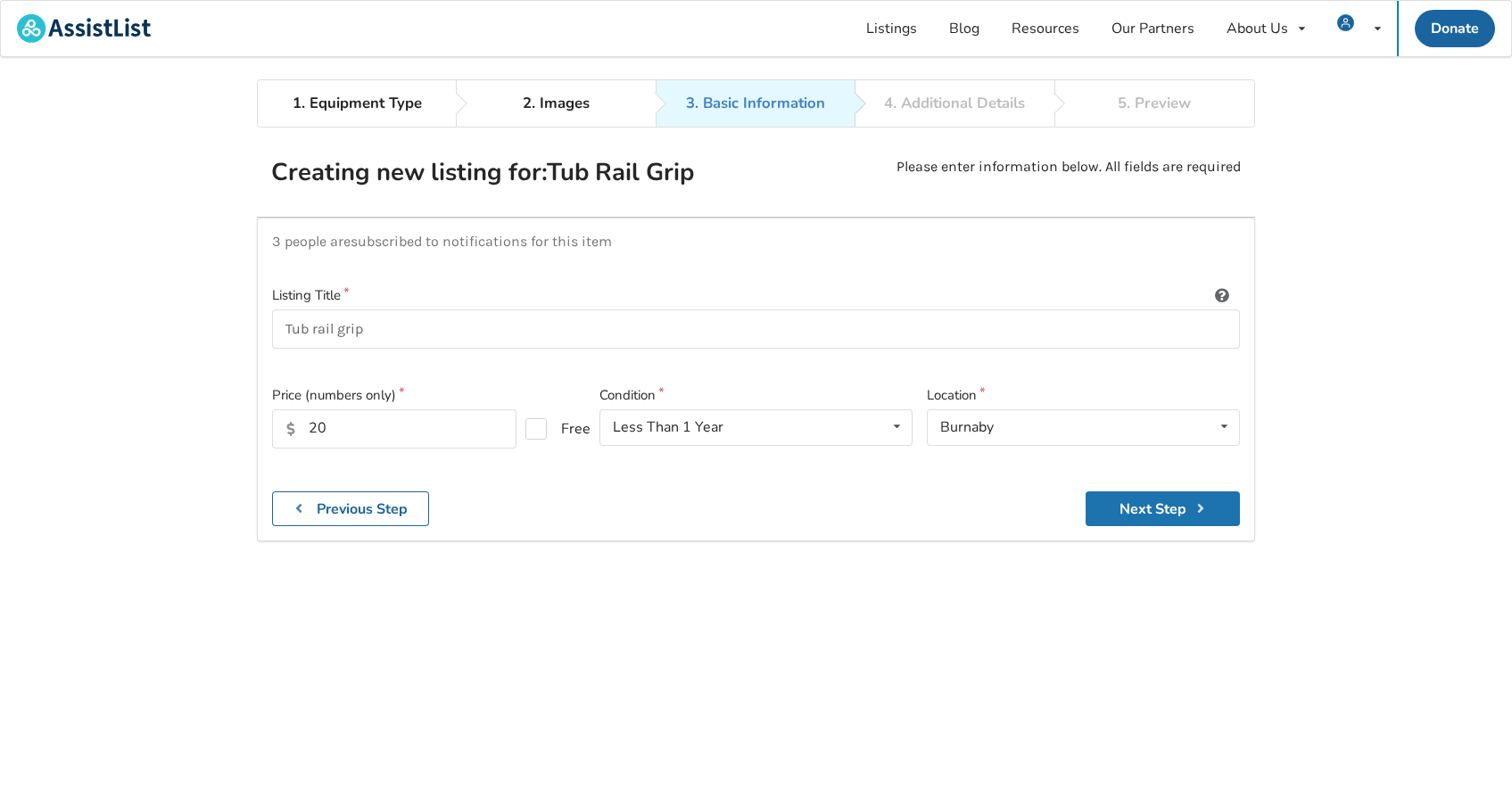 click on "Next Step" at bounding box center (1162, 508) 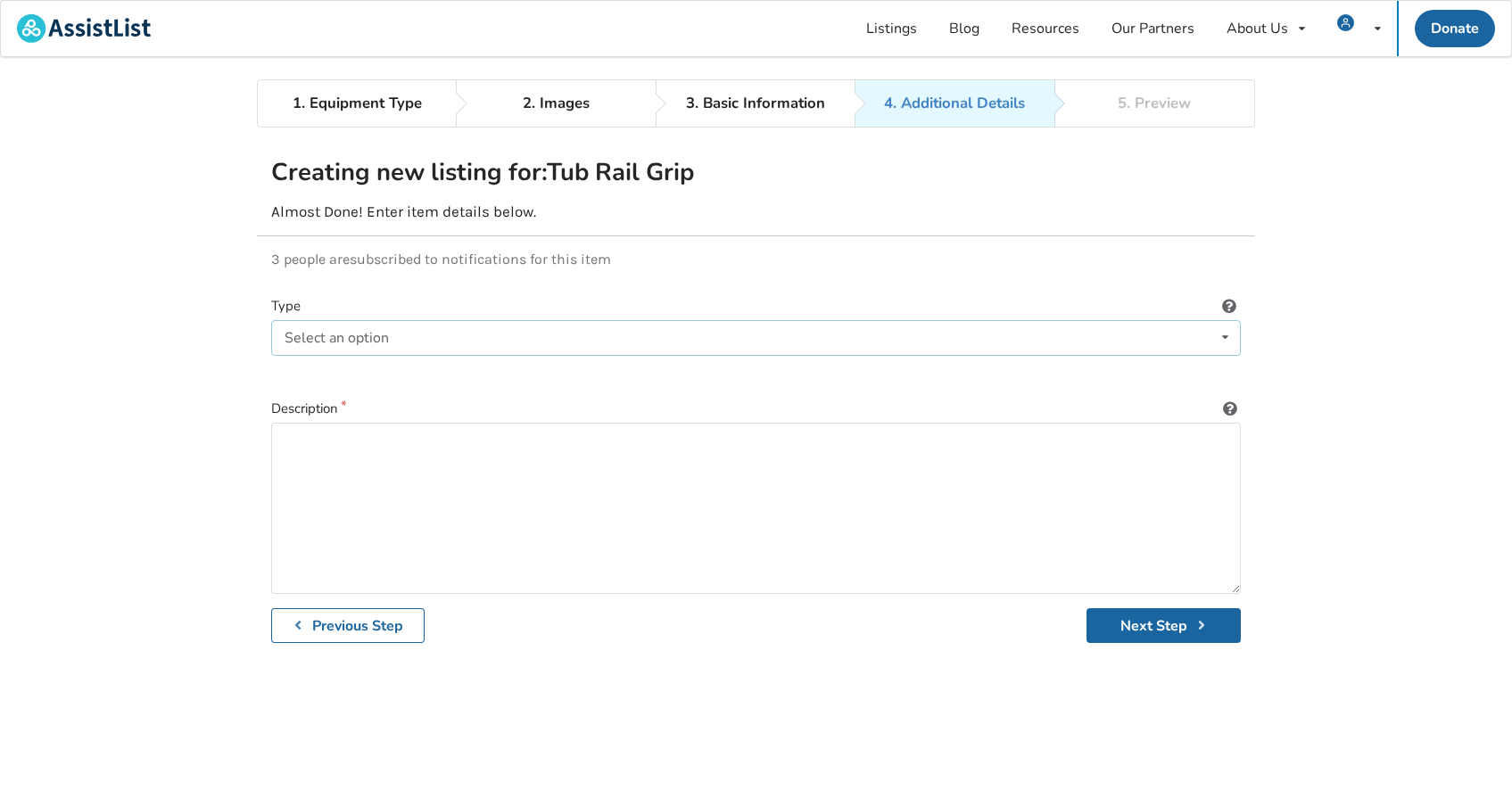 click on "Select an option Plastic Steel" at bounding box center [756, 338] 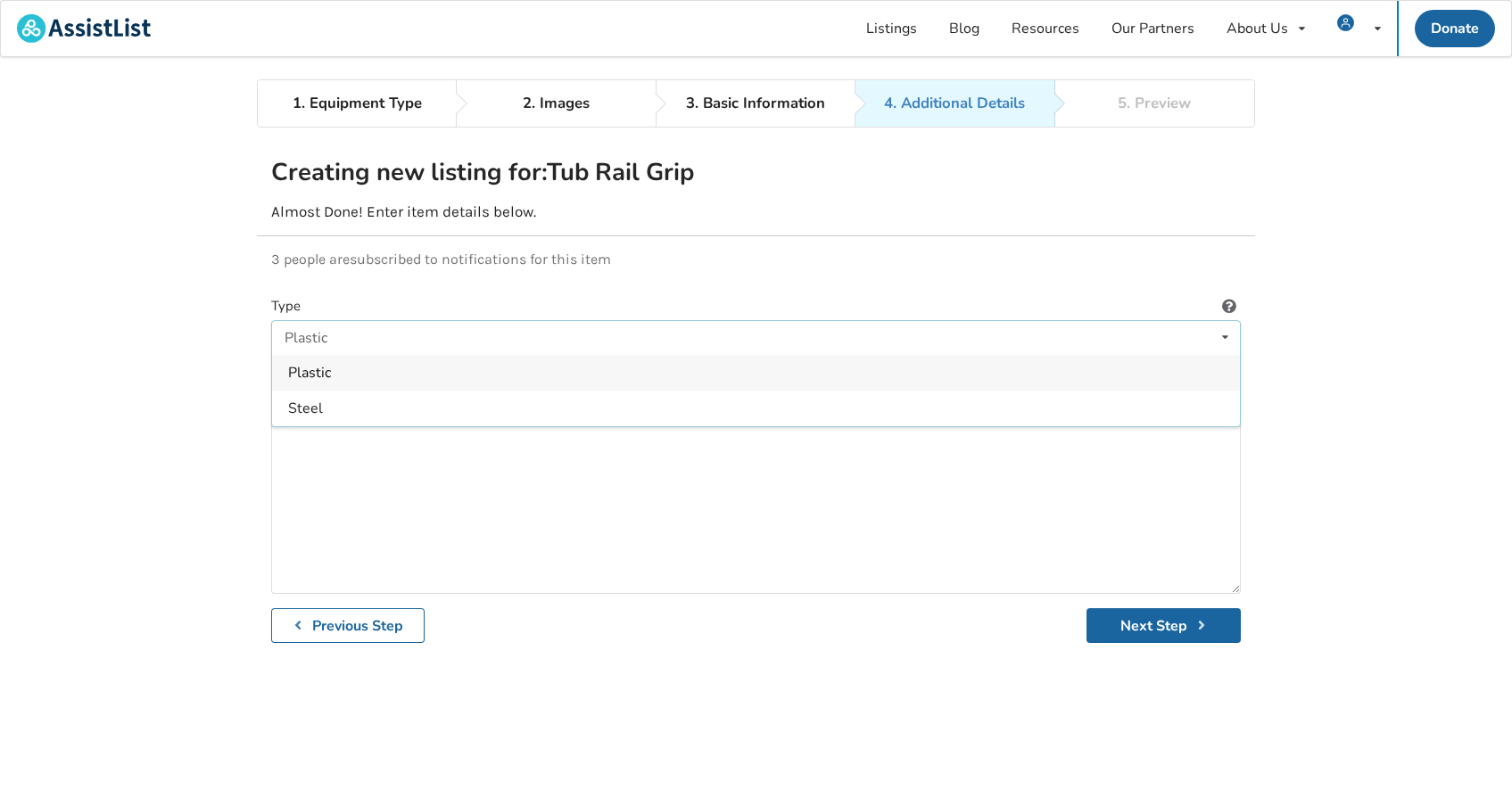 click on "Plastic" at bounding box center [756, 373] 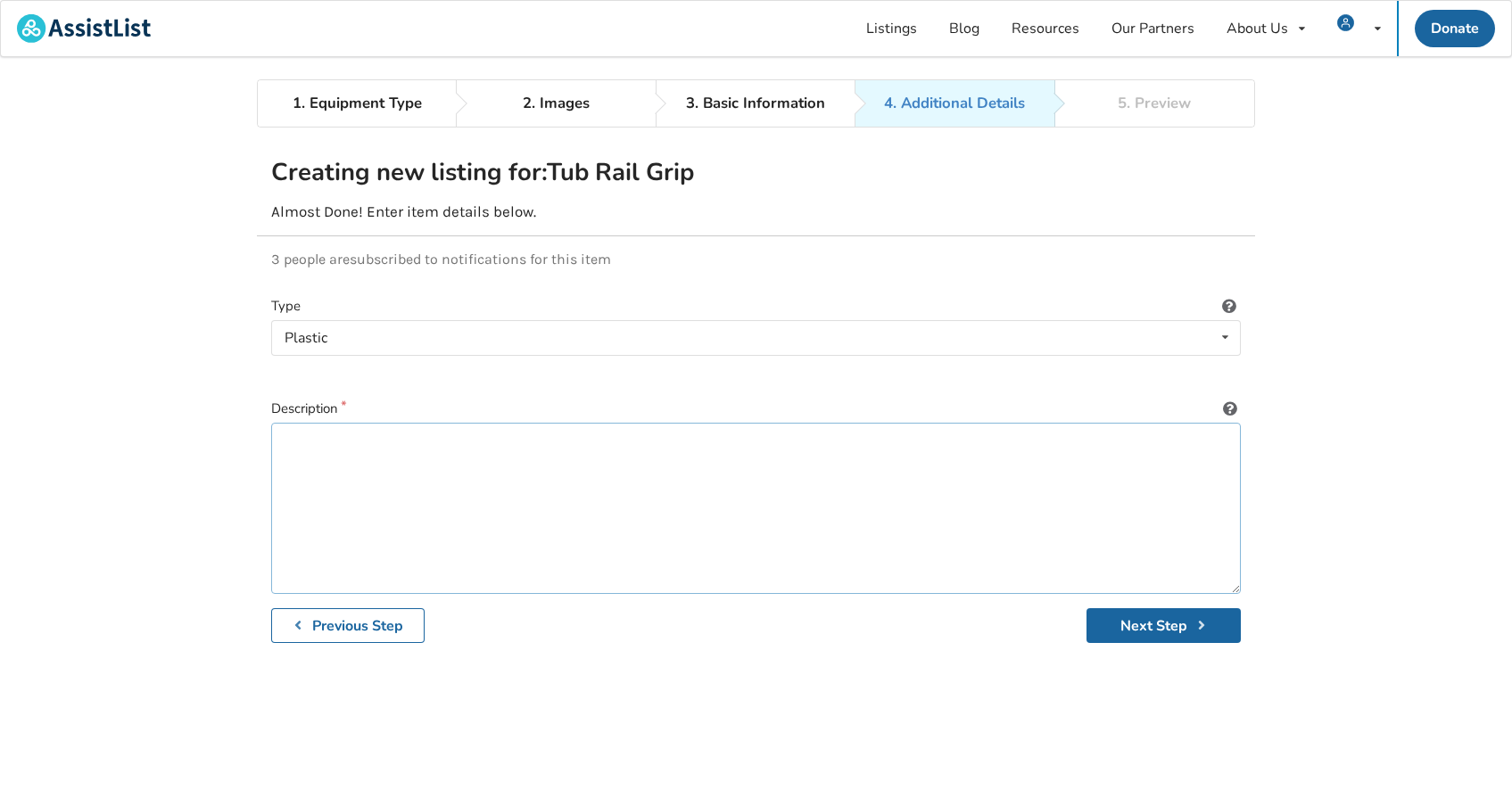 click at bounding box center (756, 508) 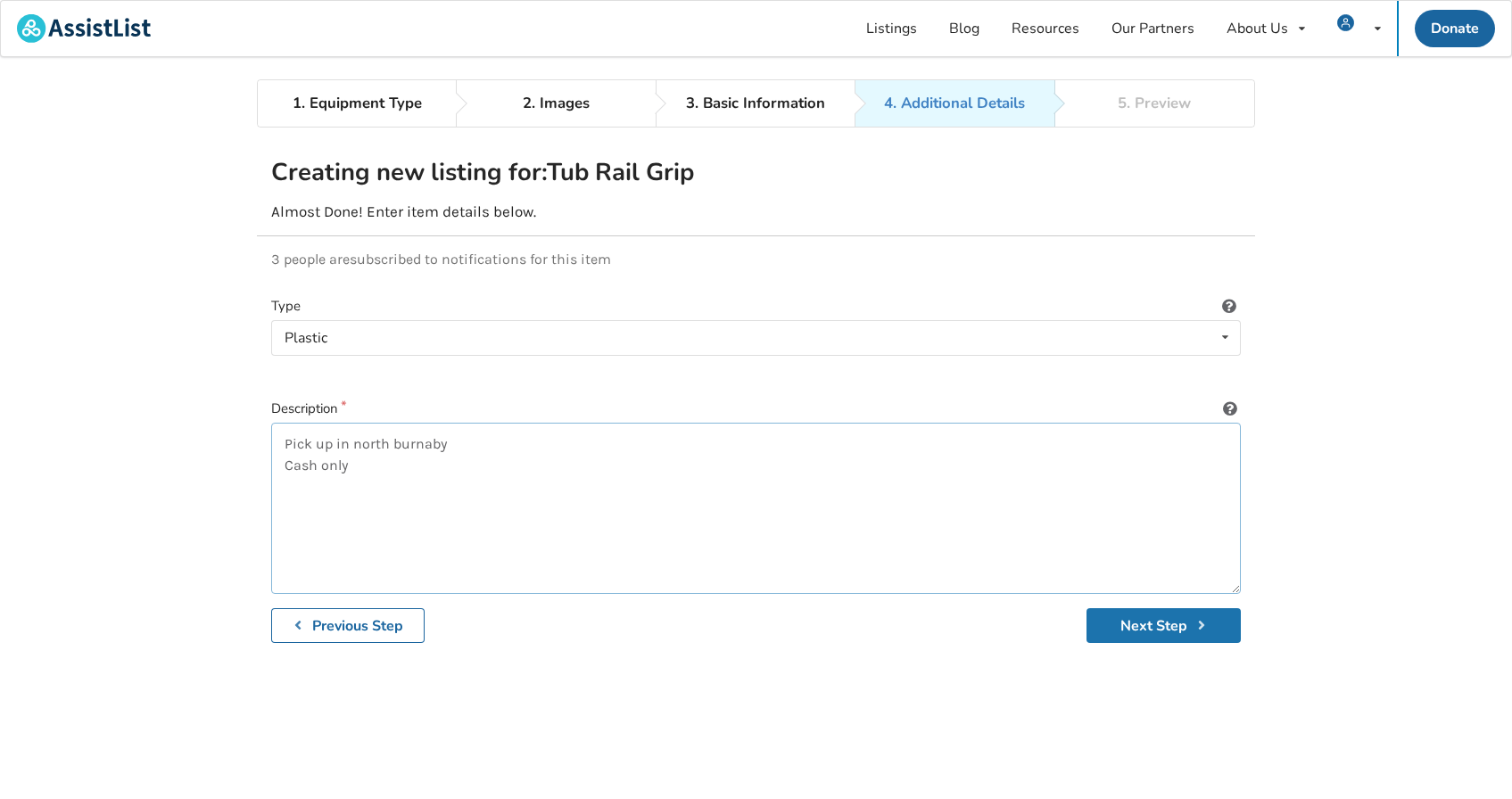 type on "Pick up in north burnaby
Cash only" 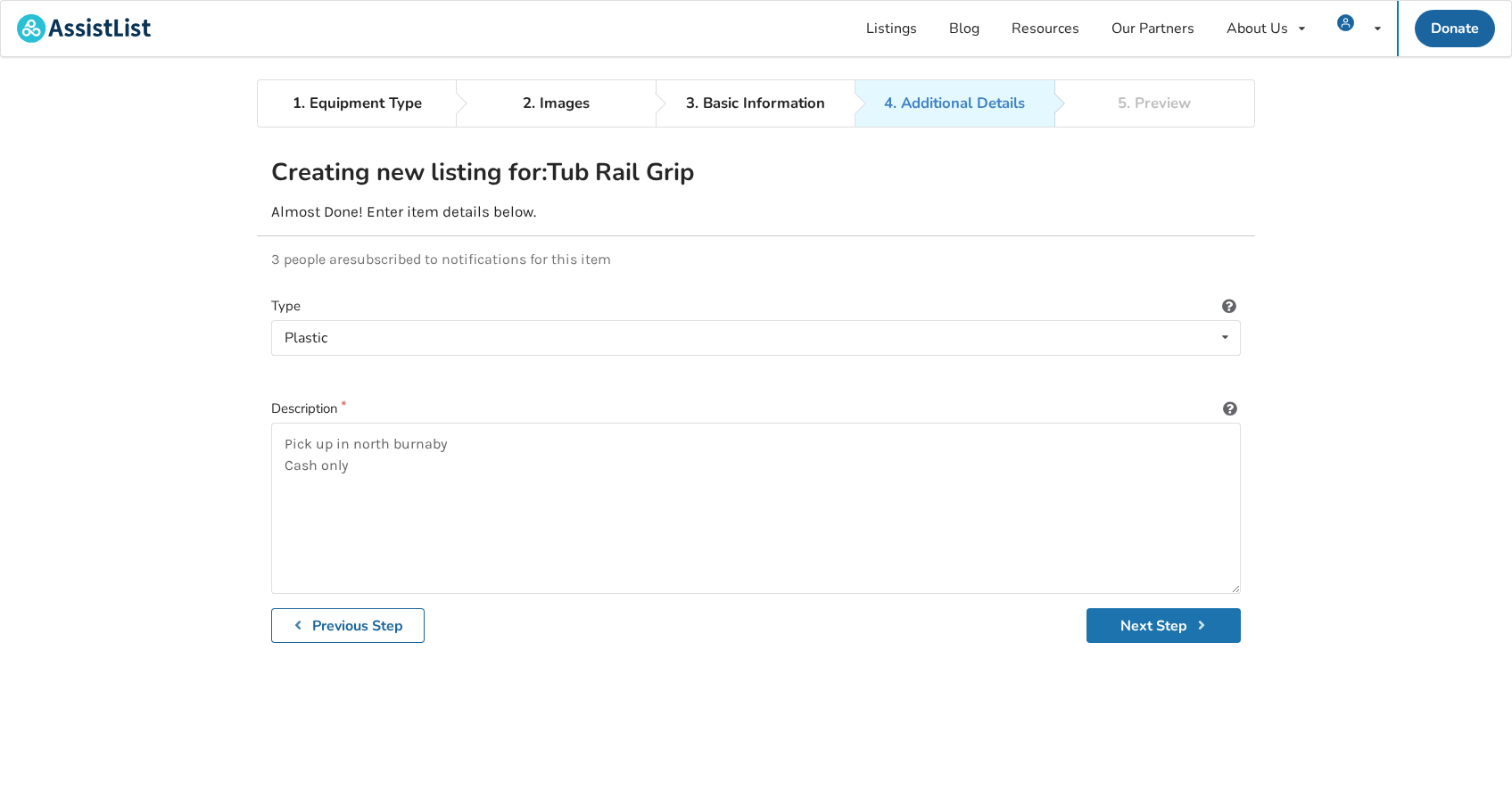 click on "Next Step" at bounding box center (1163, 625) 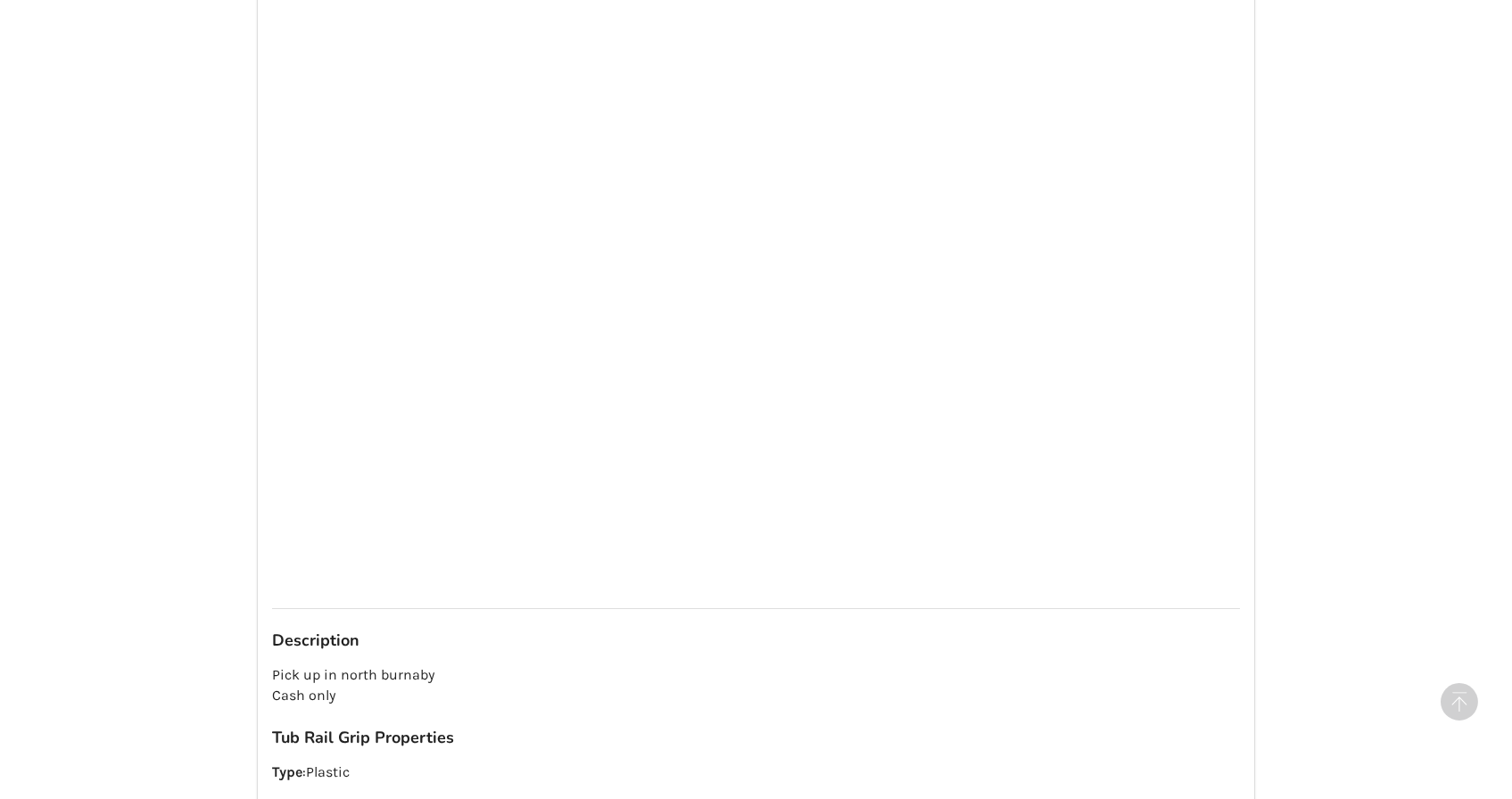 scroll, scrollTop: 2404, scrollLeft: 0, axis: vertical 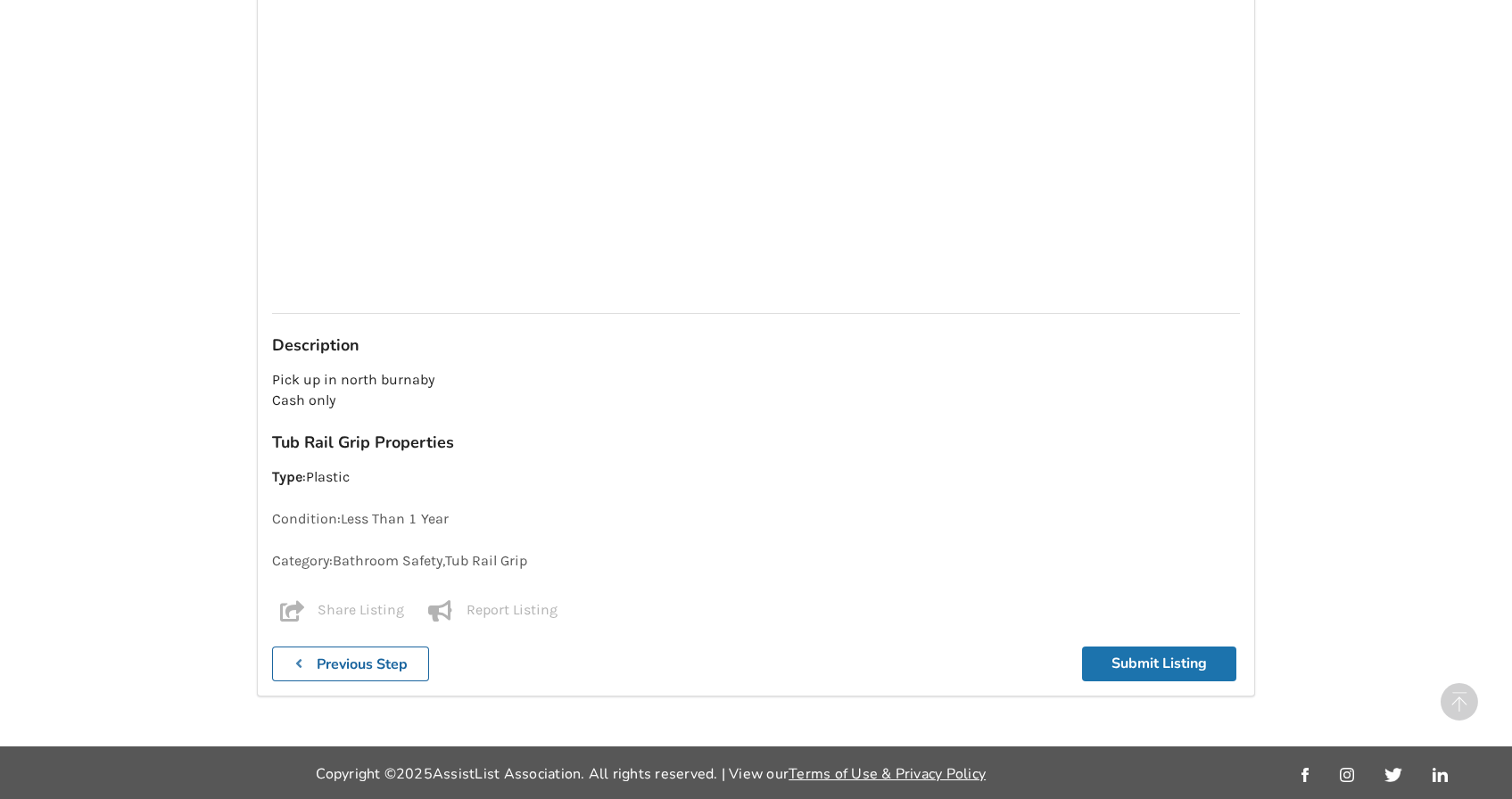 click on "Submit Listing" at bounding box center [1159, 663] 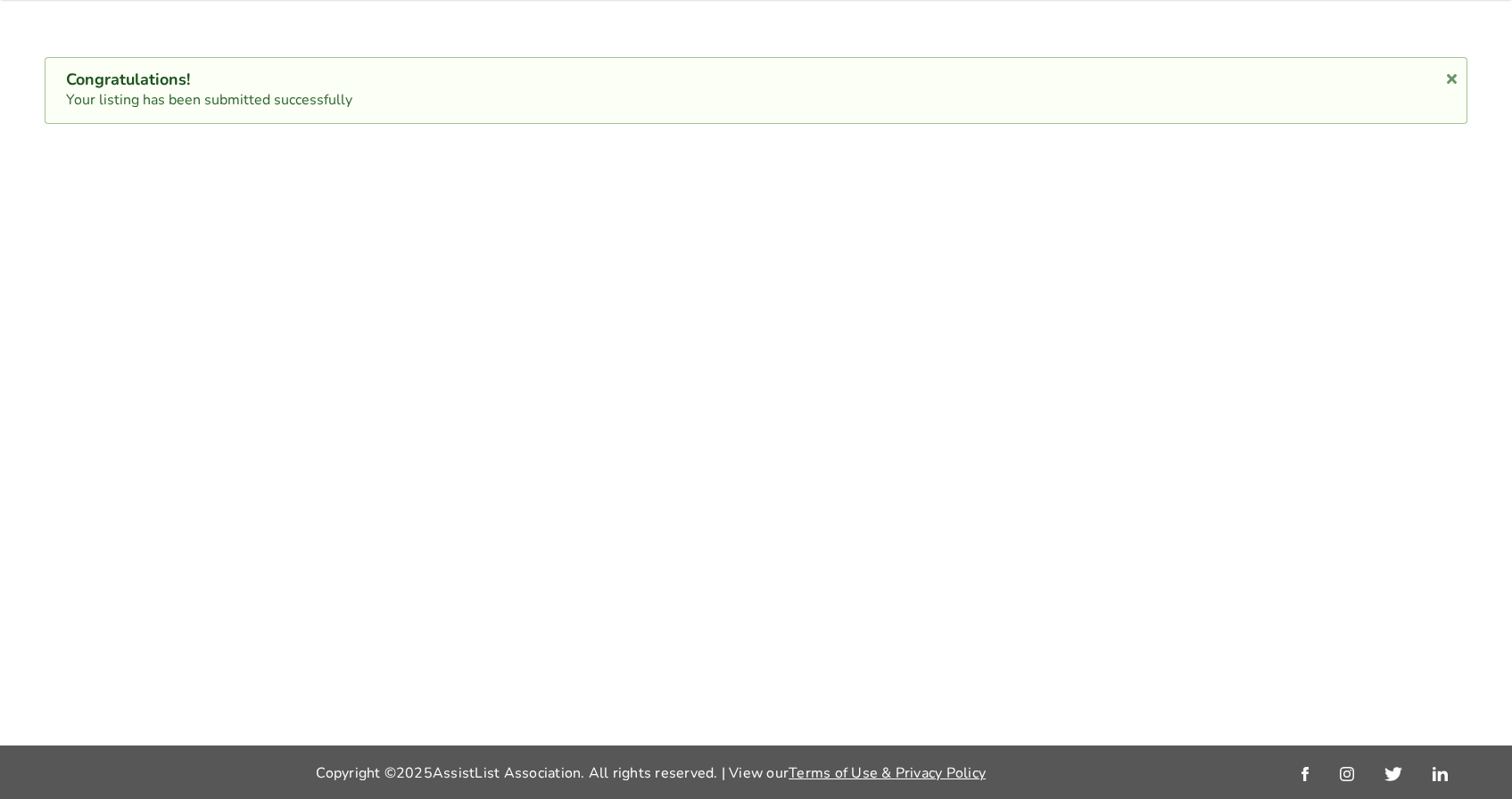scroll, scrollTop: 0, scrollLeft: 0, axis: both 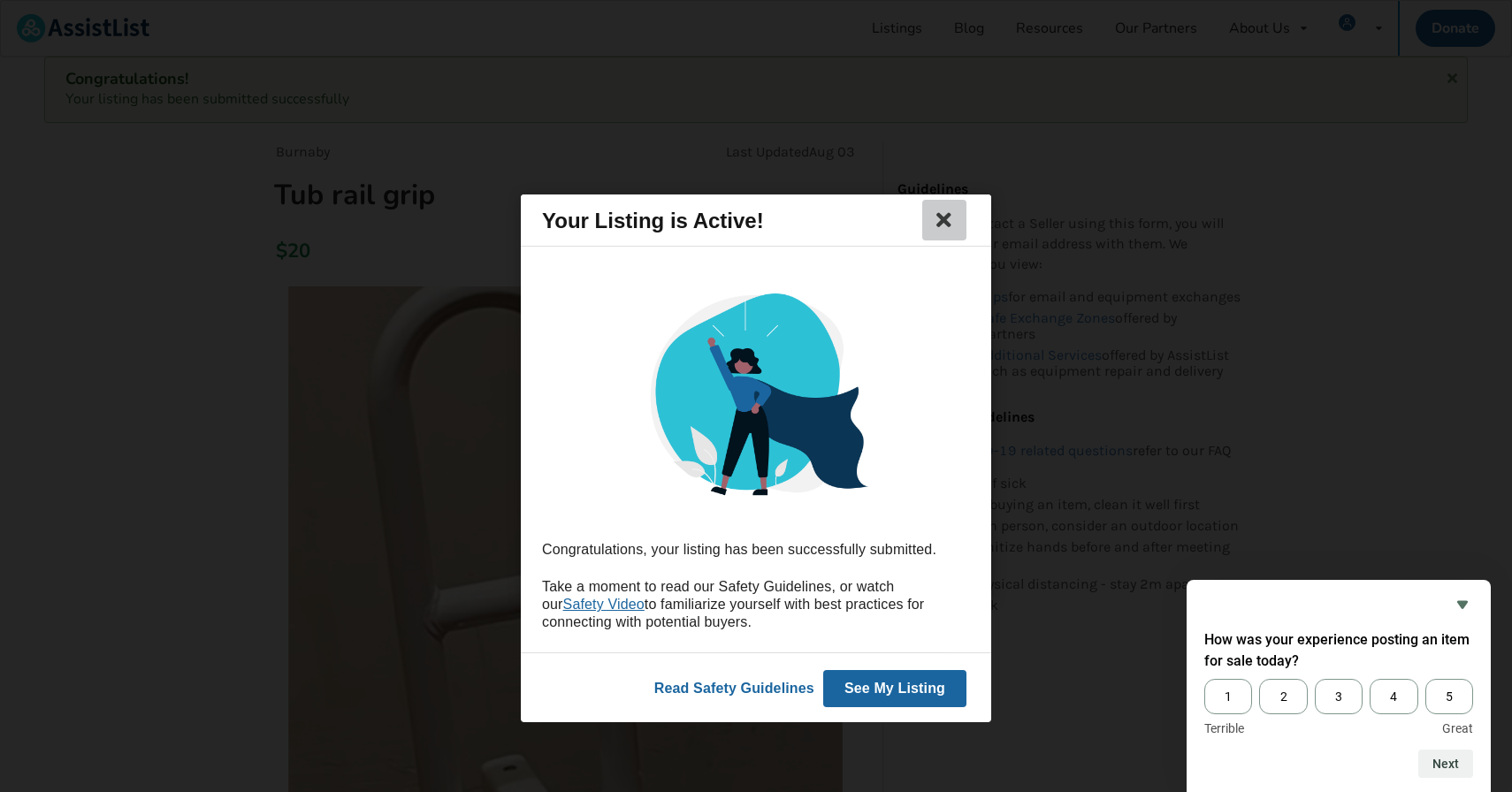 click at bounding box center (944, 220) 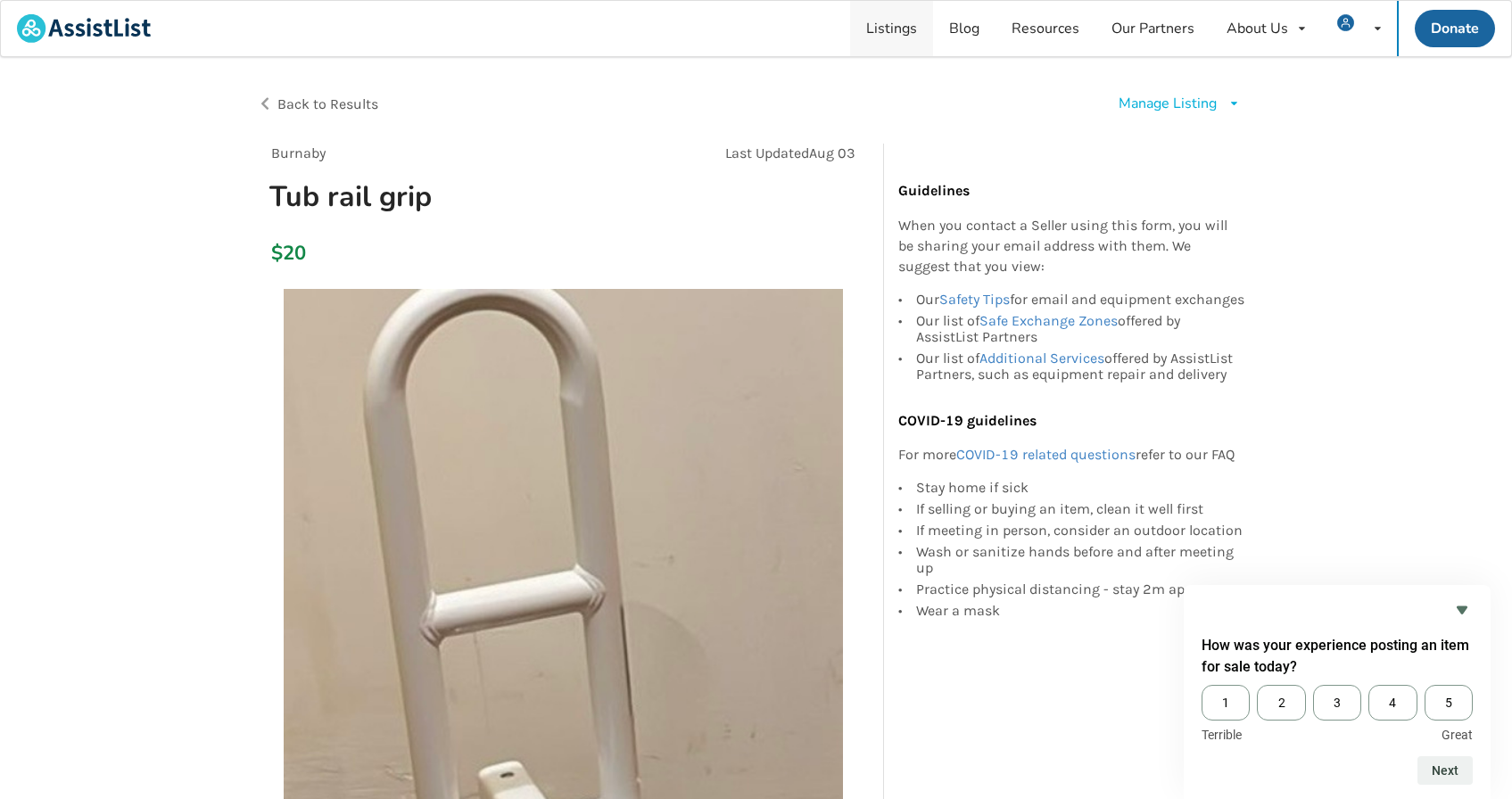 click on "Listings" at bounding box center [891, 29] 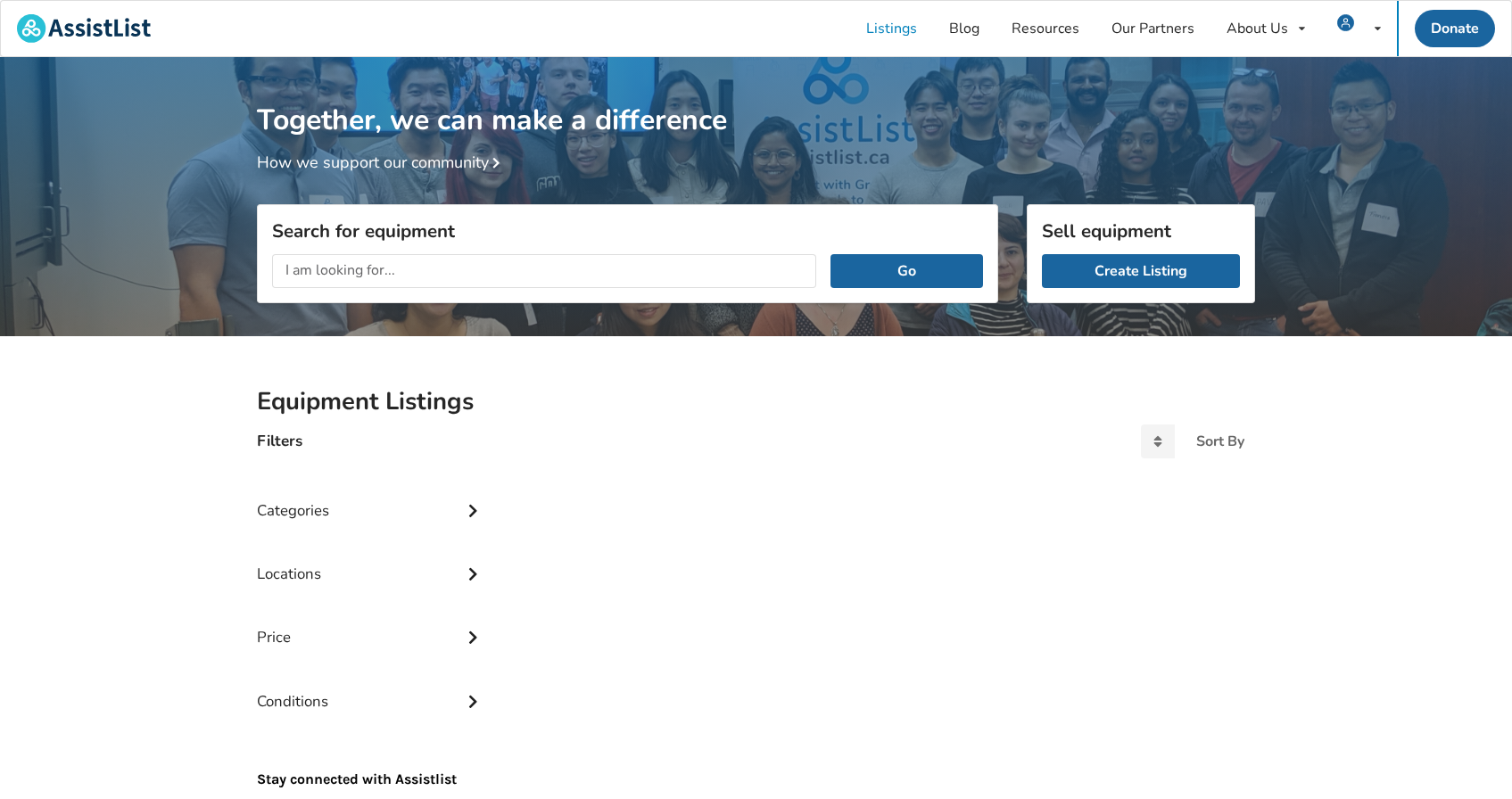 scroll, scrollTop: 0, scrollLeft: 0, axis: both 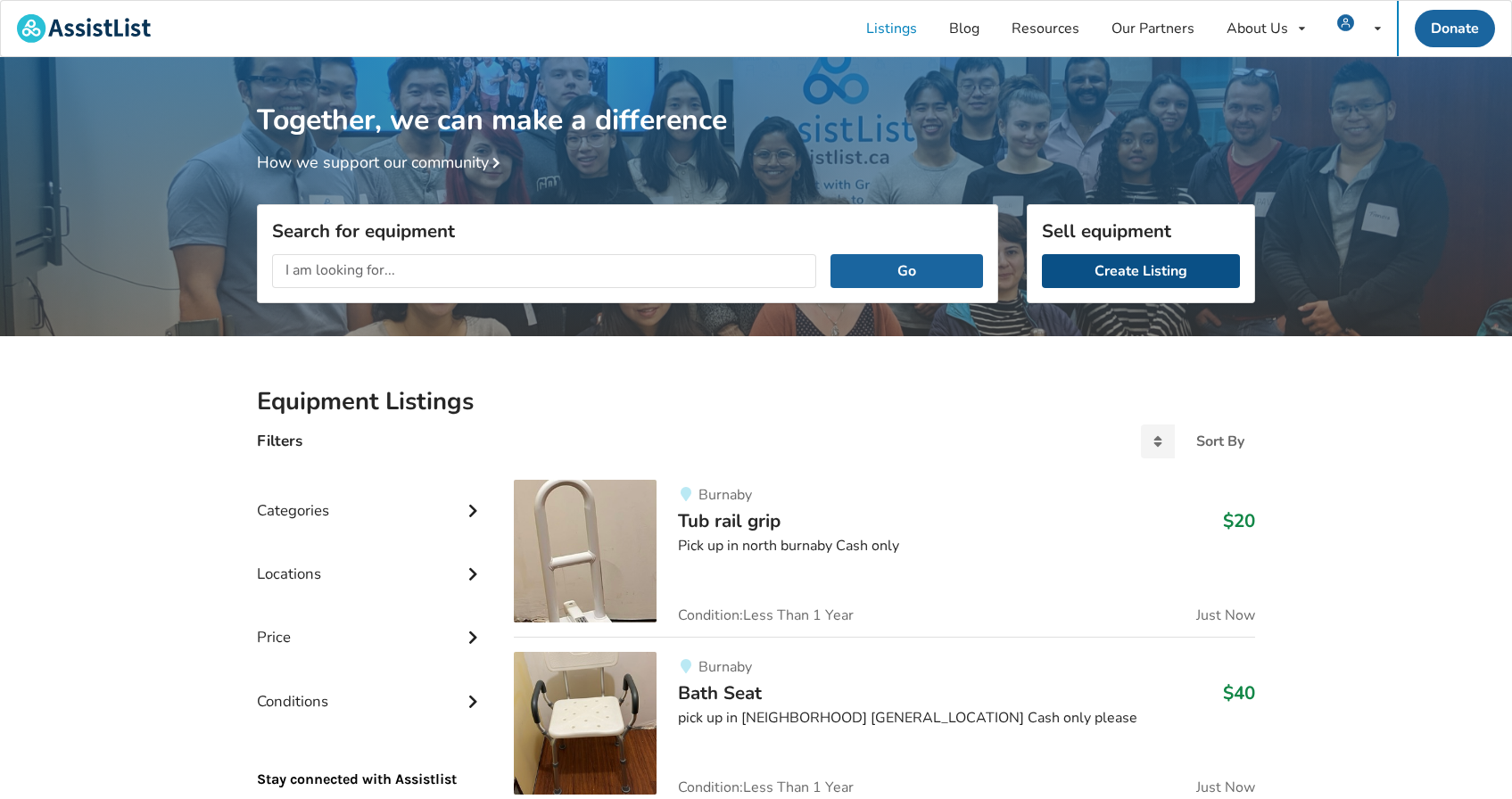 click on "Create Listing" at bounding box center [1141, 271] 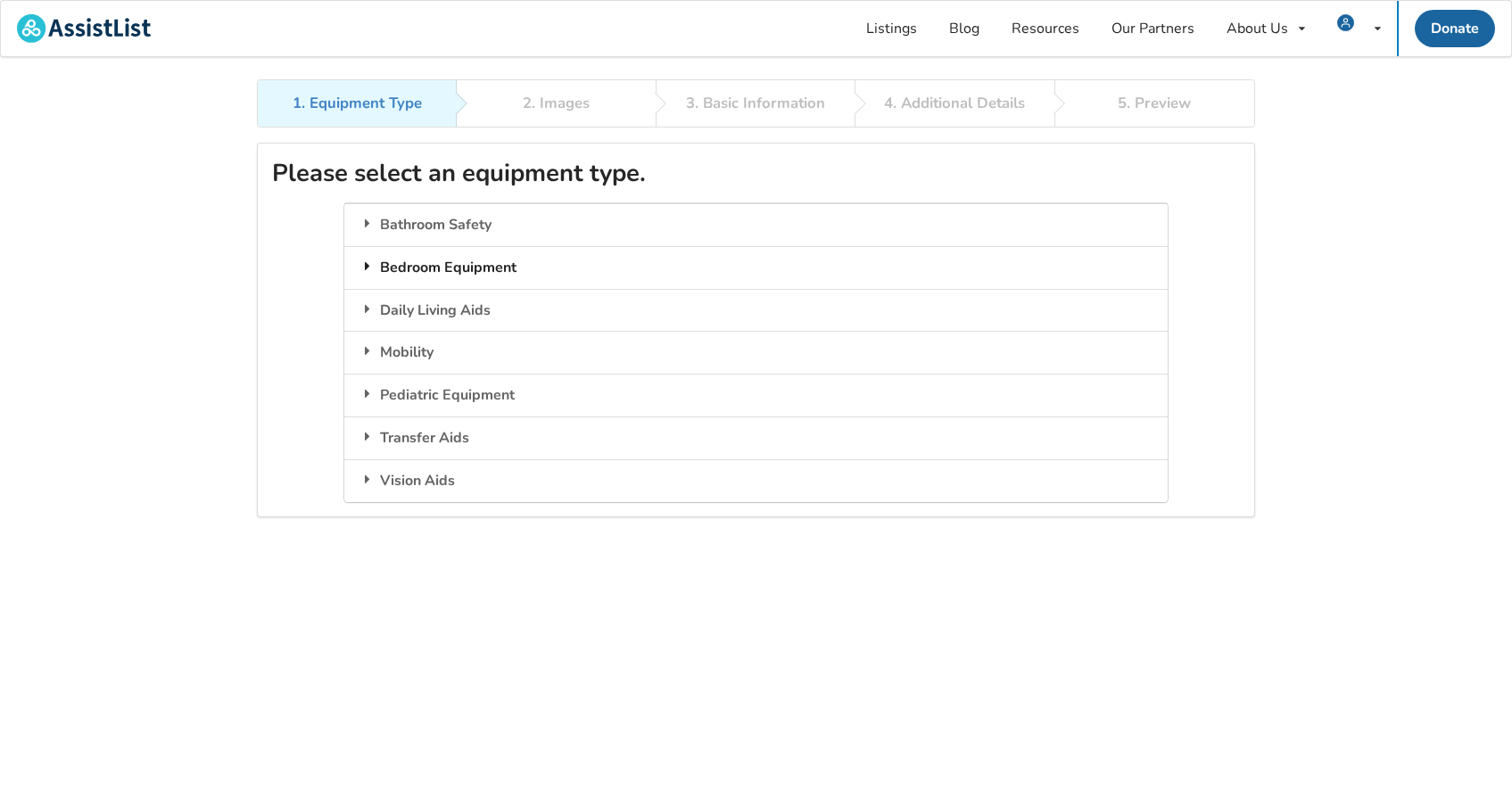 click on "Bedroom Equipment" at bounding box center (756, 268) 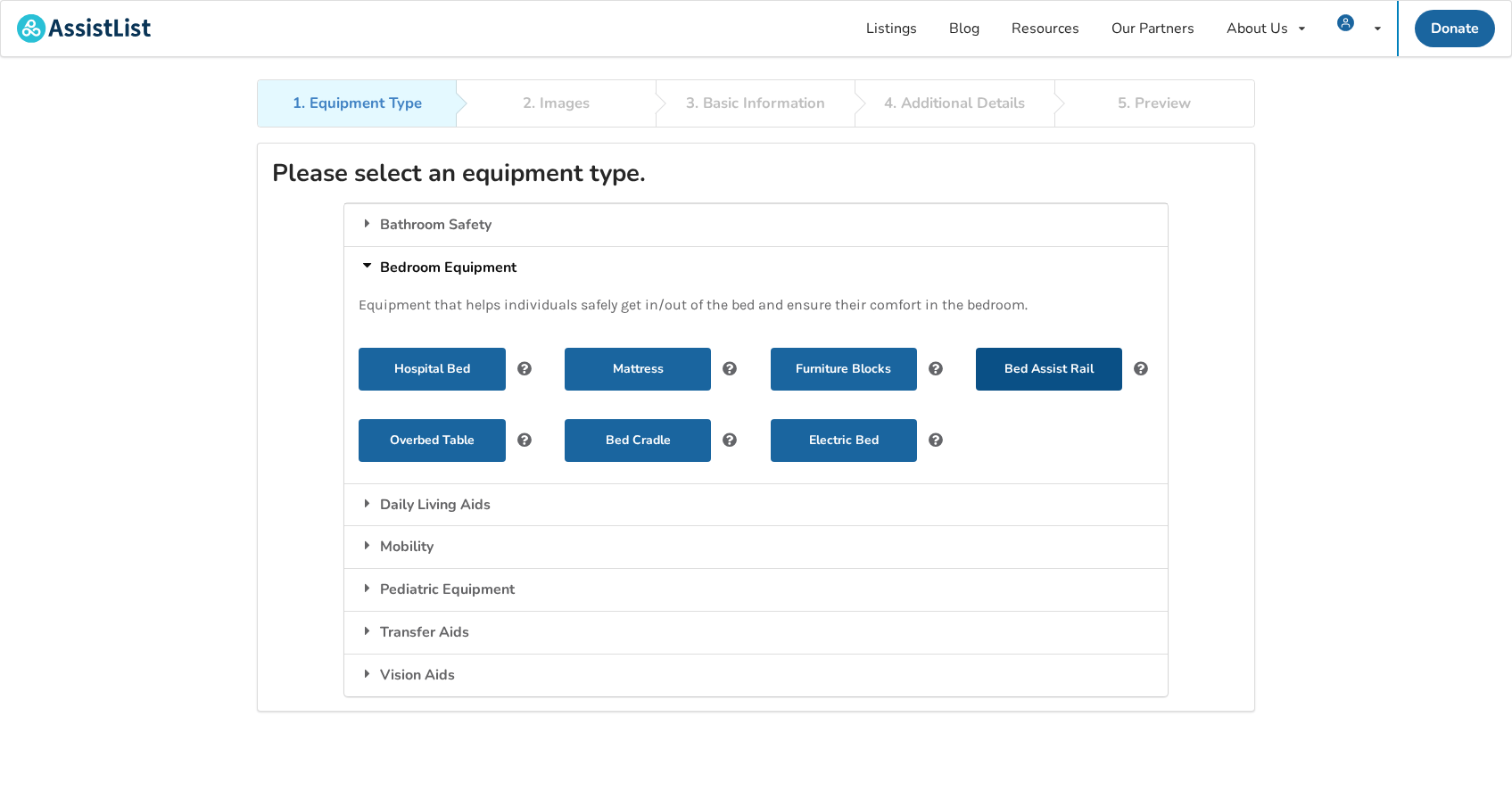 click on "Bed Assist Rail" at bounding box center (1049, 369) 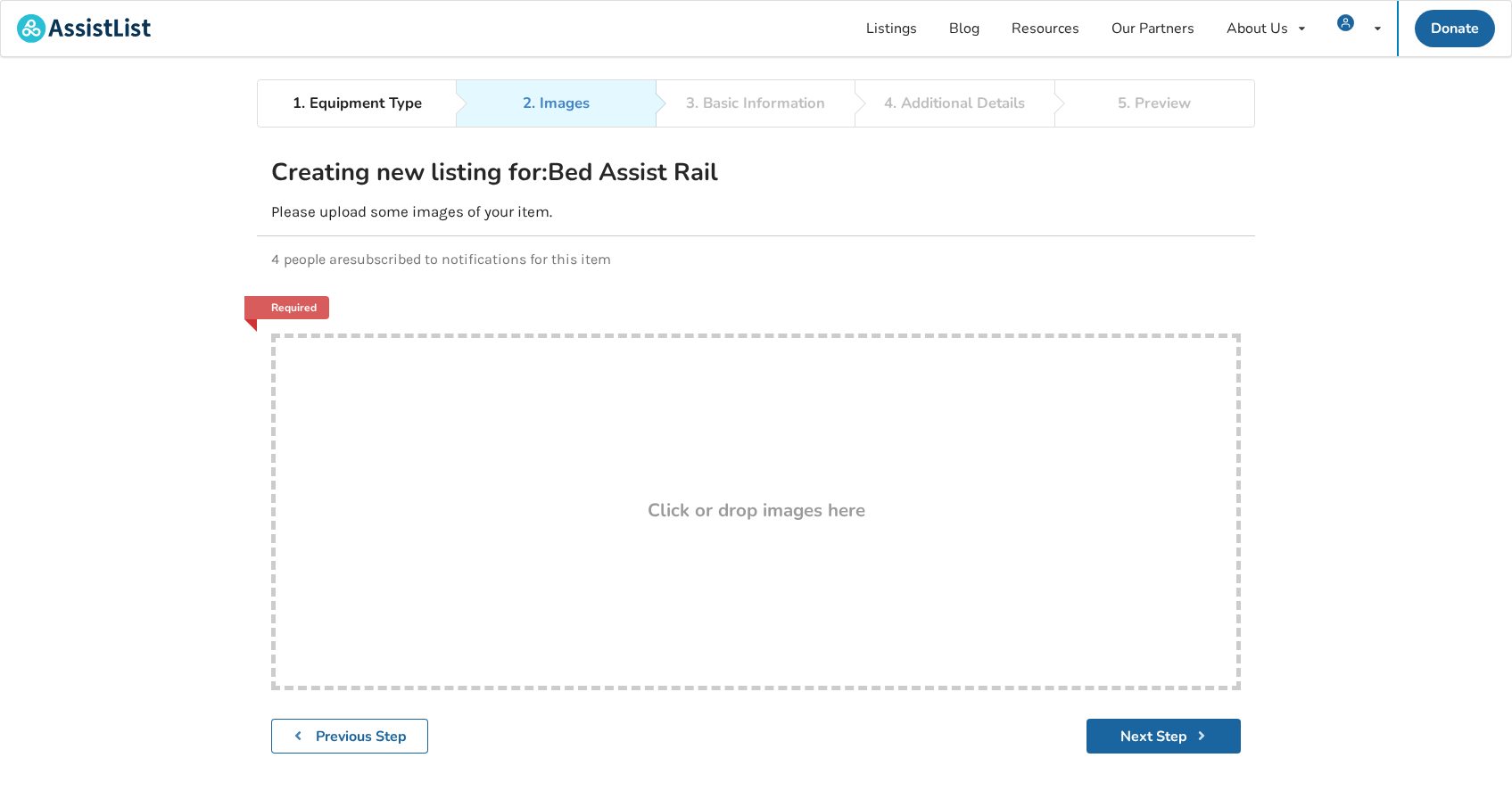 click on "Drop here! Click or drop images here" at bounding box center (756, 512) 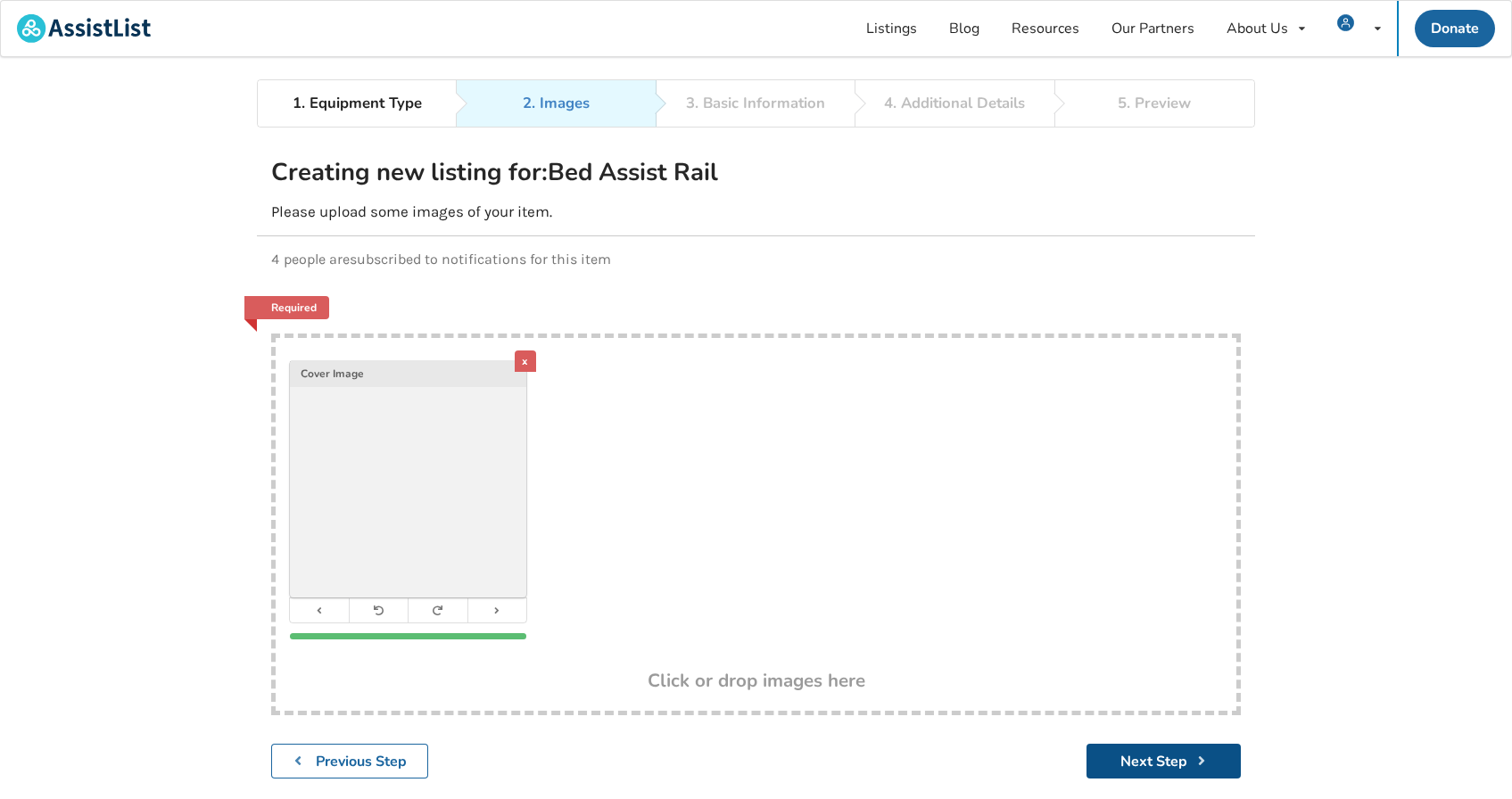 click on "Next Step" at bounding box center (1163, 761) 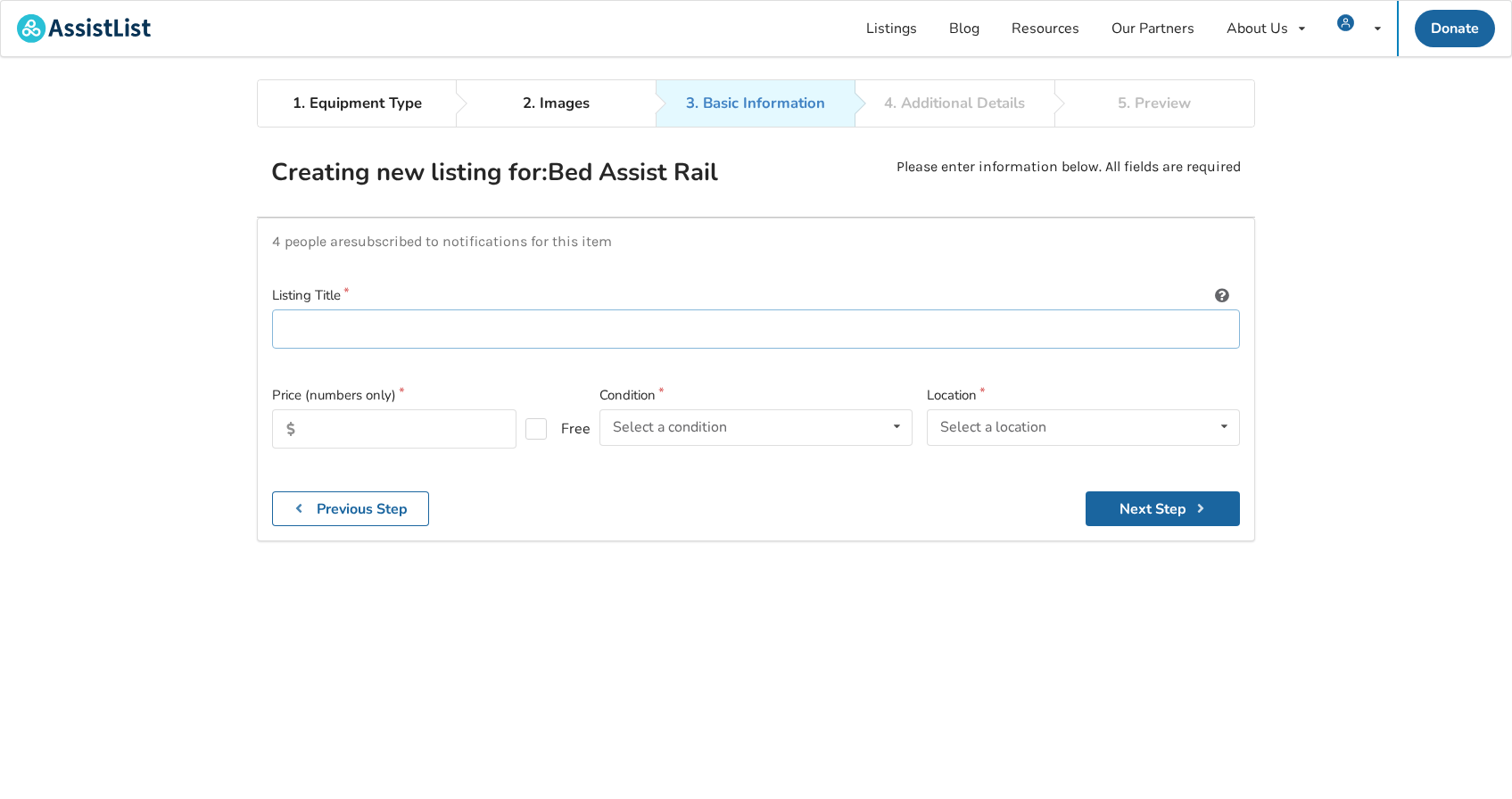 click at bounding box center [756, 329] 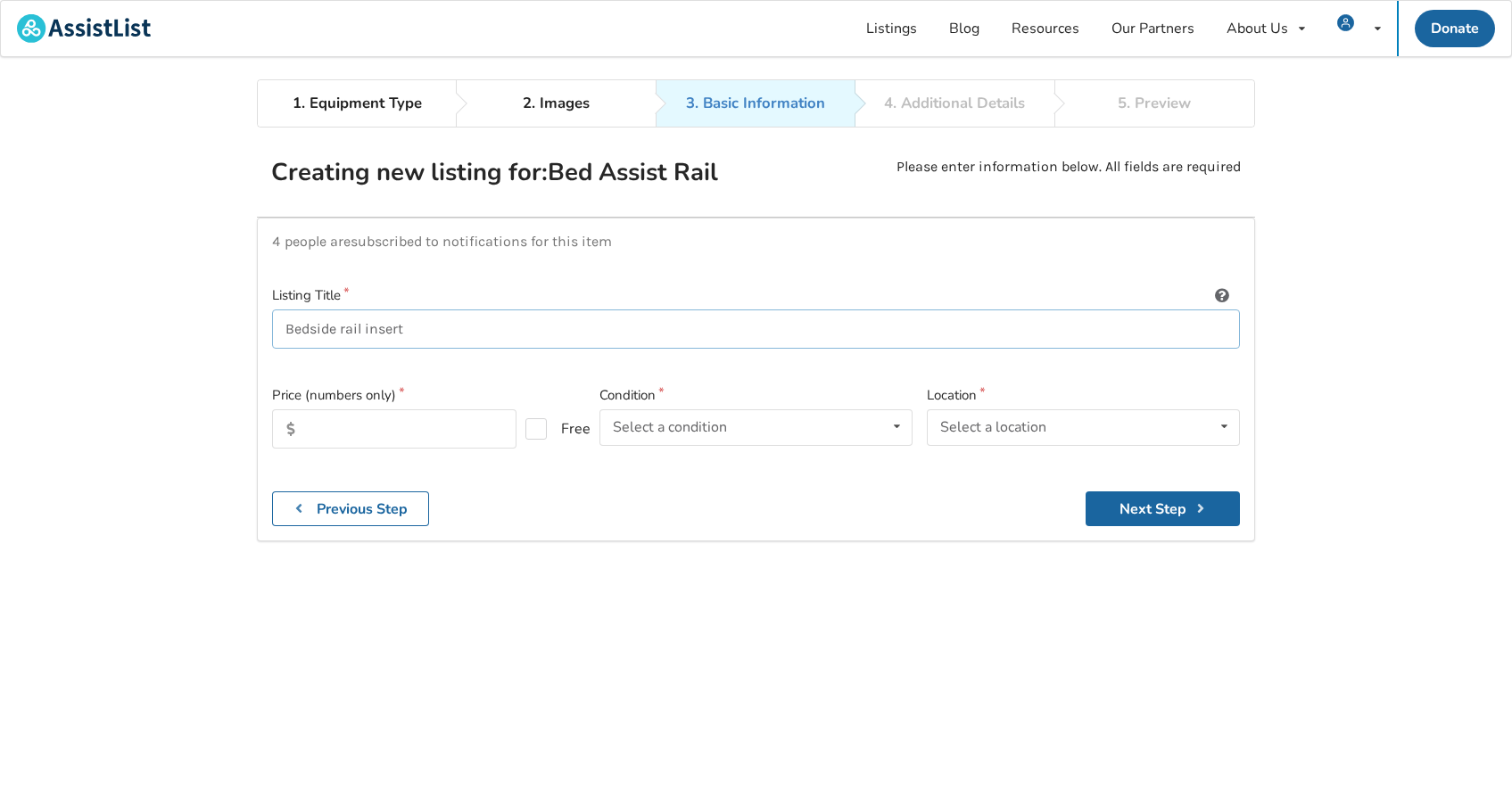 type on "Bedside rail insert" 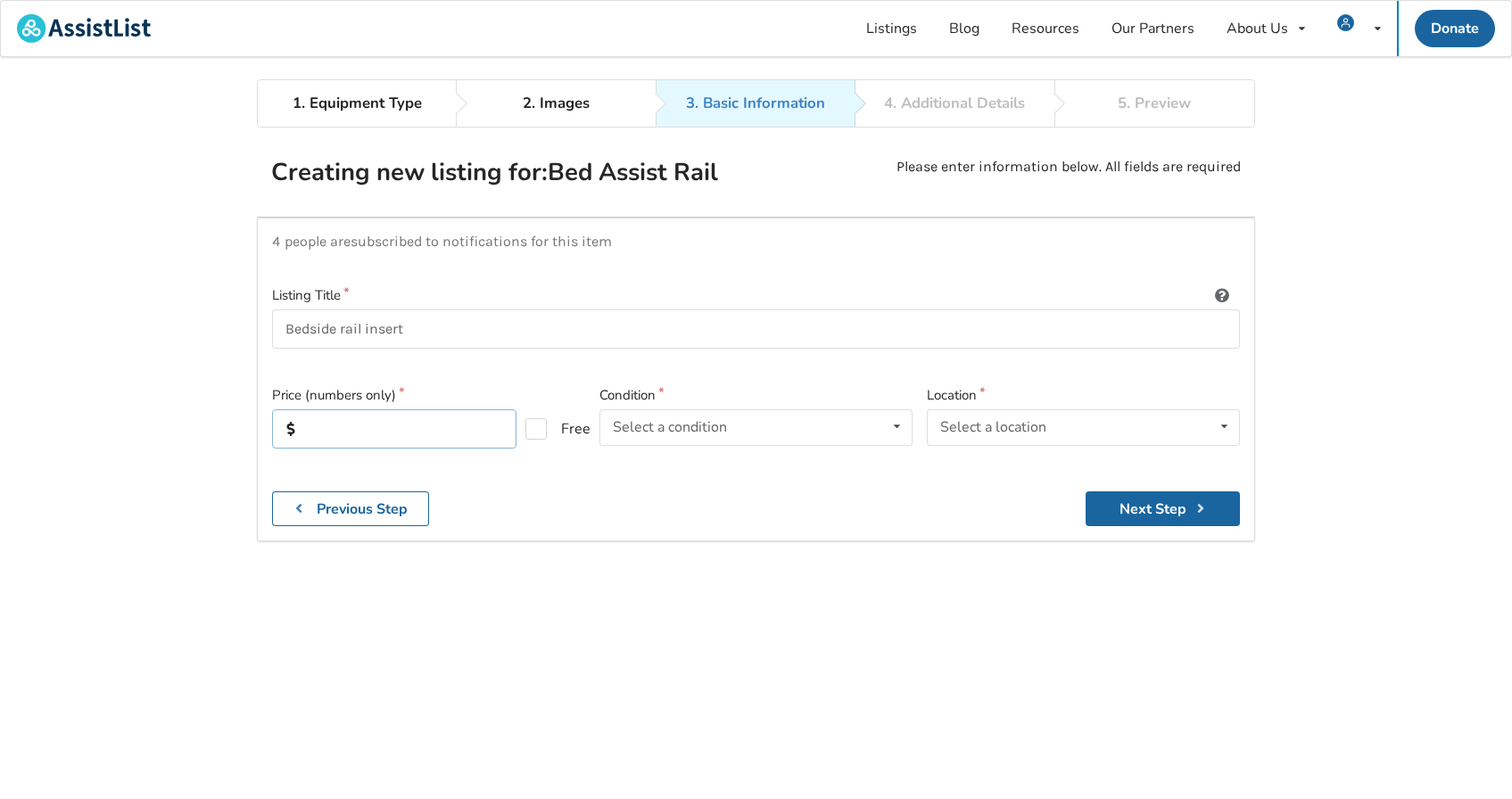 click at bounding box center [394, 429] 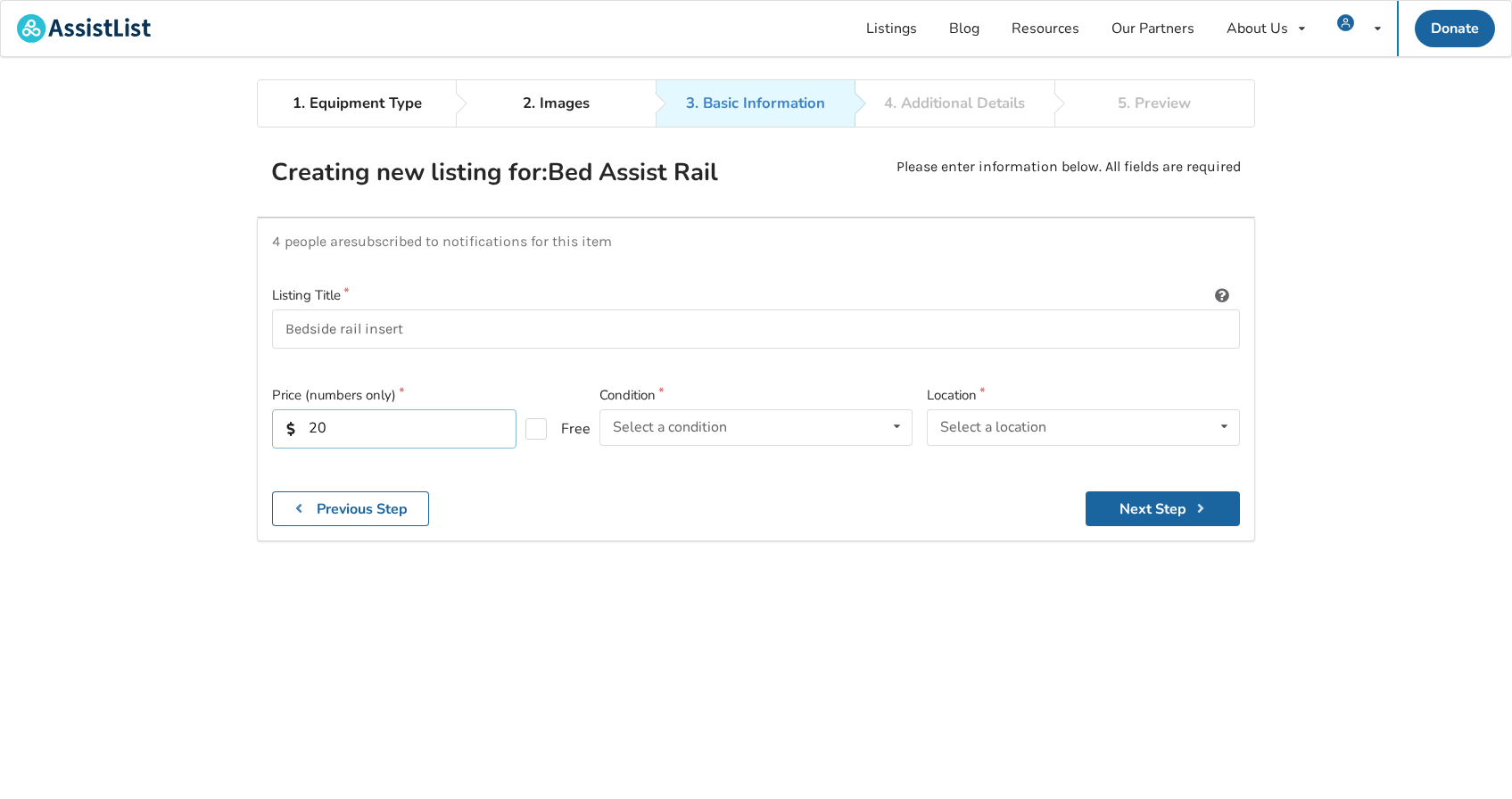 type on "2" 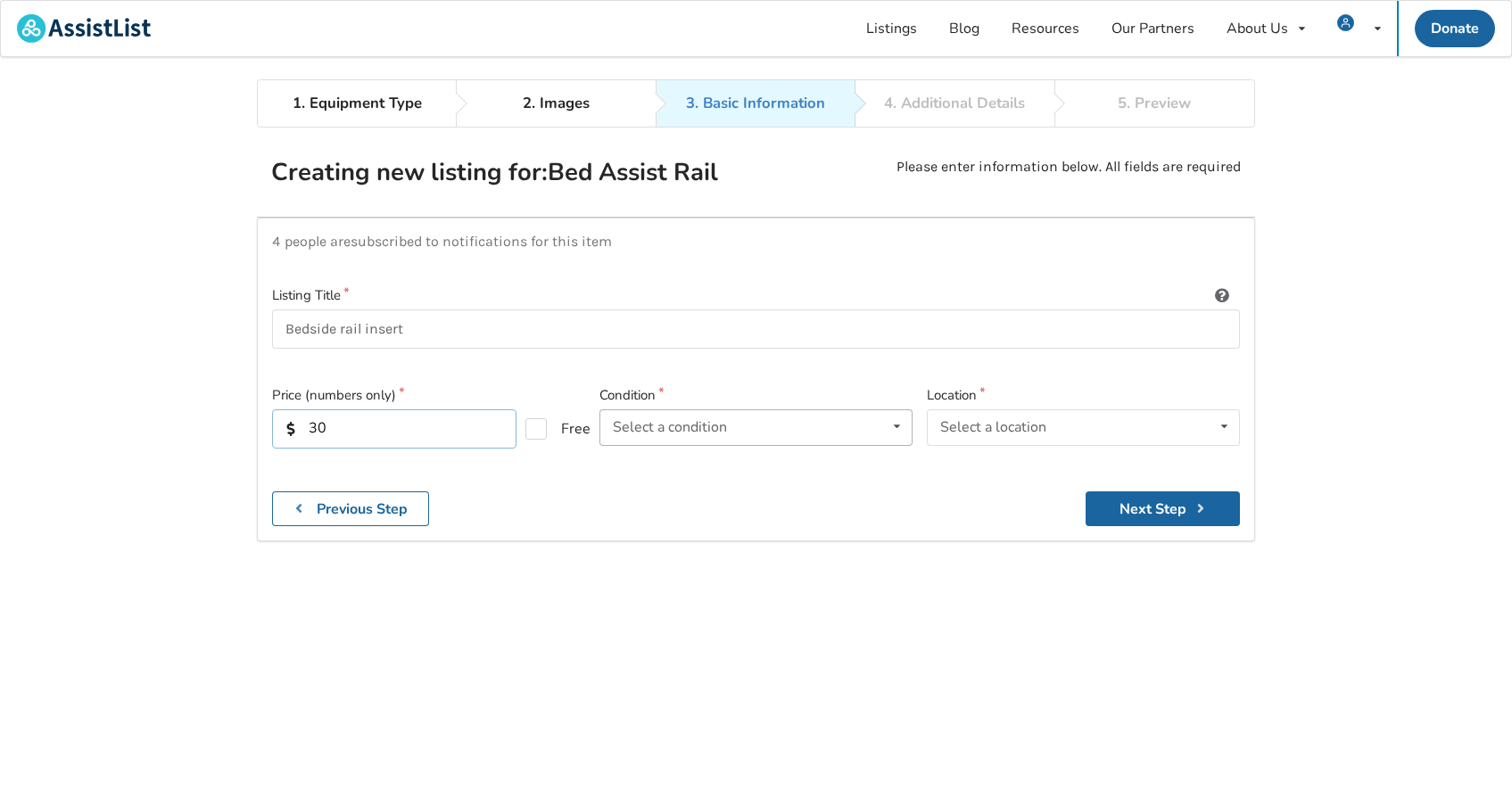 type on "30" 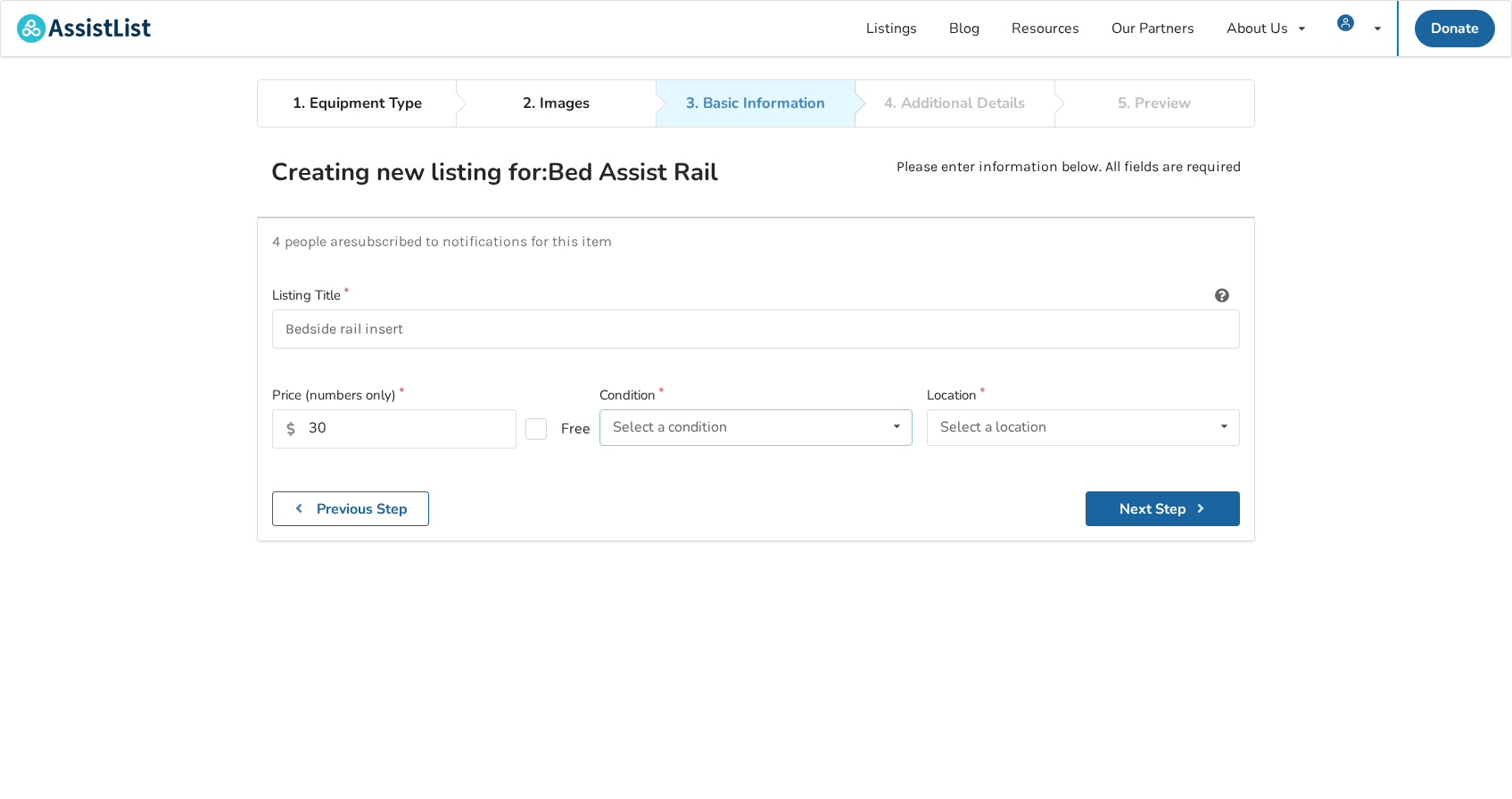 click on "Select a condition" at bounding box center [670, 427] 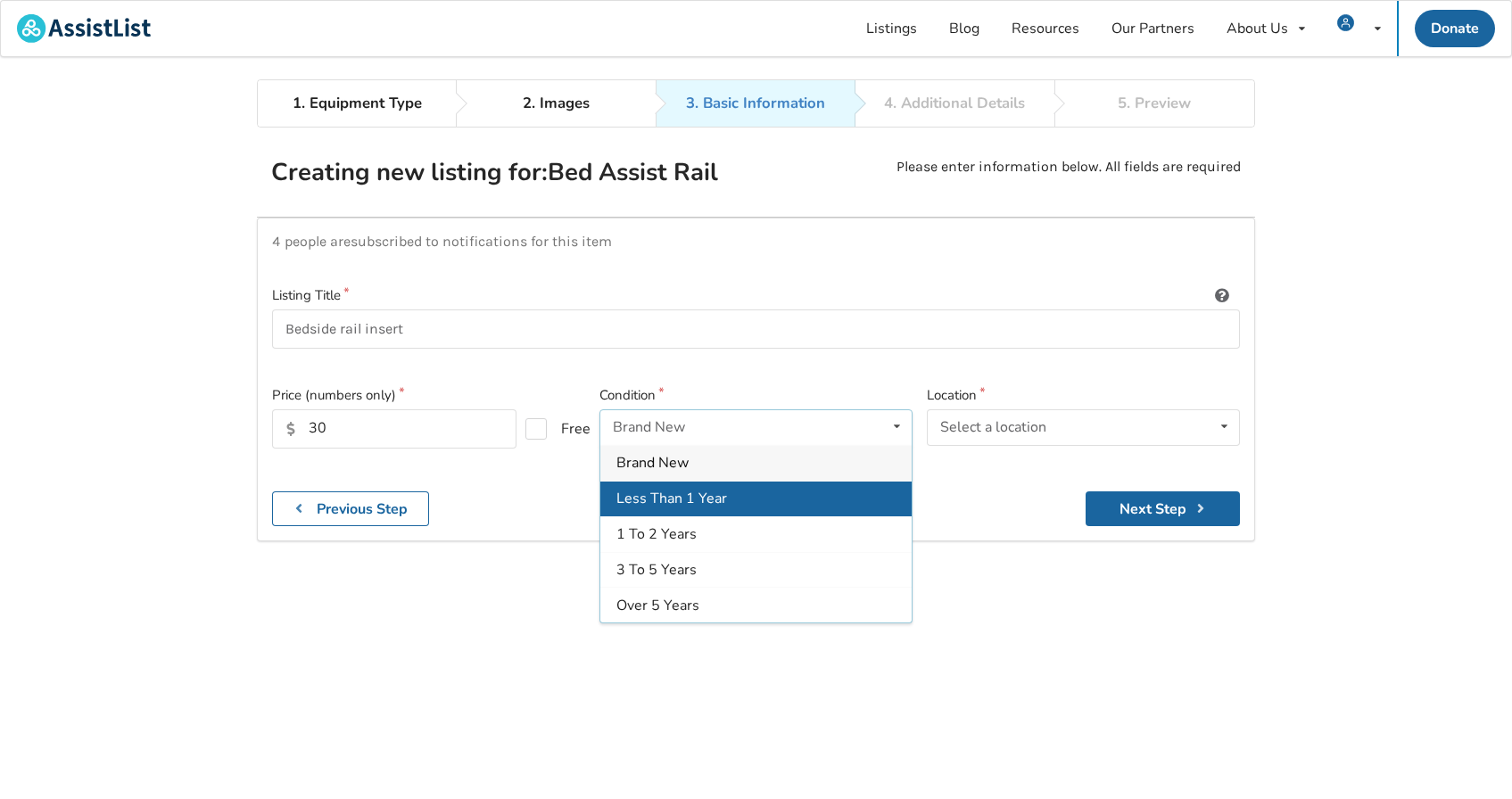click on "Less Than 1 Year" at bounding box center (672, 498) 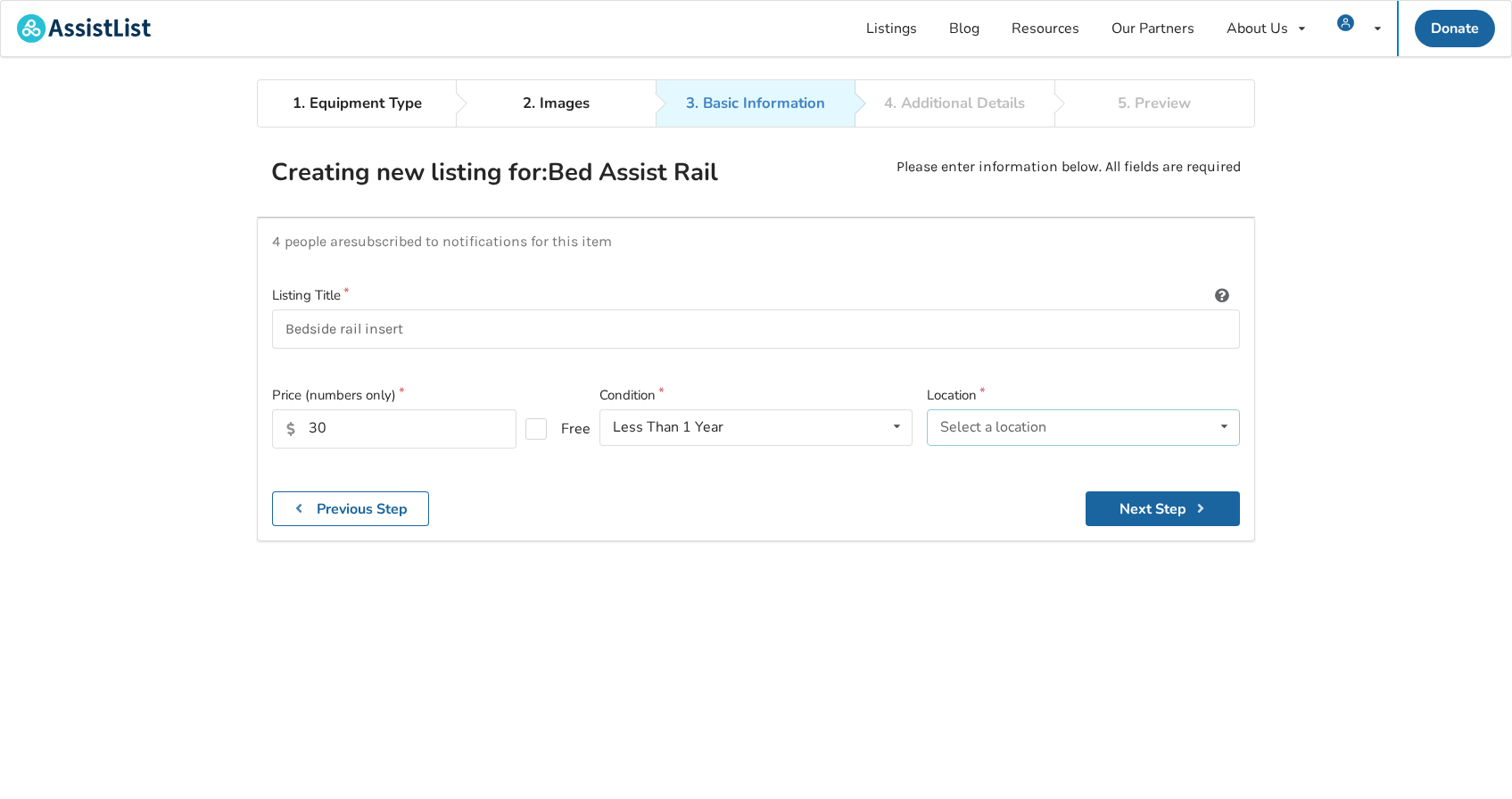 click on "Select a location" at bounding box center (993, 427) 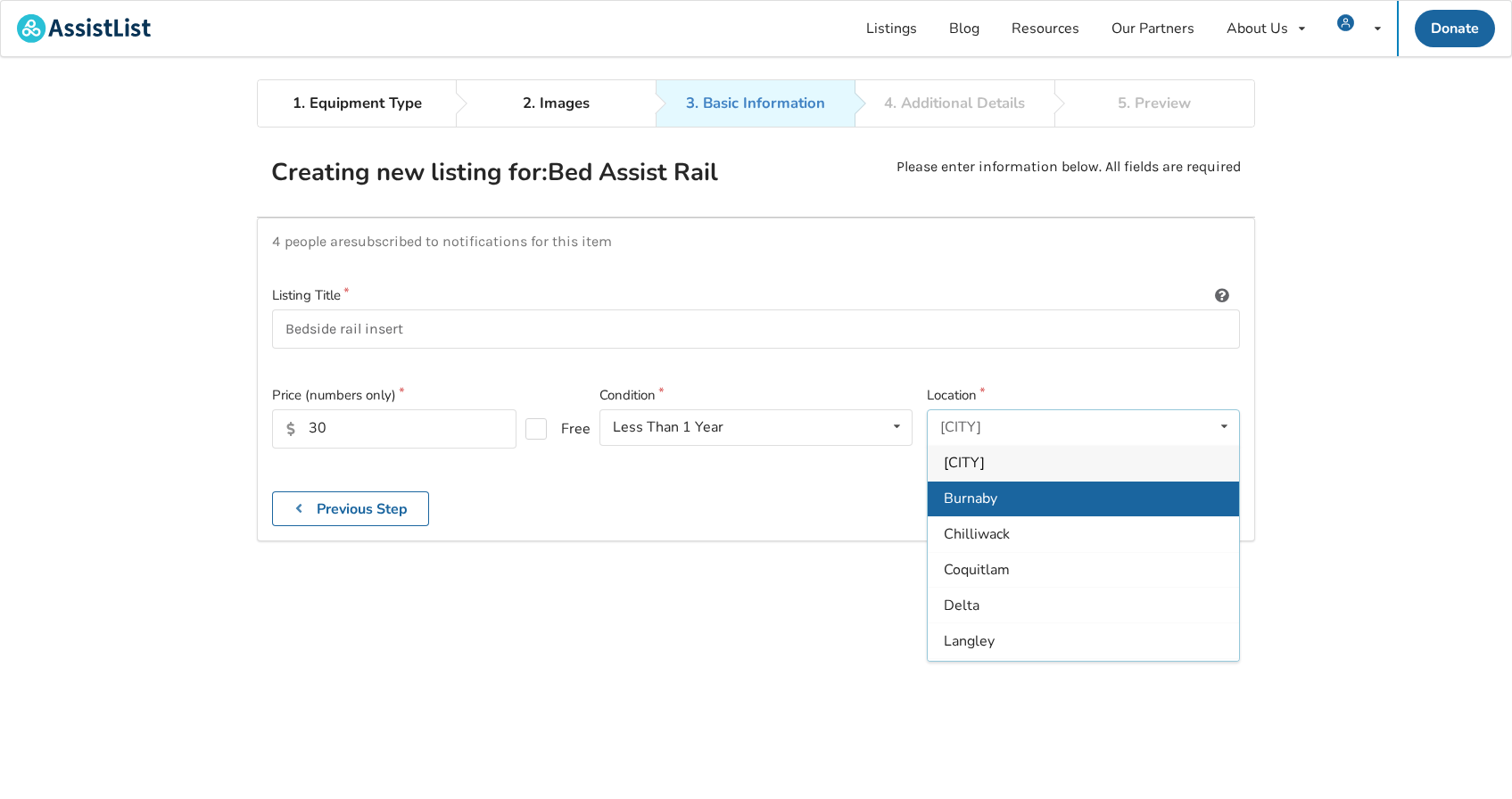 click on "Burnaby" at bounding box center [971, 498] 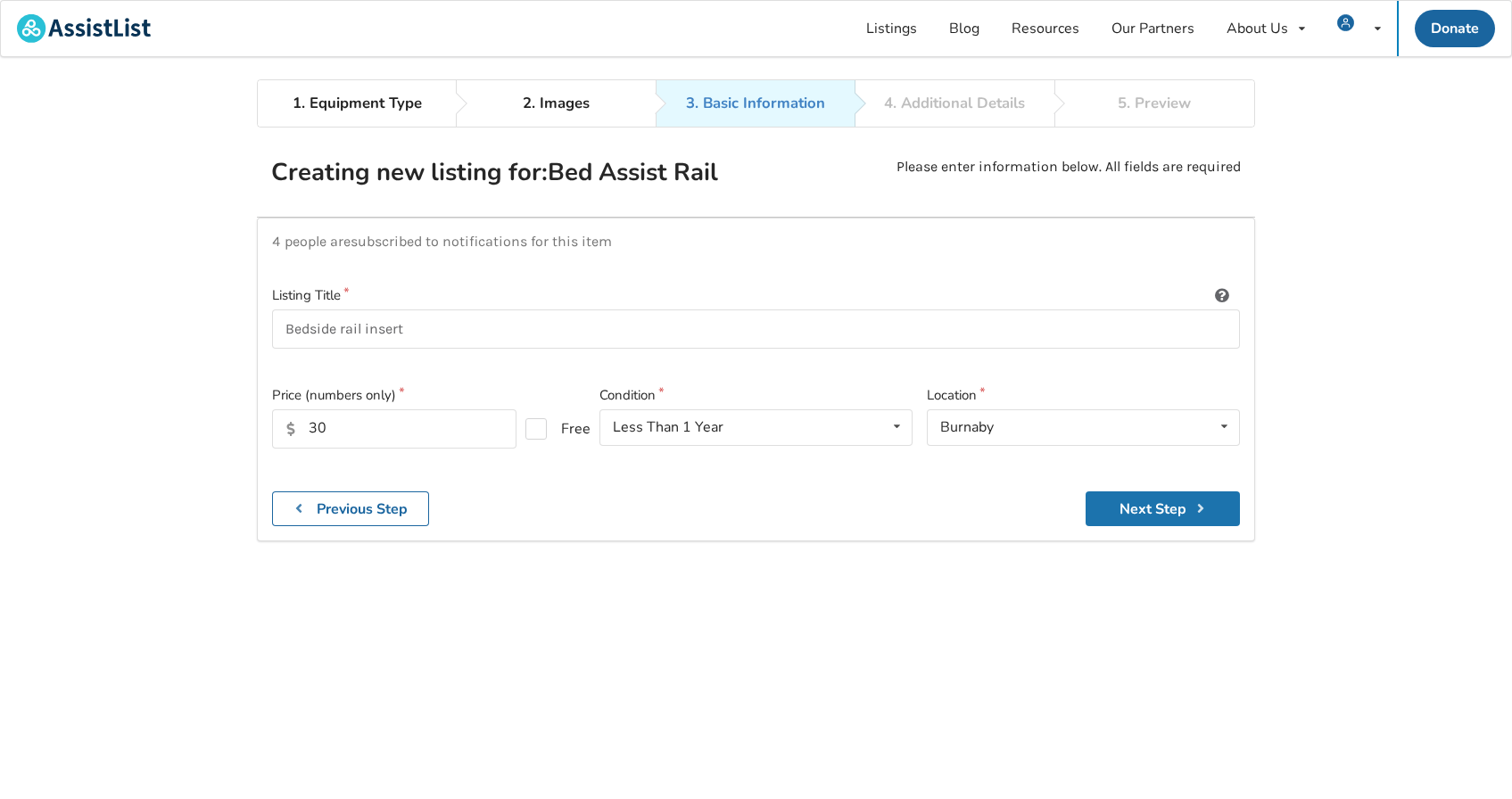 click on "Next Step" at bounding box center (1162, 508) 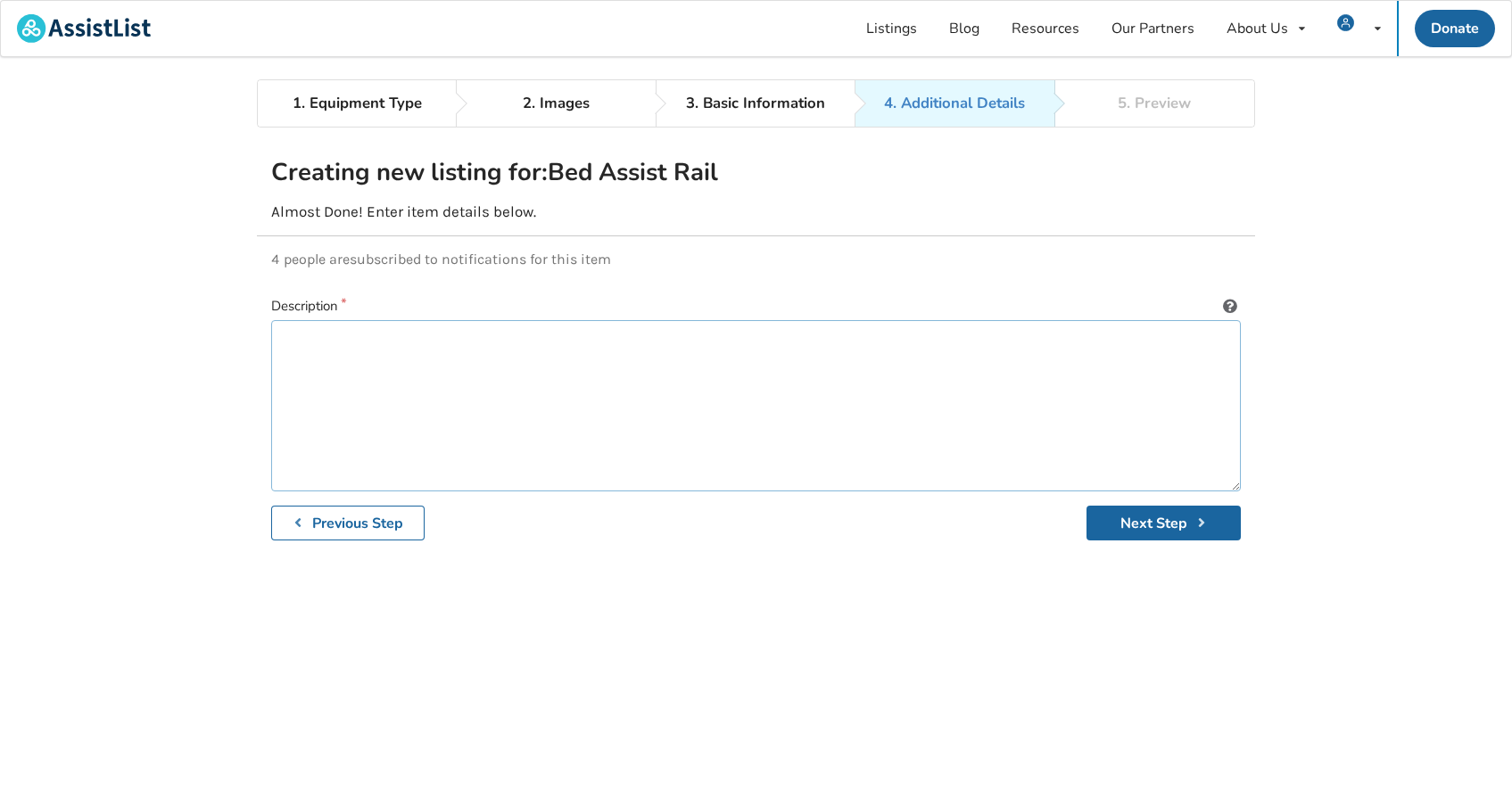 click at bounding box center [756, 406] 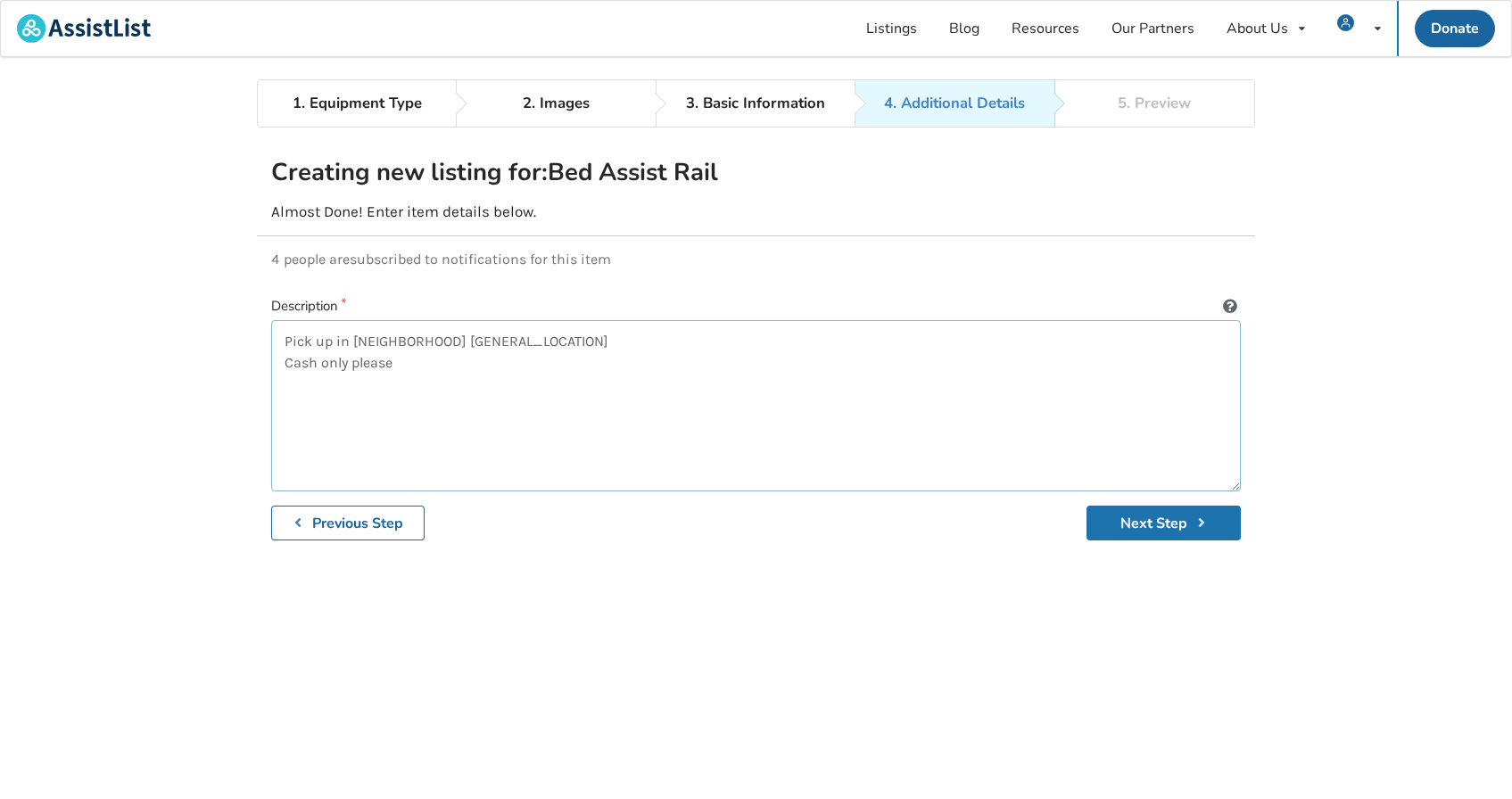 type on "Pick up in [NEIGHBORHOOD] [GENERAL_LOCATION]
Cash only please" 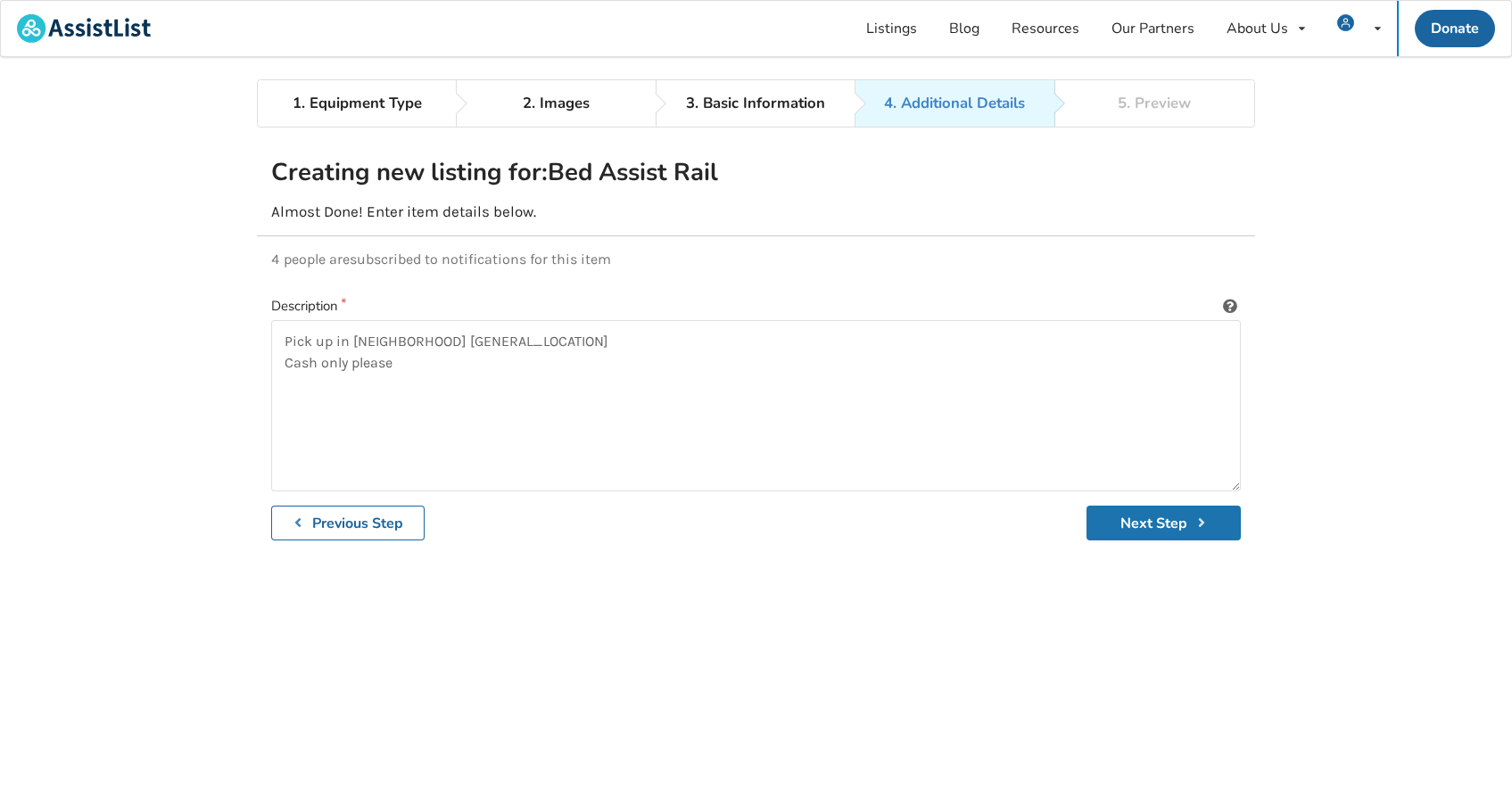 click on "Next Step" at bounding box center [1163, 523] 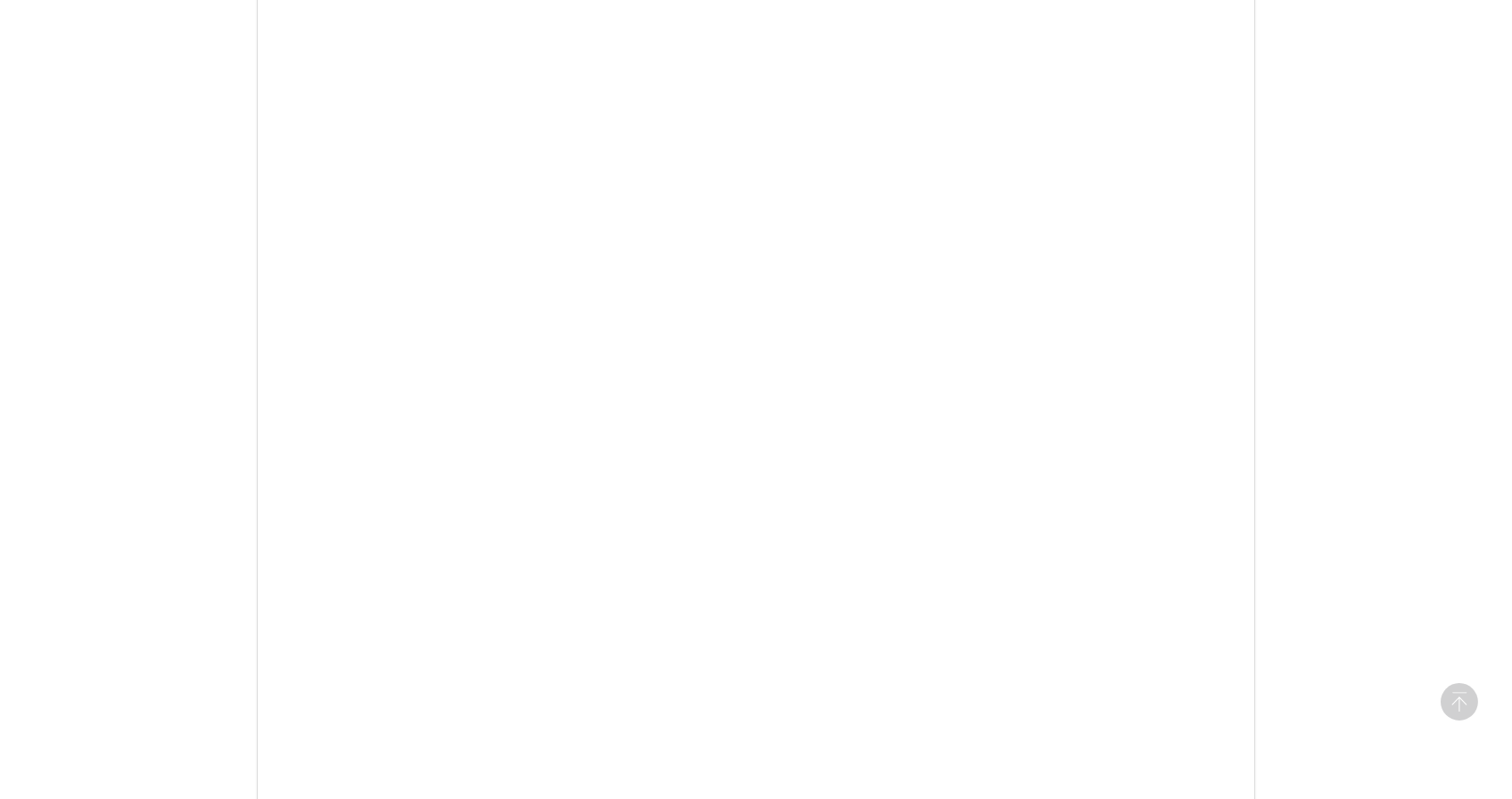 scroll, scrollTop: 1746, scrollLeft: 0, axis: vertical 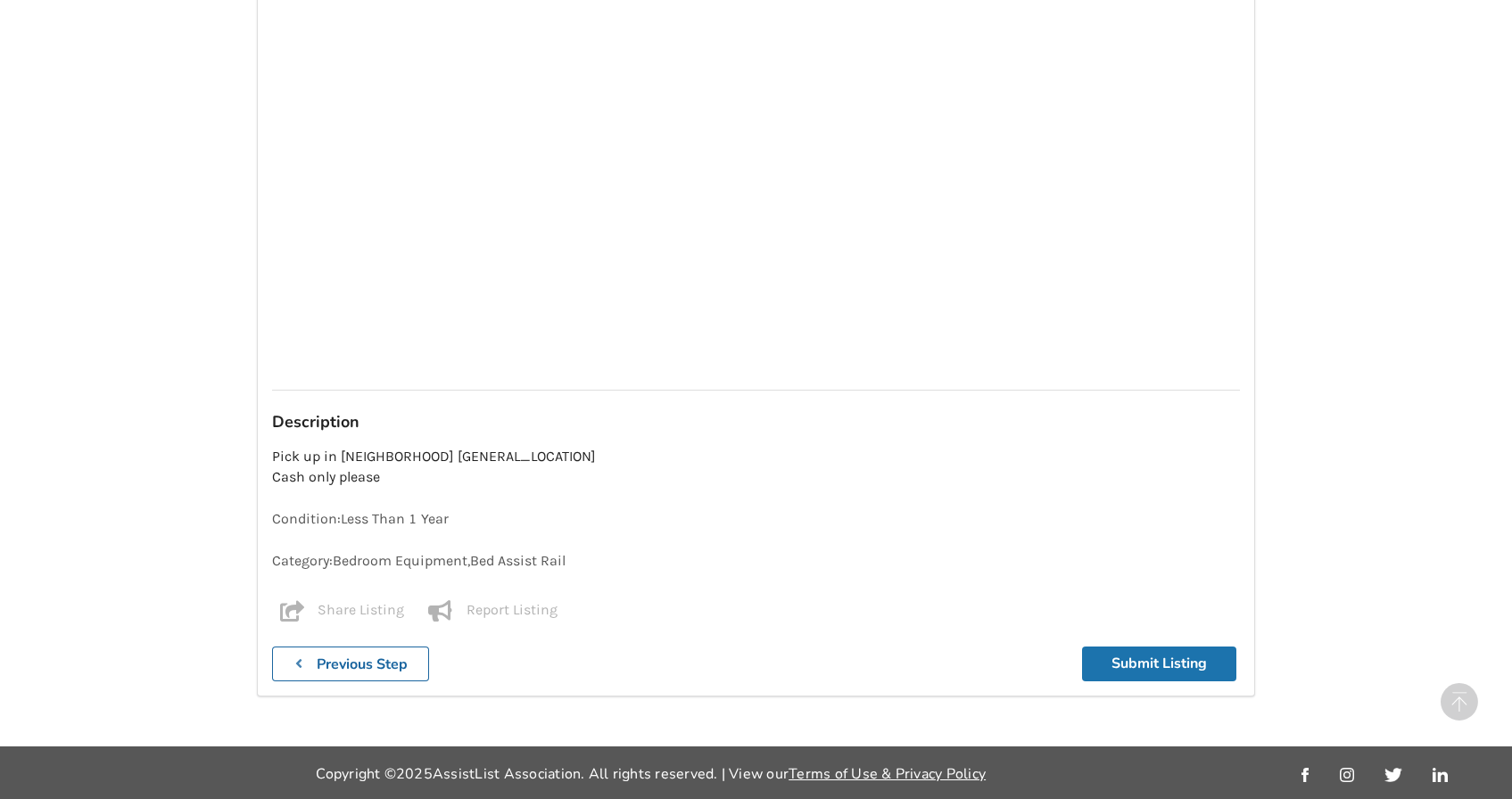 click on "Submit Listing" at bounding box center (1159, 663) 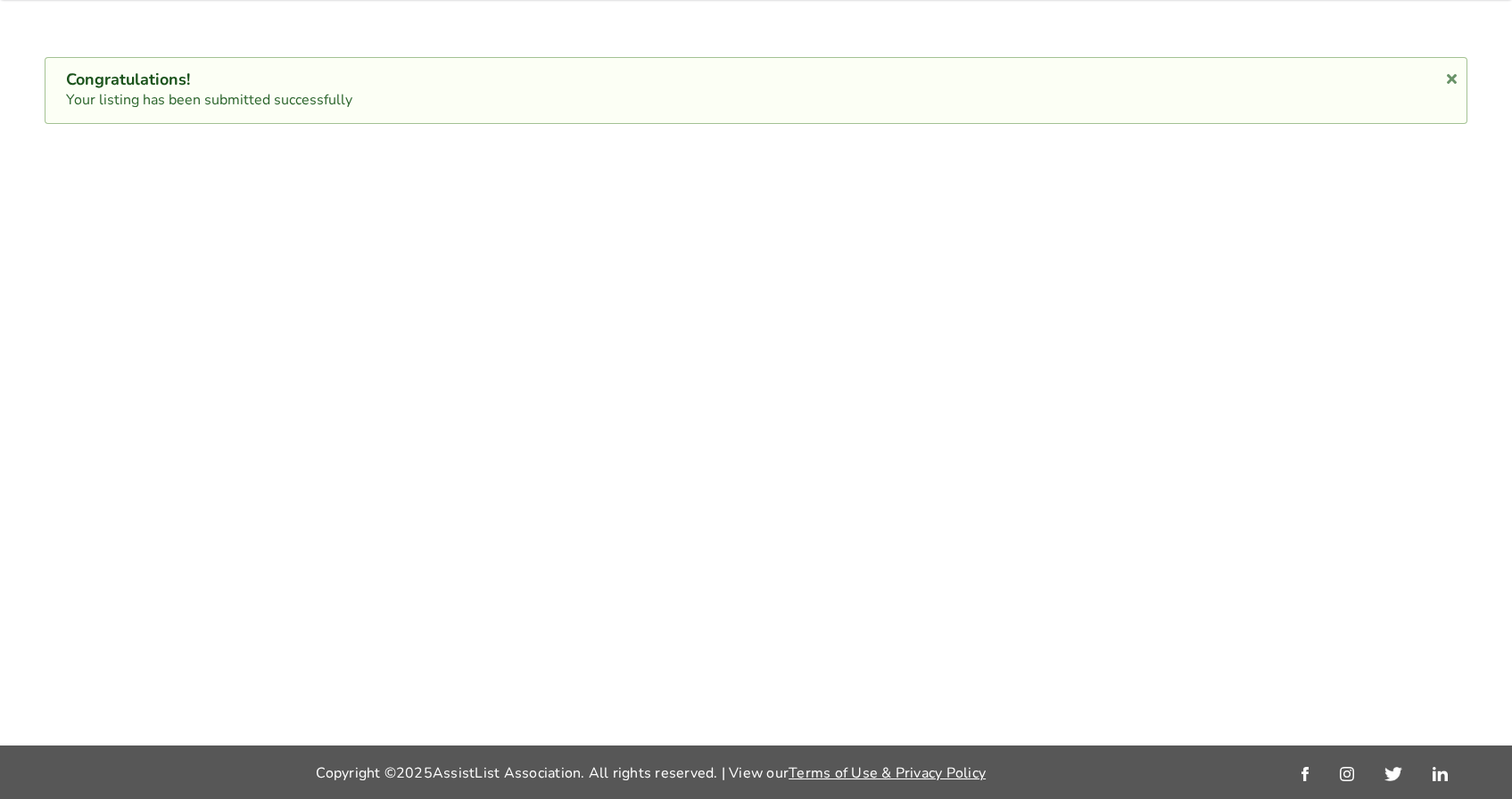 scroll, scrollTop: 0, scrollLeft: 0, axis: both 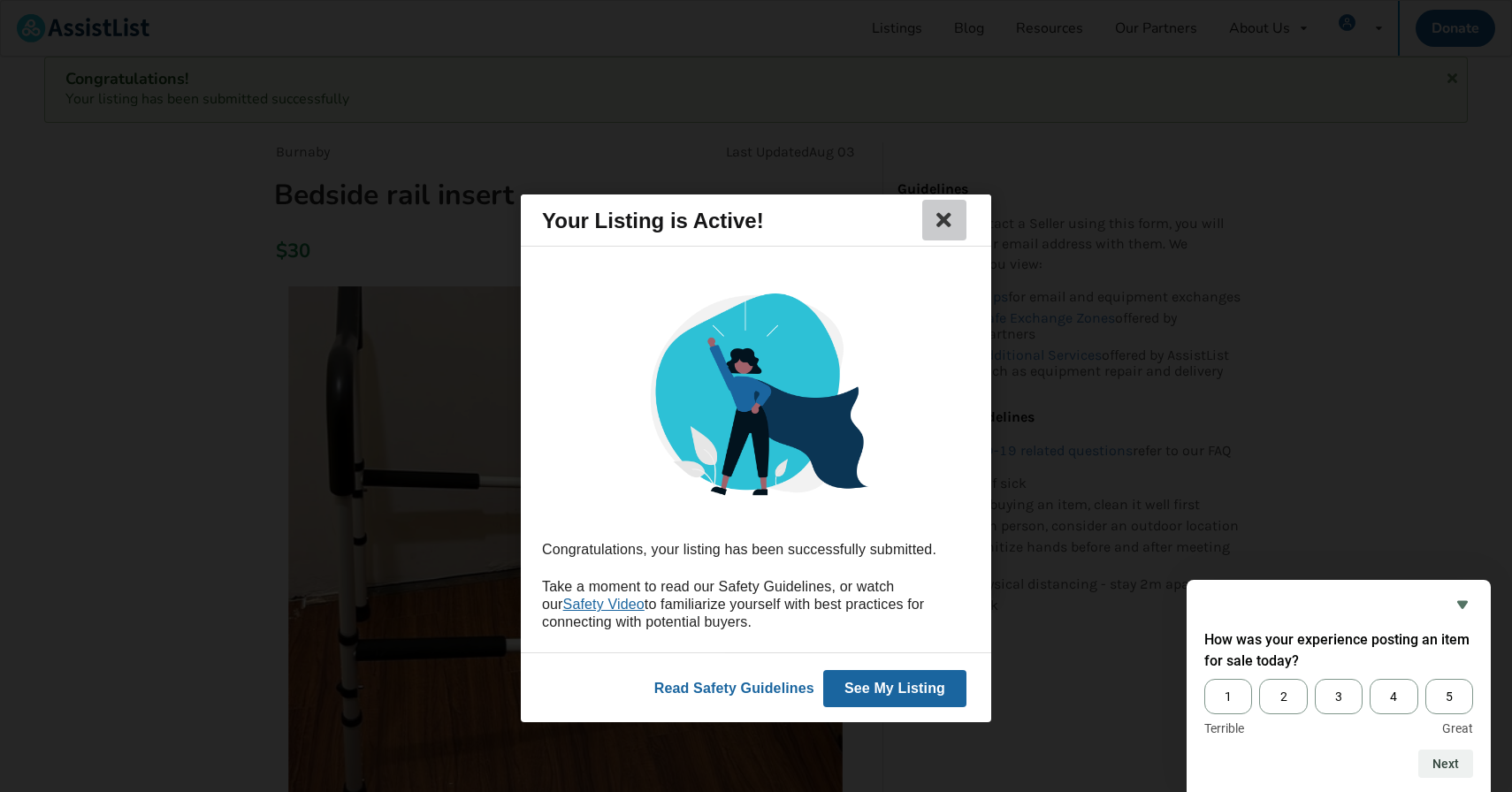 click at bounding box center (944, 220) 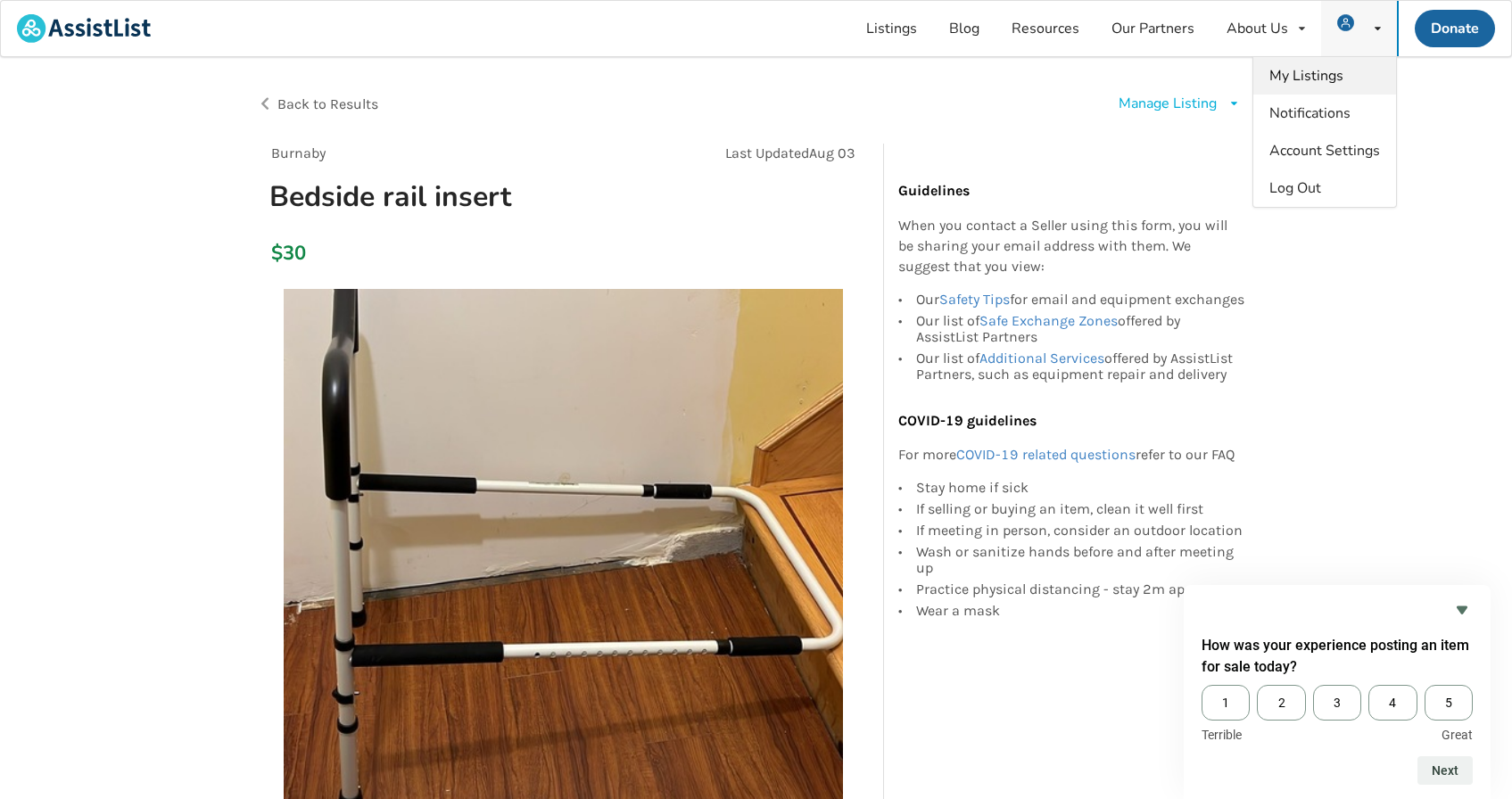 click on "My Listings" at bounding box center [1306, 76] 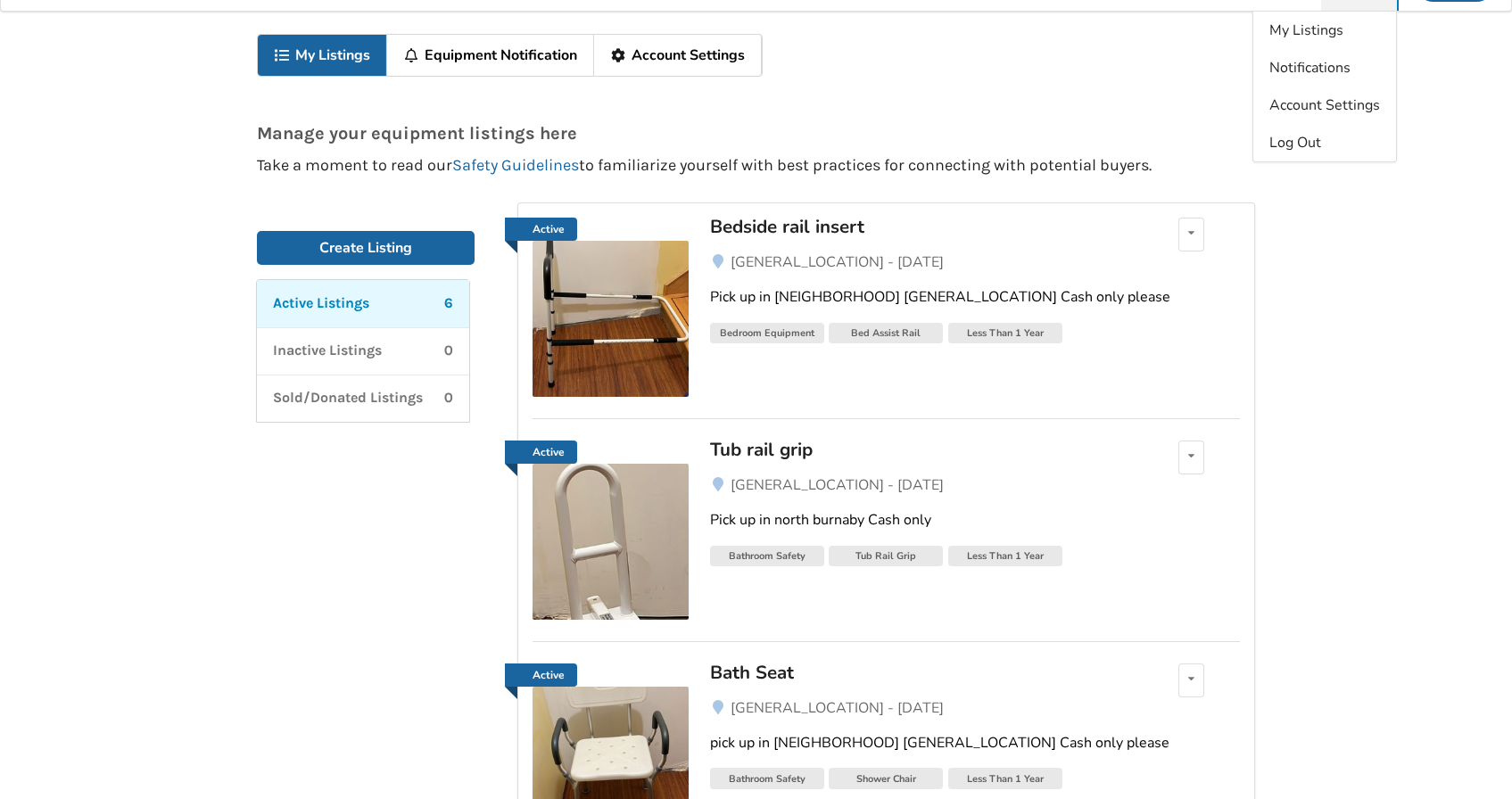 scroll, scrollTop: 0, scrollLeft: 0, axis: both 